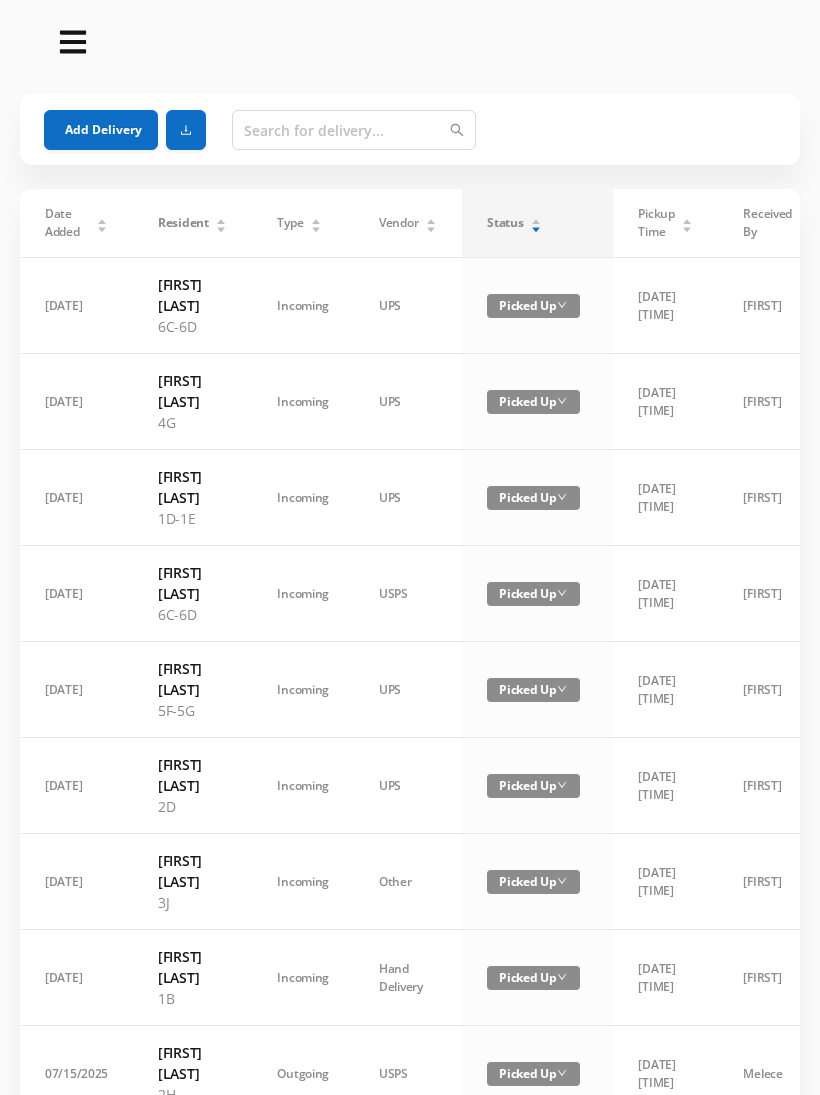 scroll, scrollTop: 1, scrollLeft: 0, axis: vertical 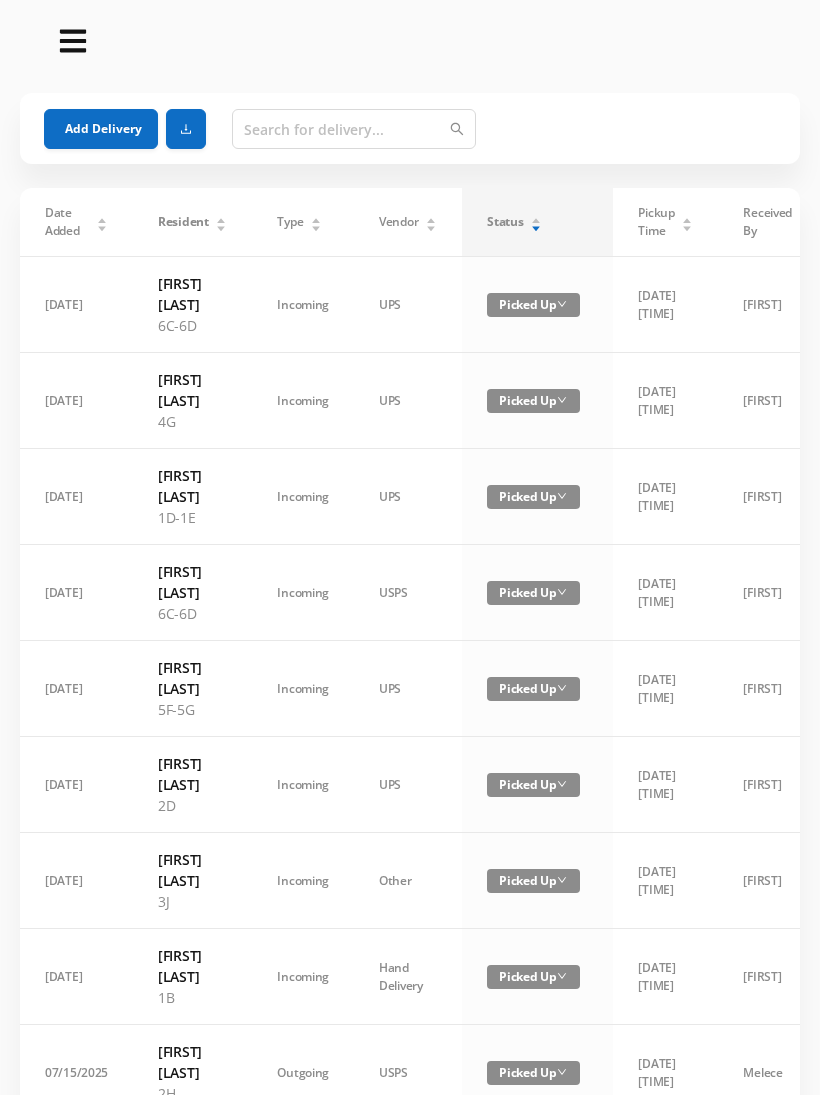 click on "Status" at bounding box center (514, 222) 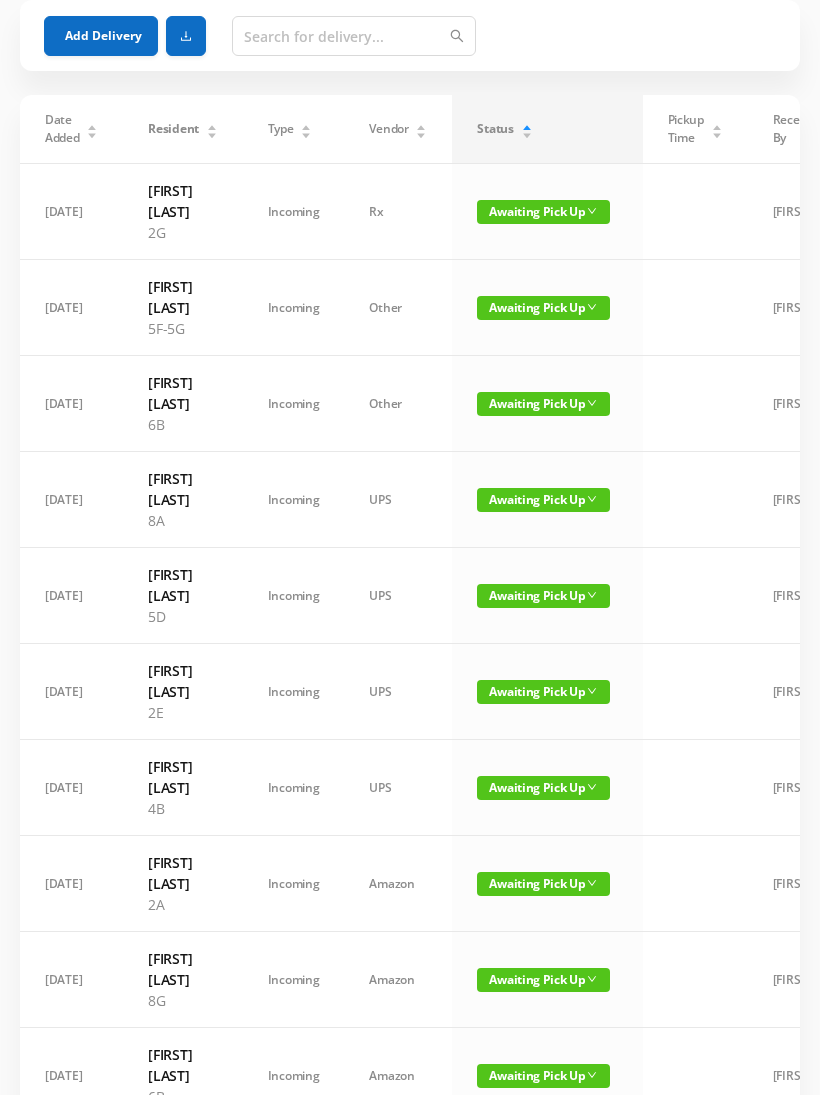 scroll, scrollTop: 94, scrollLeft: 0, axis: vertical 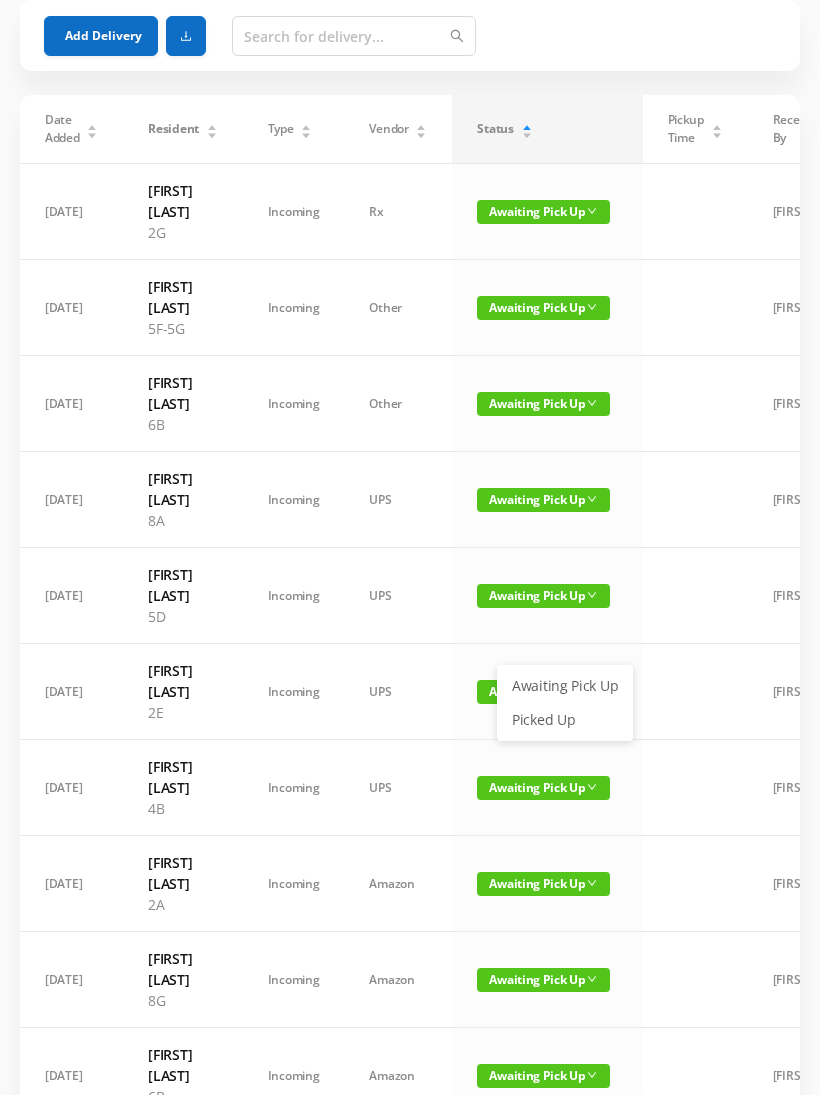 click on "Picked Up" at bounding box center [565, 720] 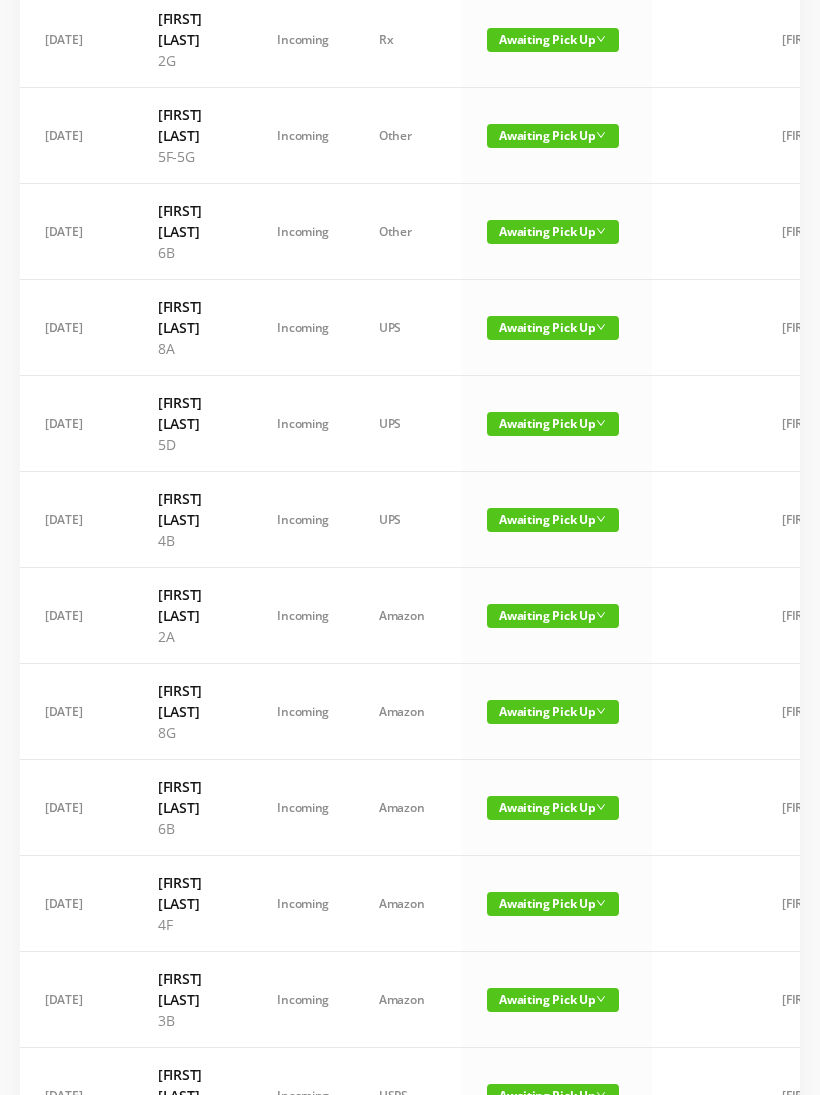 scroll, scrollTop: 265, scrollLeft: 0, axis: vertical 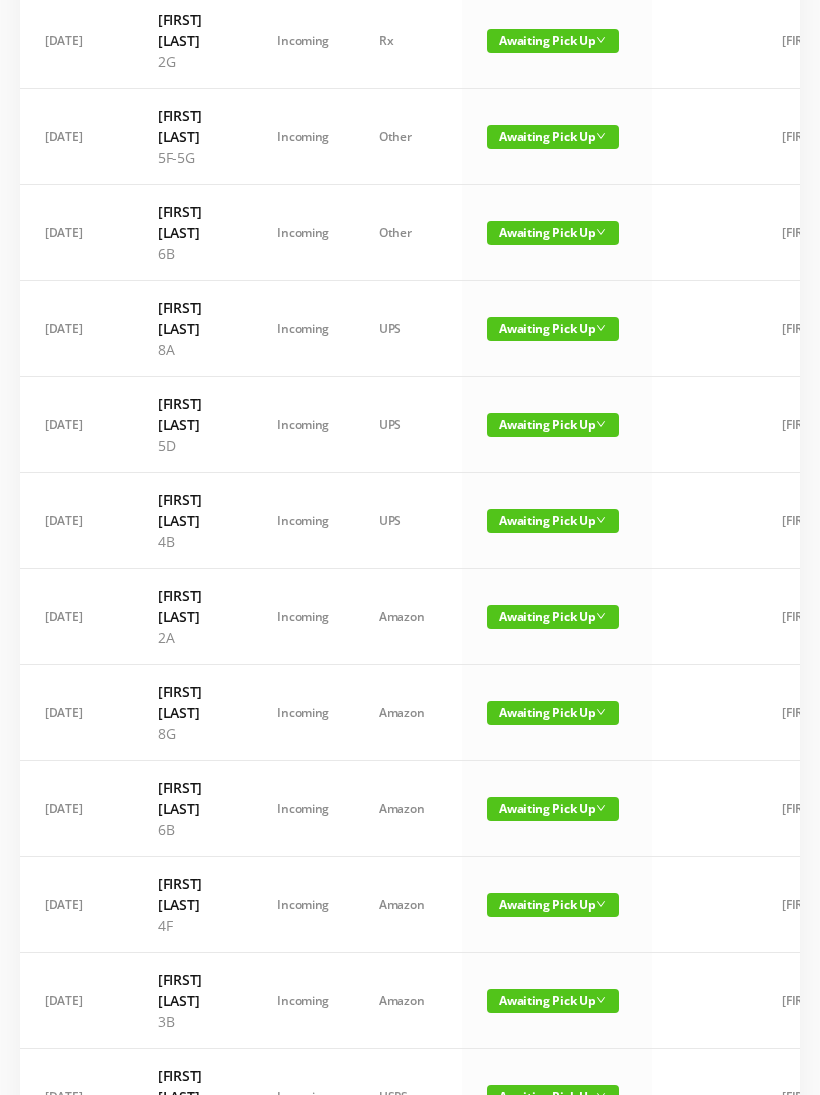 click on "Awaiting Pick Up" at bounding box center (553, 137) 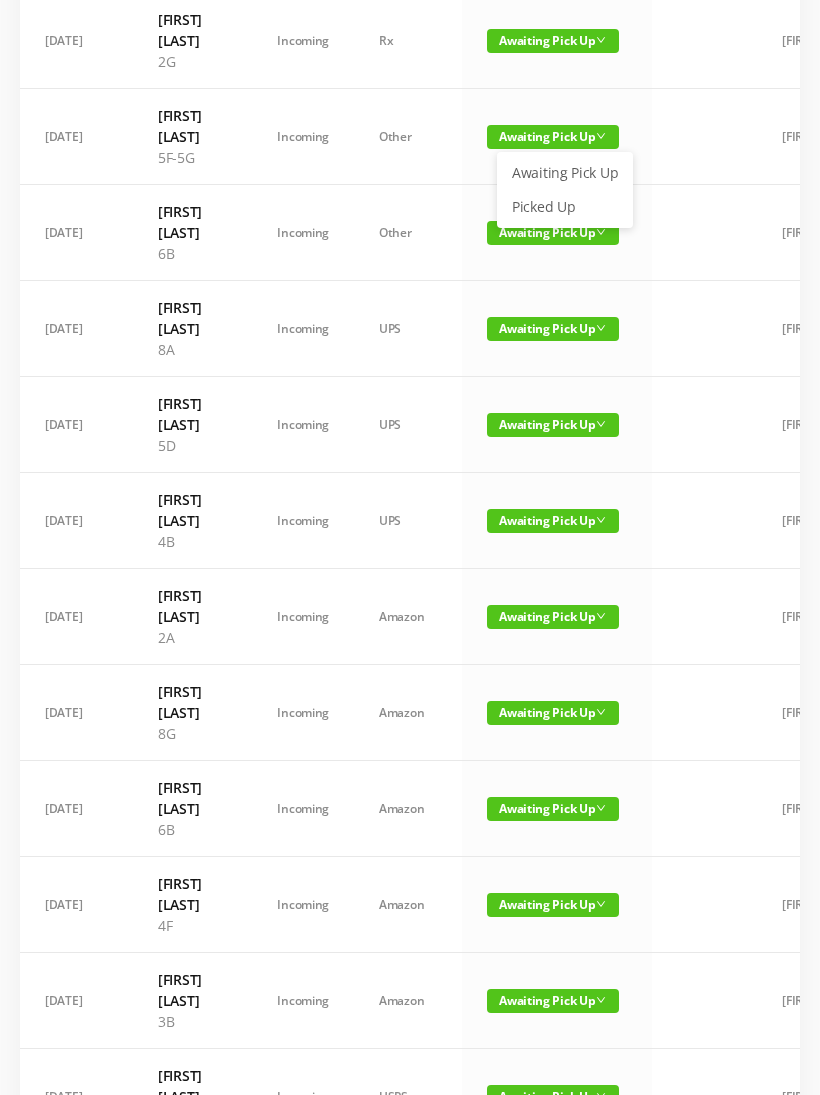 click on "Picked Up" at bounding box center (565, 207) 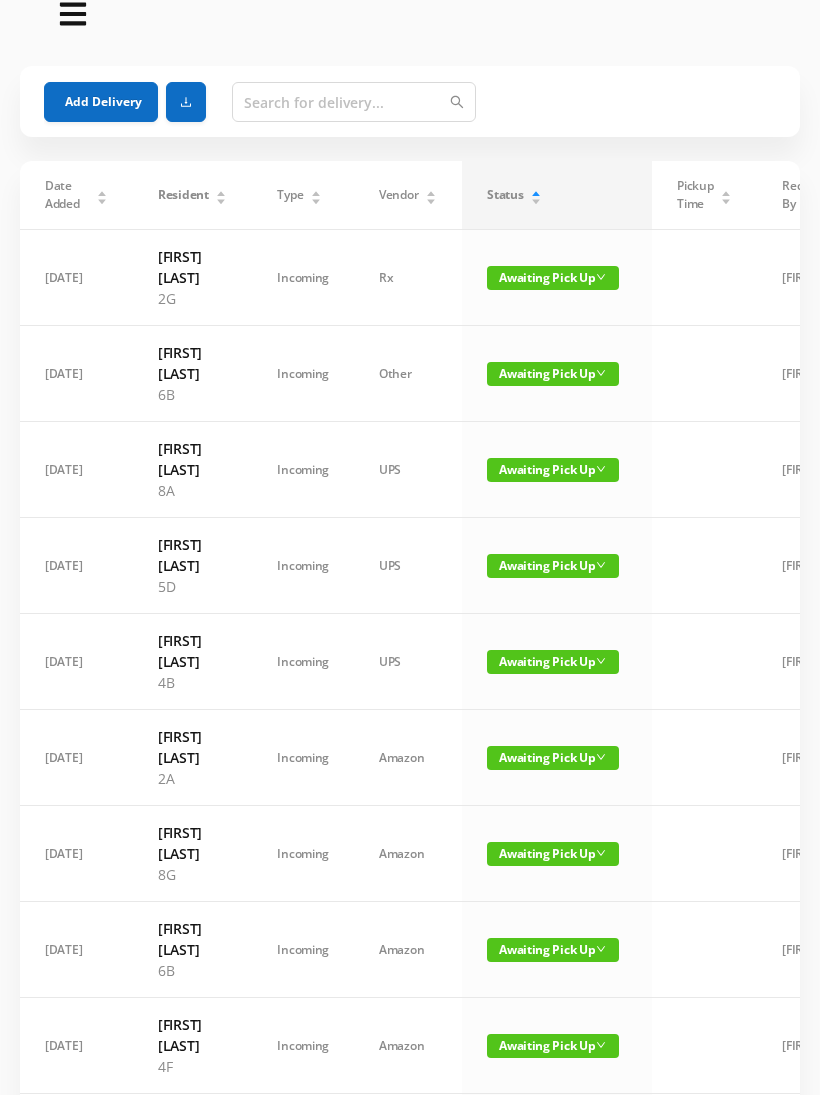 scroll, scrollTop: 28, scrollLeft: 0, axis: vertical 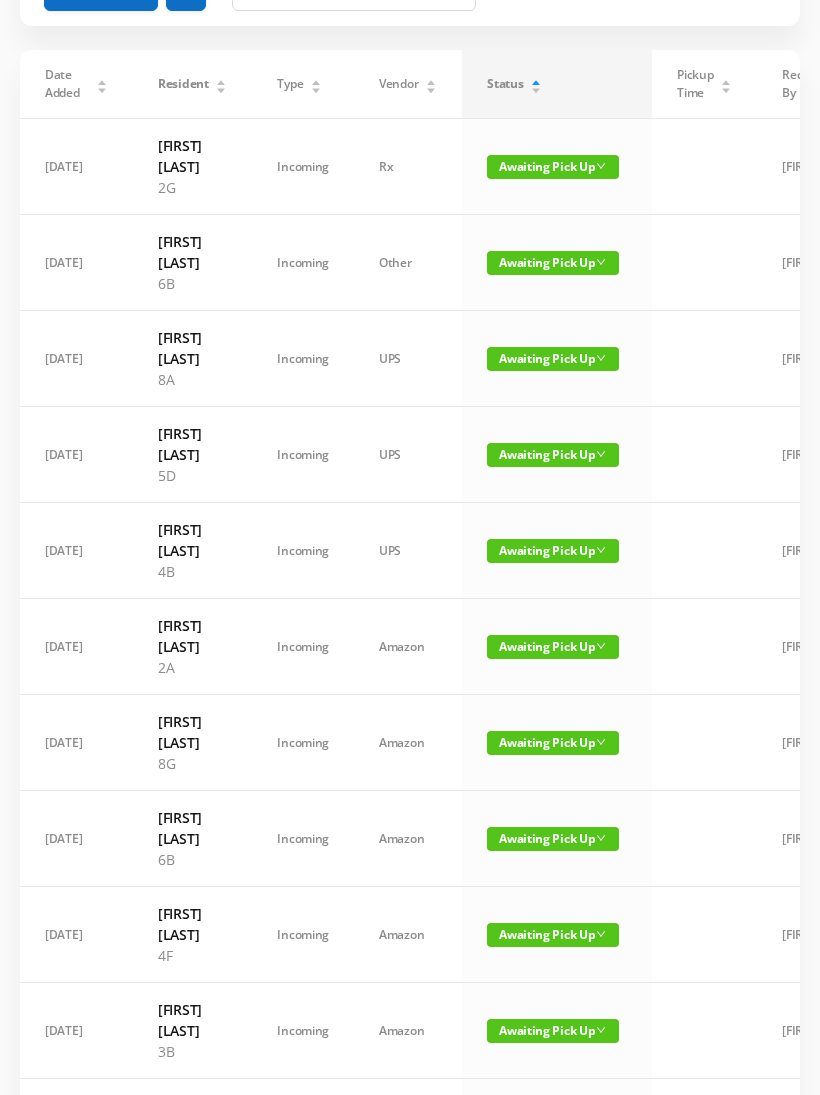 click on "Awaiting Pick Up" at bounding box center [553, 647] 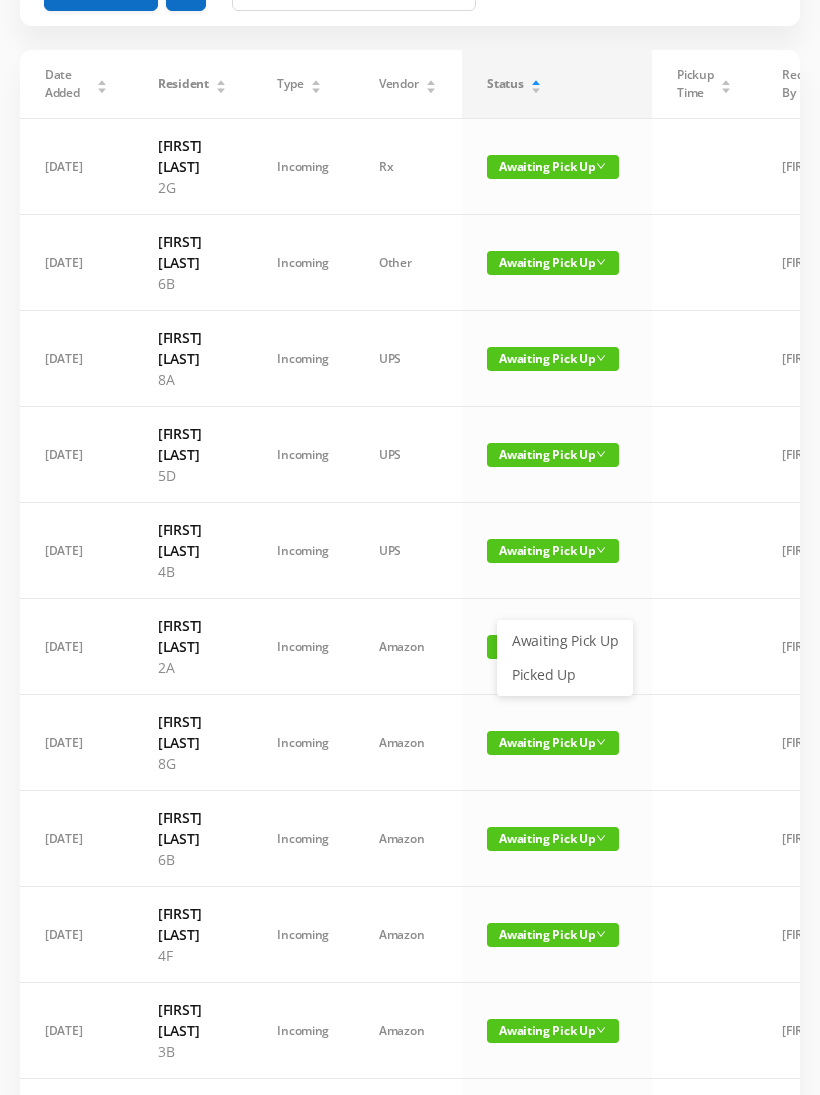 click on "Picked Up" at bounding box center [565, 675] 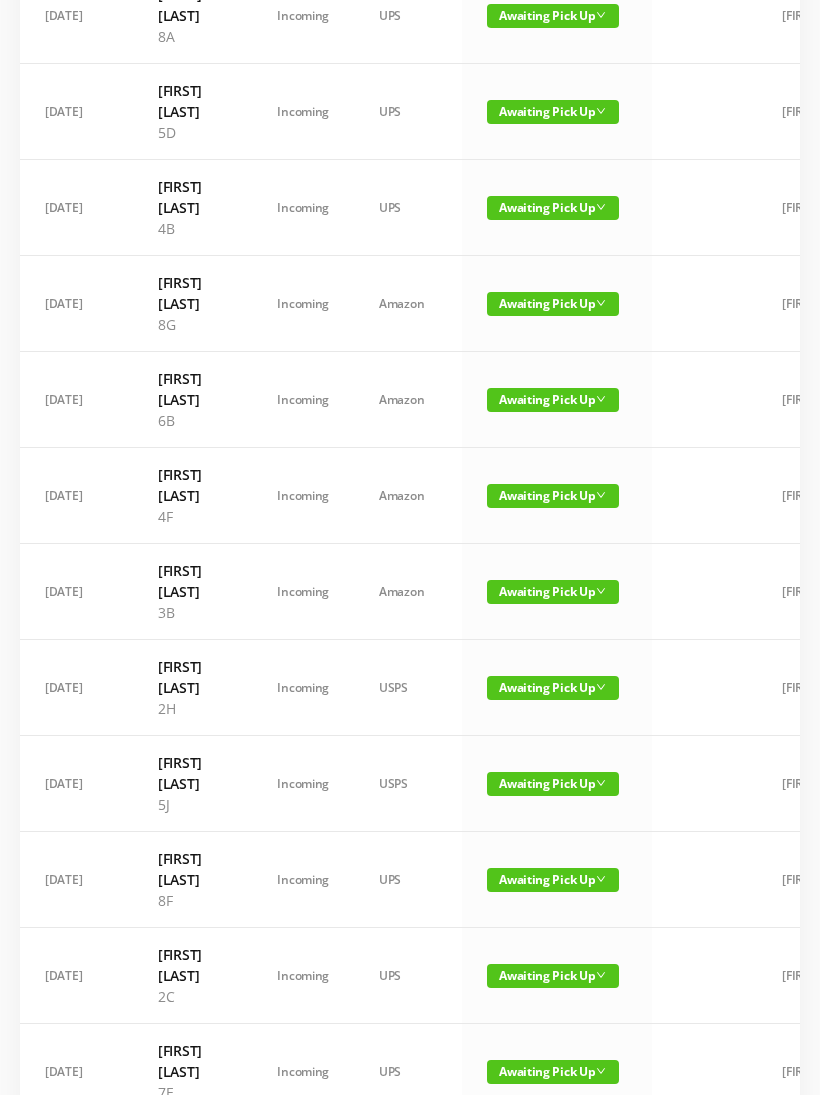 scroll, scrollTop: 482, scrollLeft: 0, axis: vertical 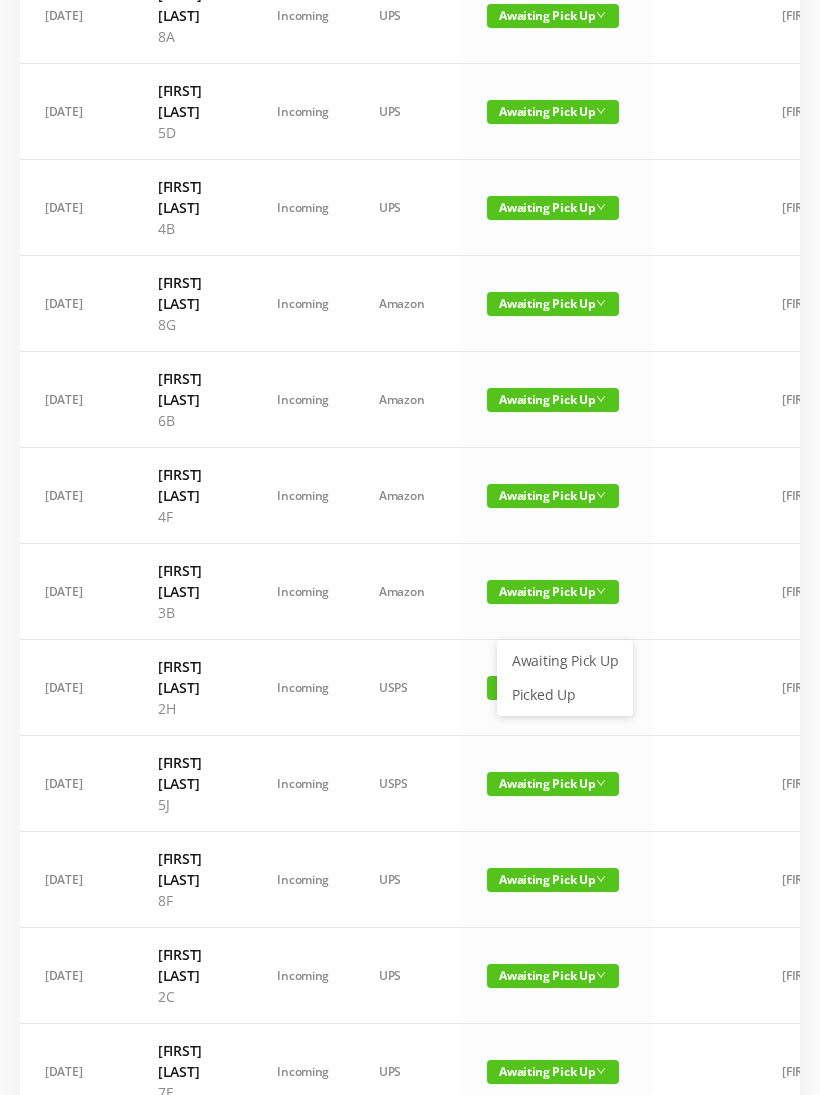 click on "Picked Up" at bounding box center (565, 695) 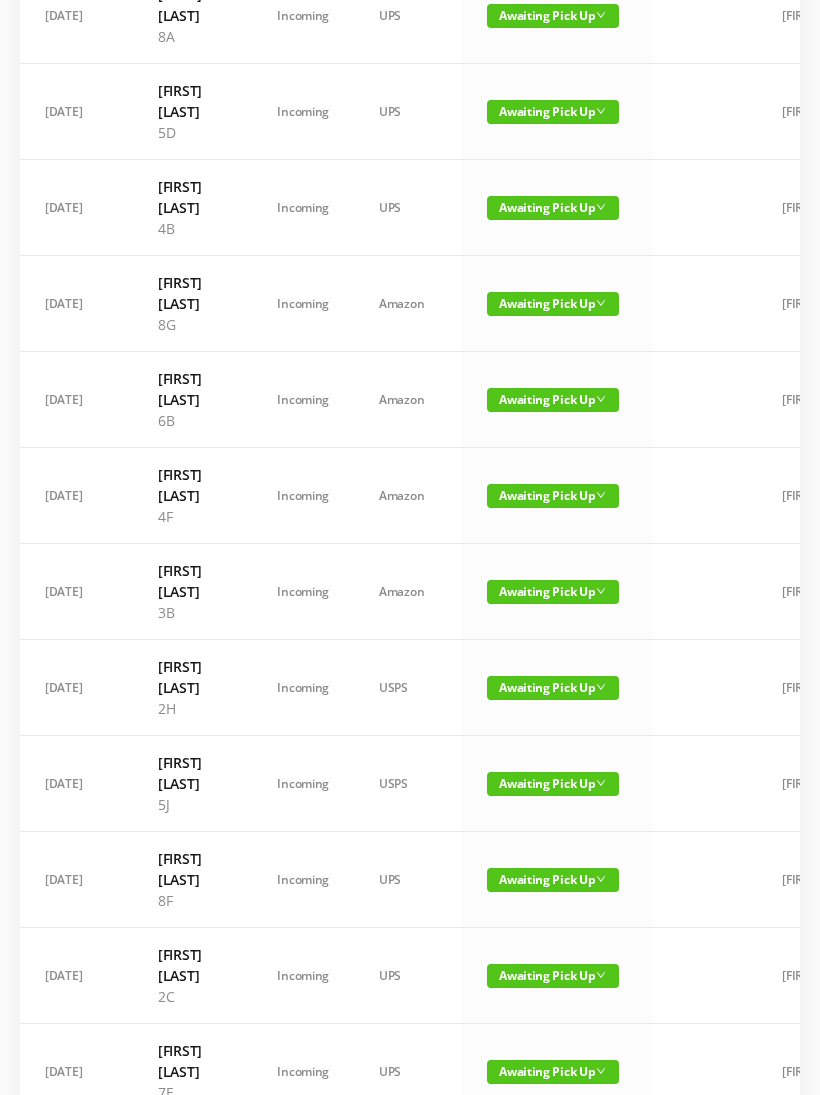 click on "Awaiting Pick Up" at bounding box center [553, 688] 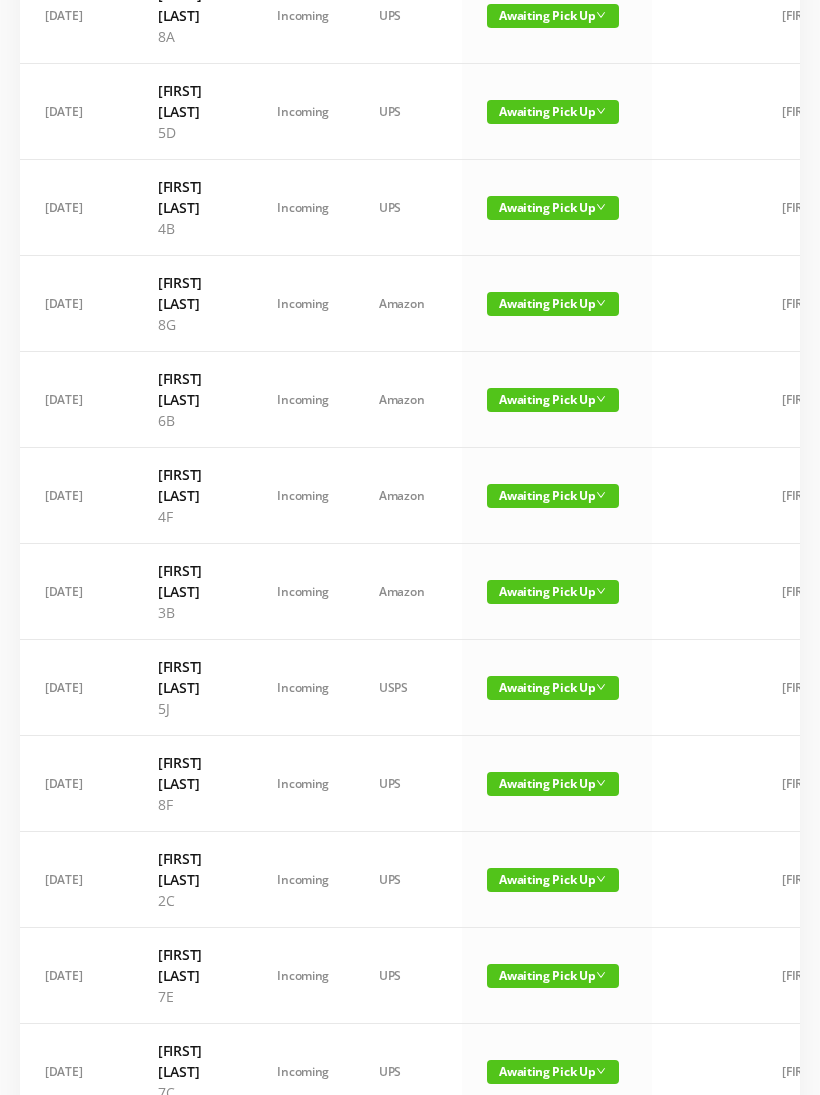click on "Awaiting Pick Up" at bounding box center (557, 784) 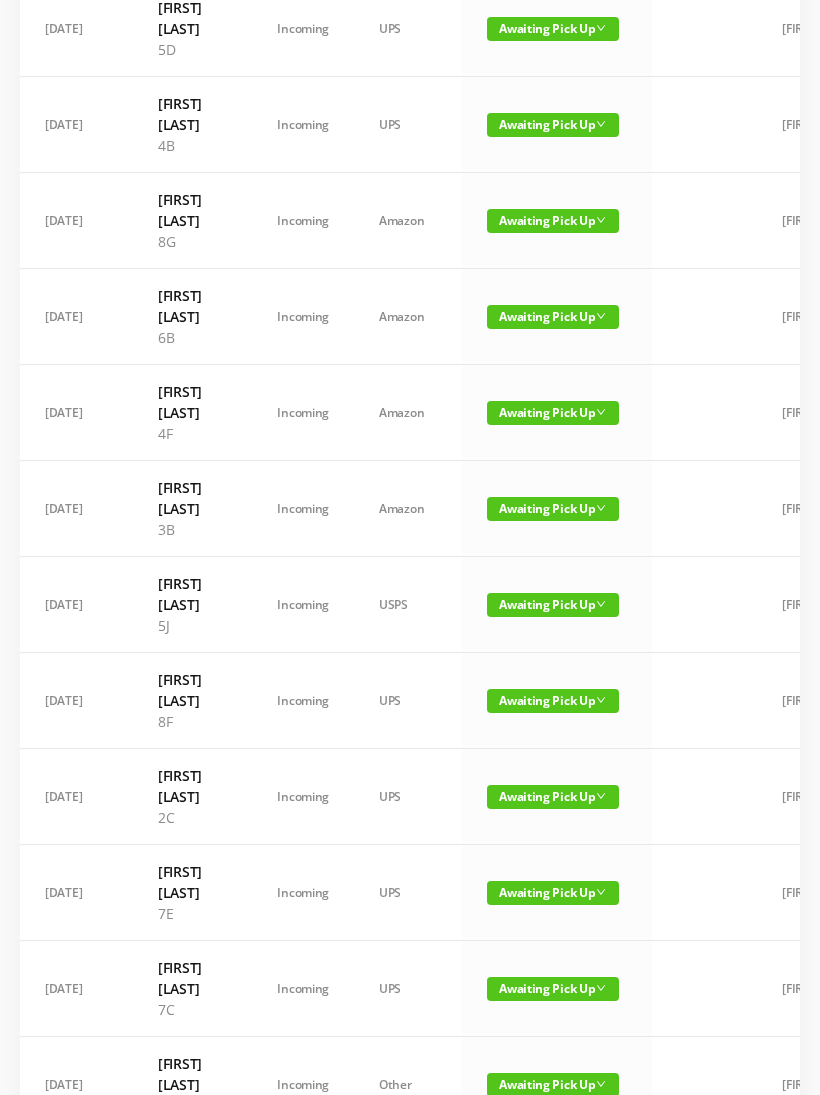 scroll, scrollTop: 565, scrollLeft: 0, axis: vertical 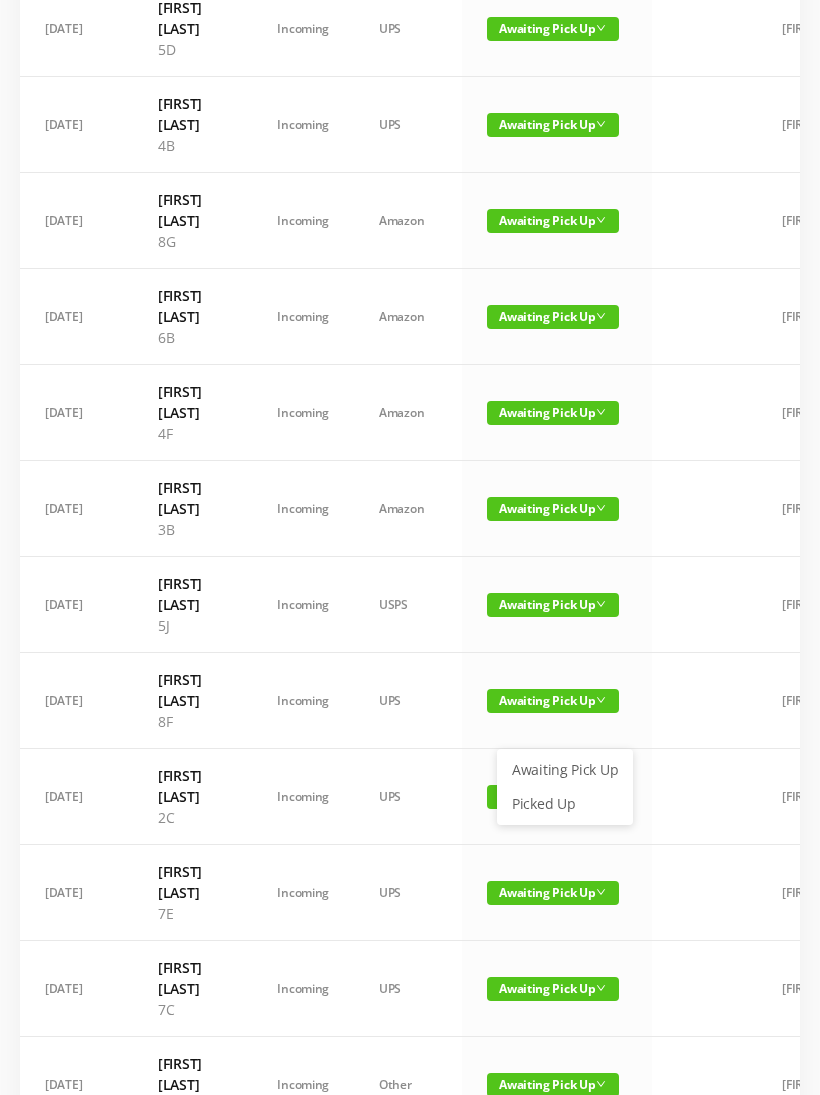 click on "Picked Up" at bounding box center [565, 804] 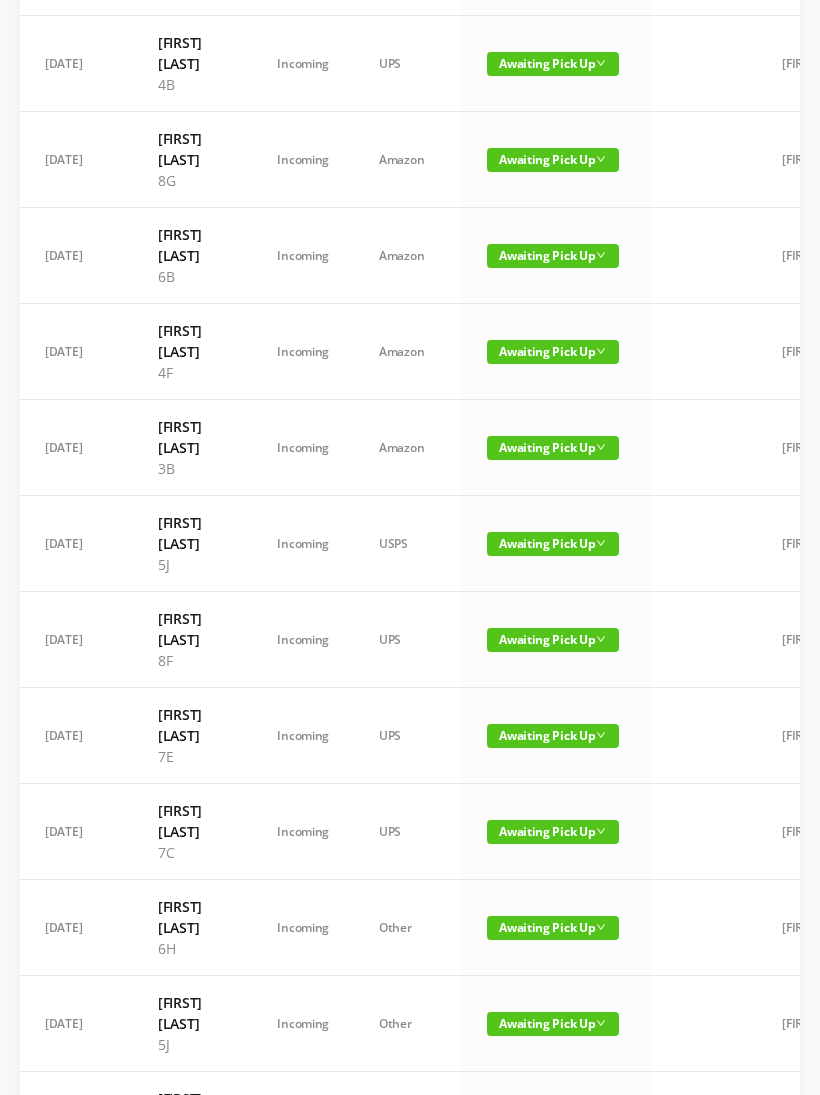 scroll, scrollTop: 626, scrollLeft: 0, axis: vertical 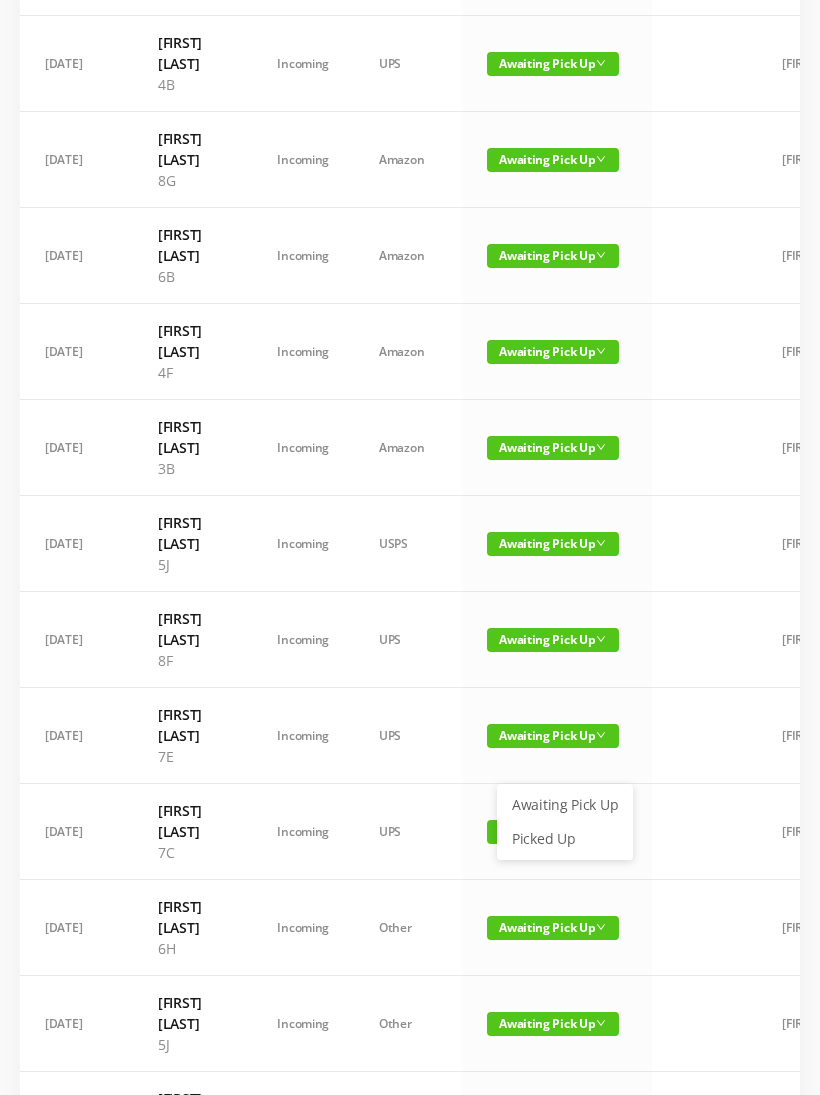 click on "Picked Up" at bounding box center (565, 839) 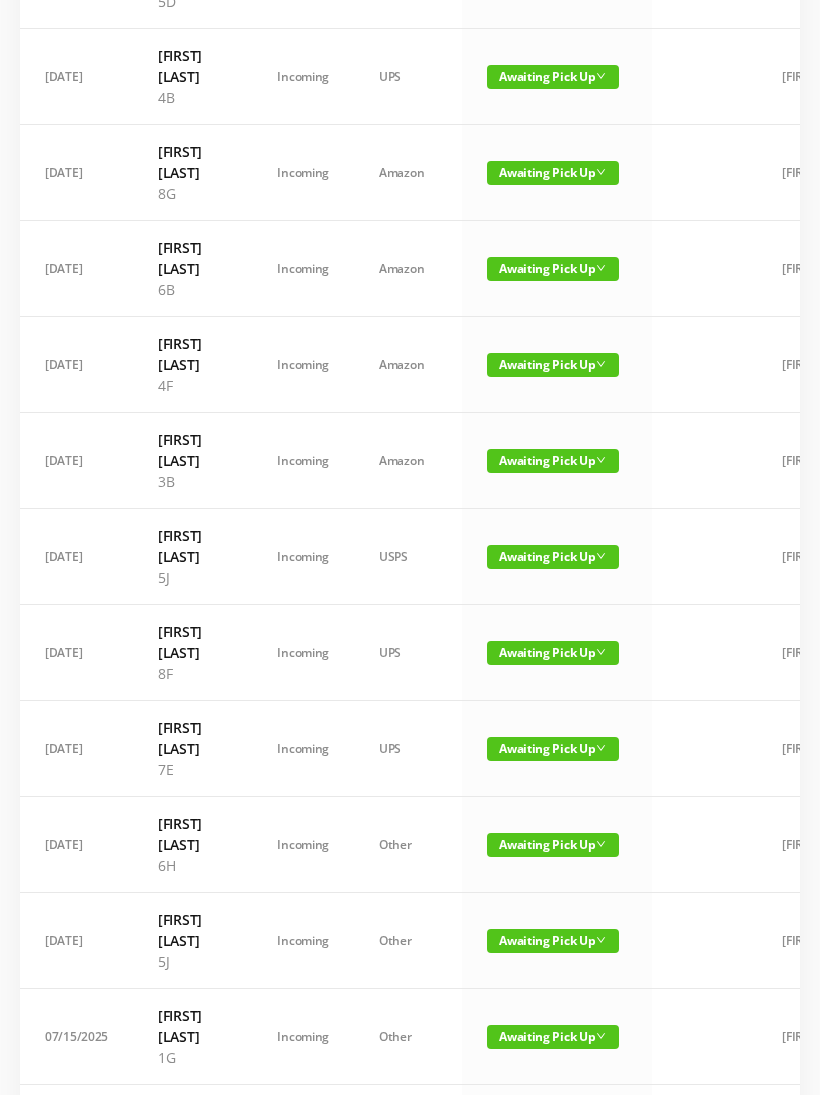 scroll, scrollTop: 613, scrollLeft: 0, axis: vertical 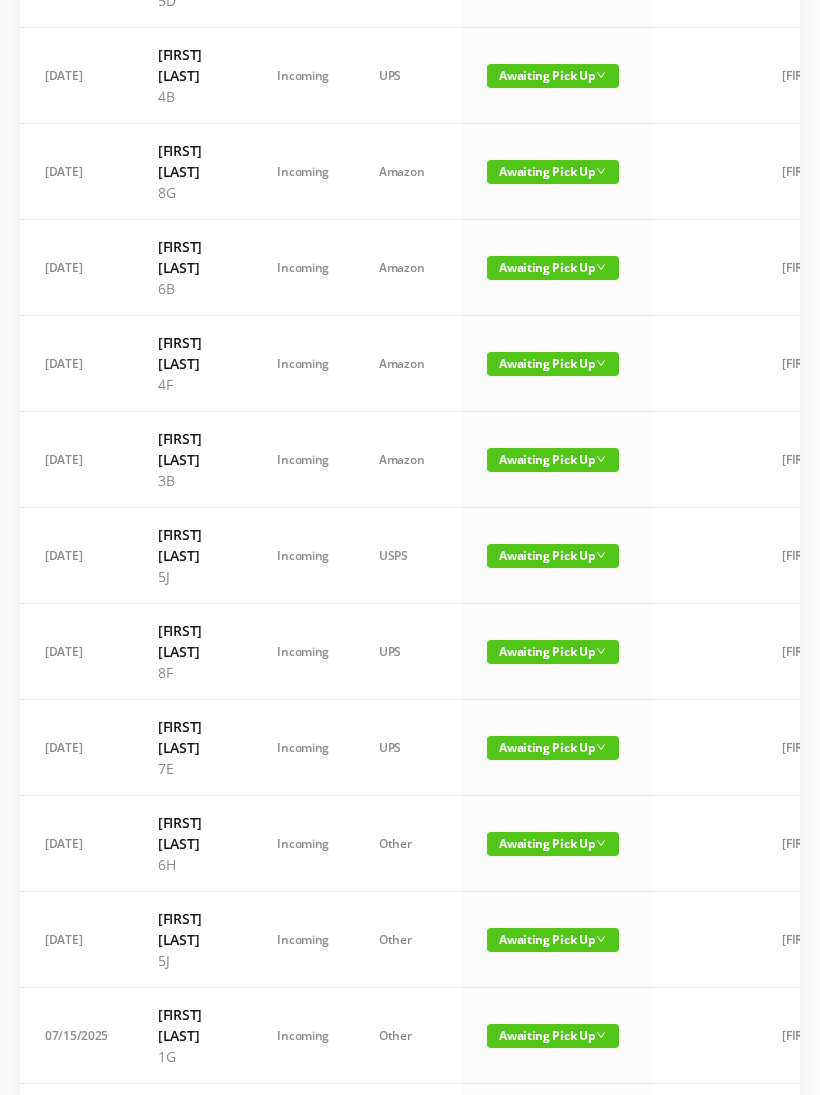 click on "Awaiting Pick Up" at bounding box center (557, 941) 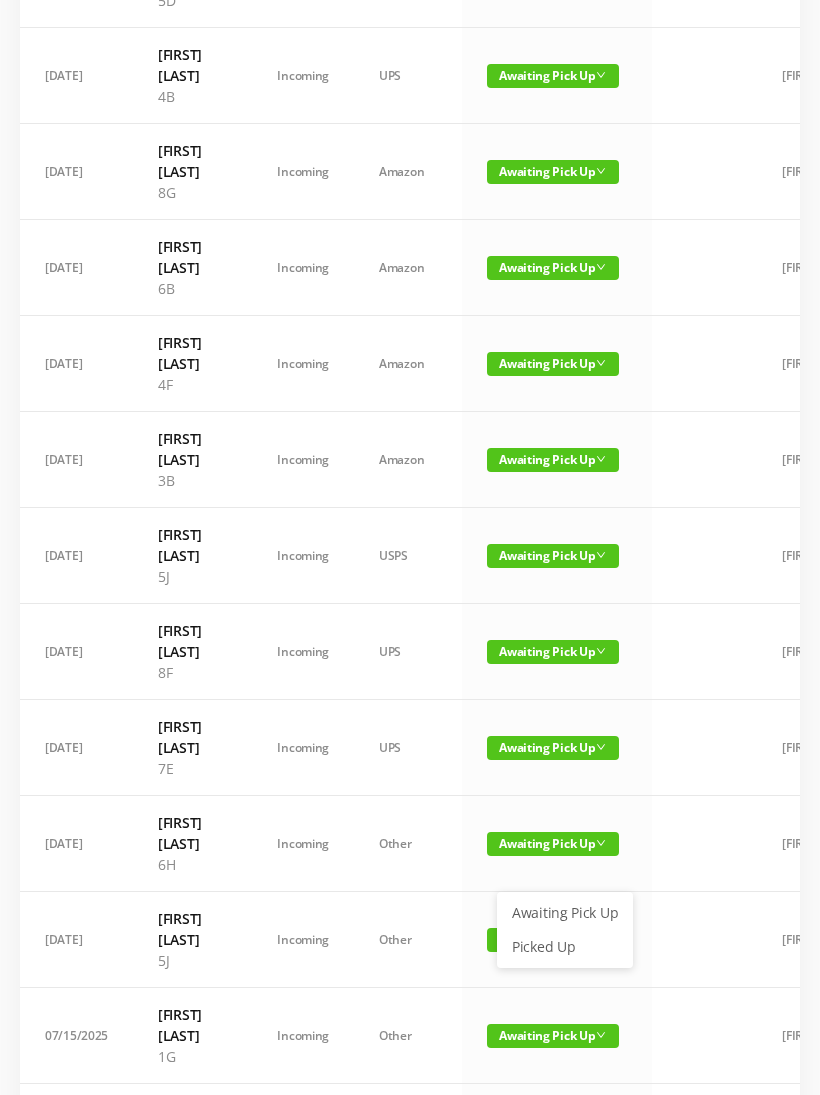 click on "Picked Up" at bounding box center [565, 947] 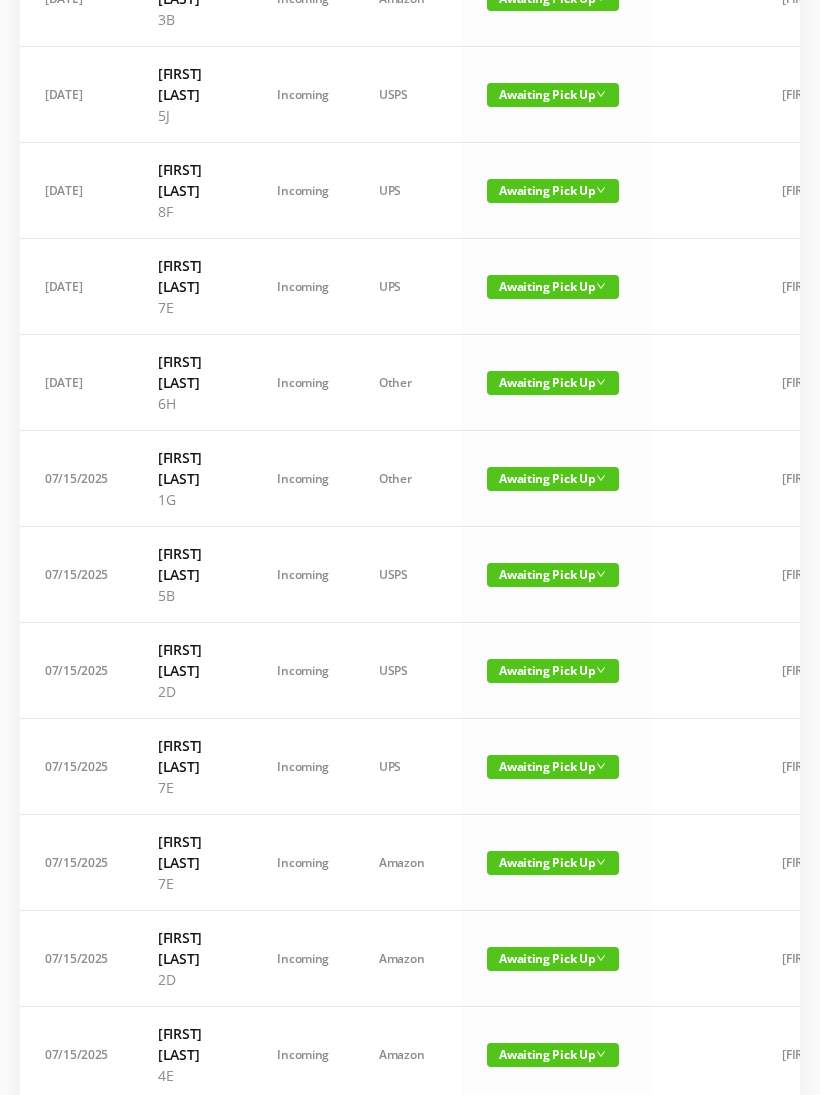 scroll, scrollTop: 1081, scrollLeft: 0, axis: vertical 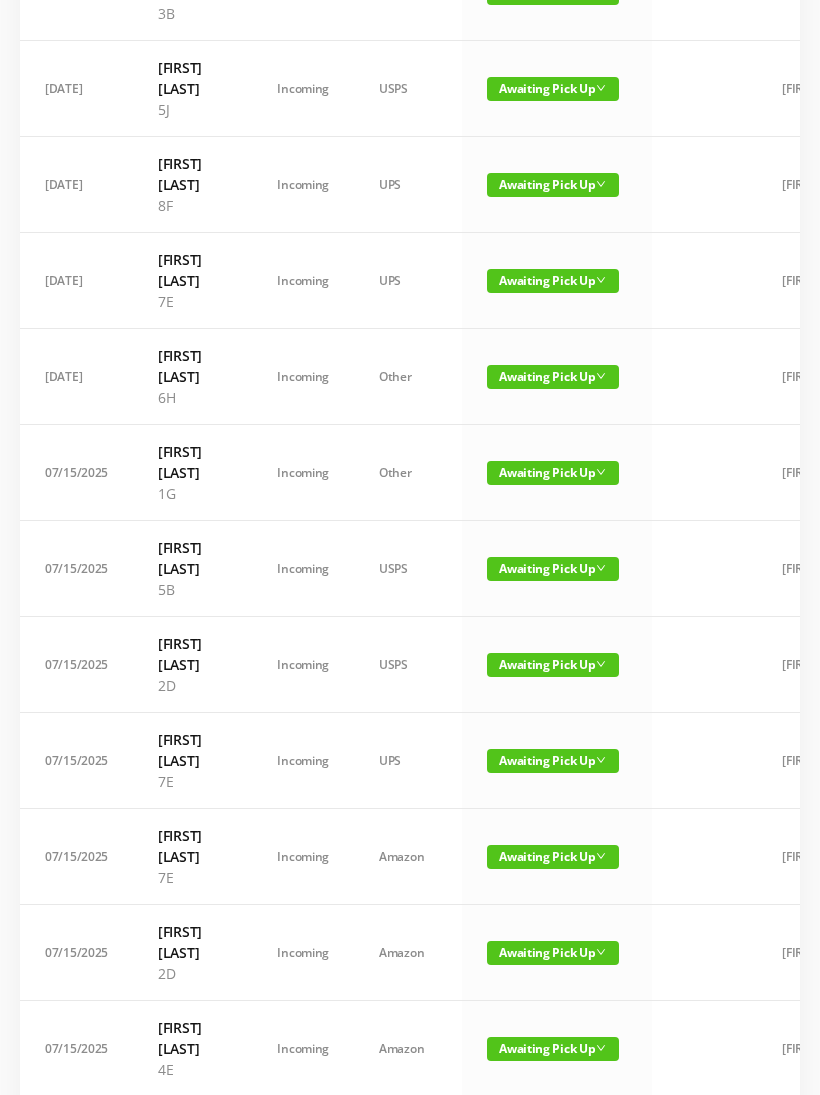 click on "2" at bounding box center (584, 1128) 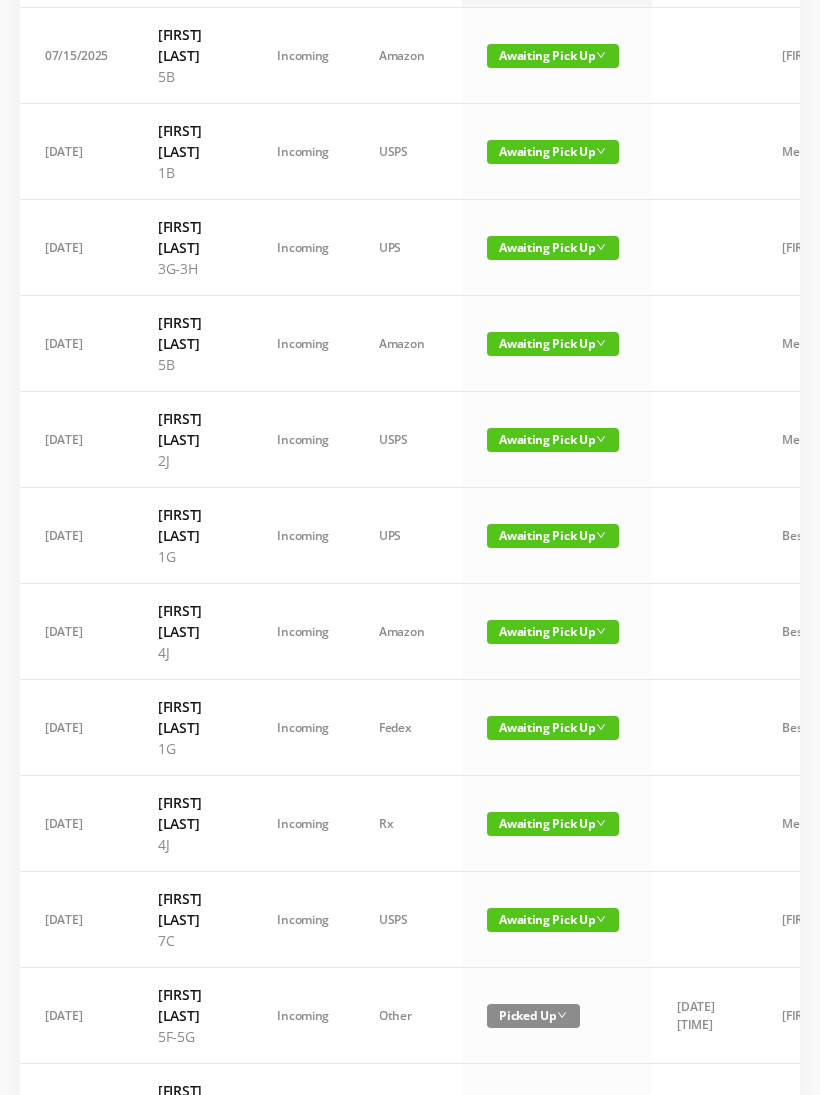 scroll, scrollTop: 247, scrollLeft: 0, axis: vertical 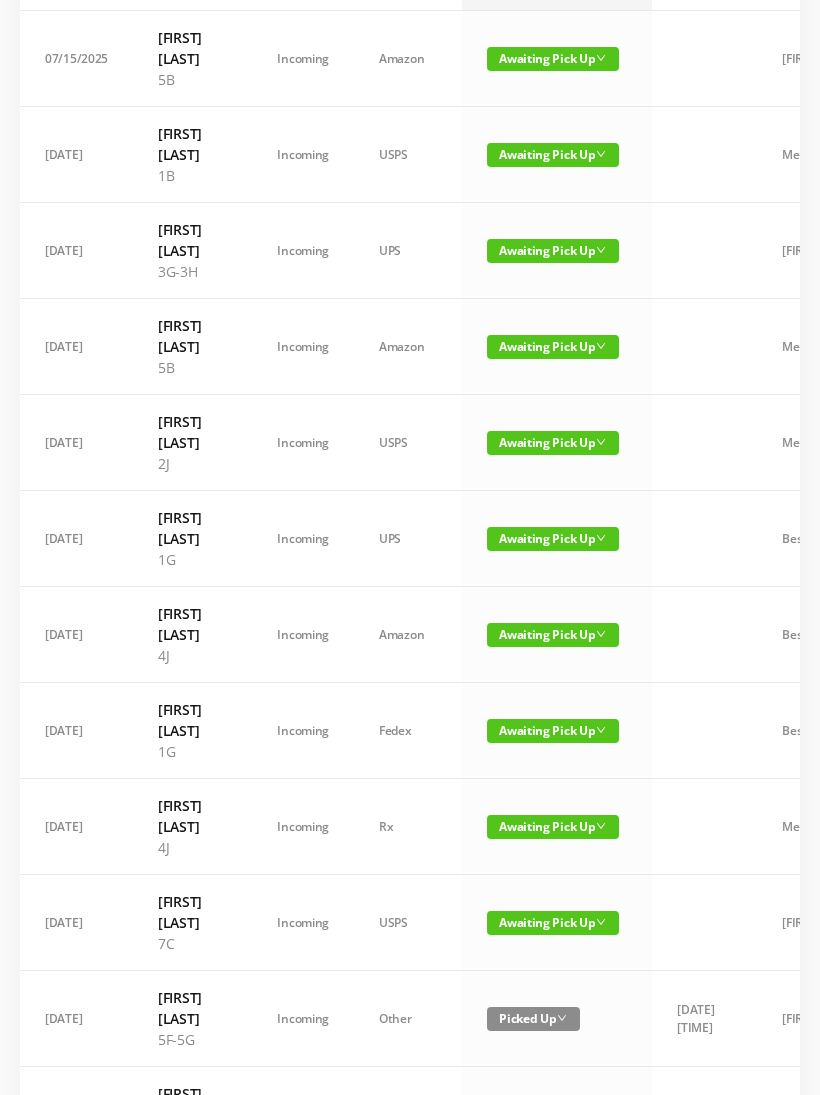 click on "Awaiting Pick Up" at bounding box center (553, 923) 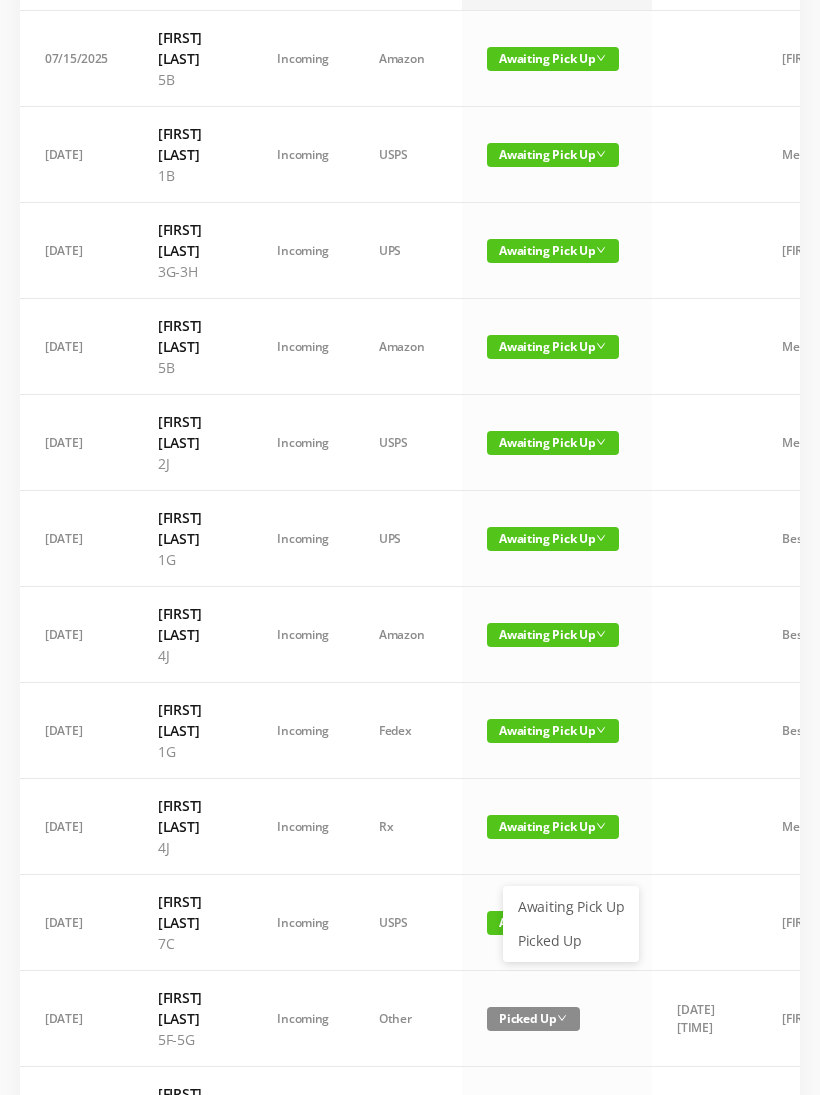 click on "Picked Up" at bounding box center [571, 941] 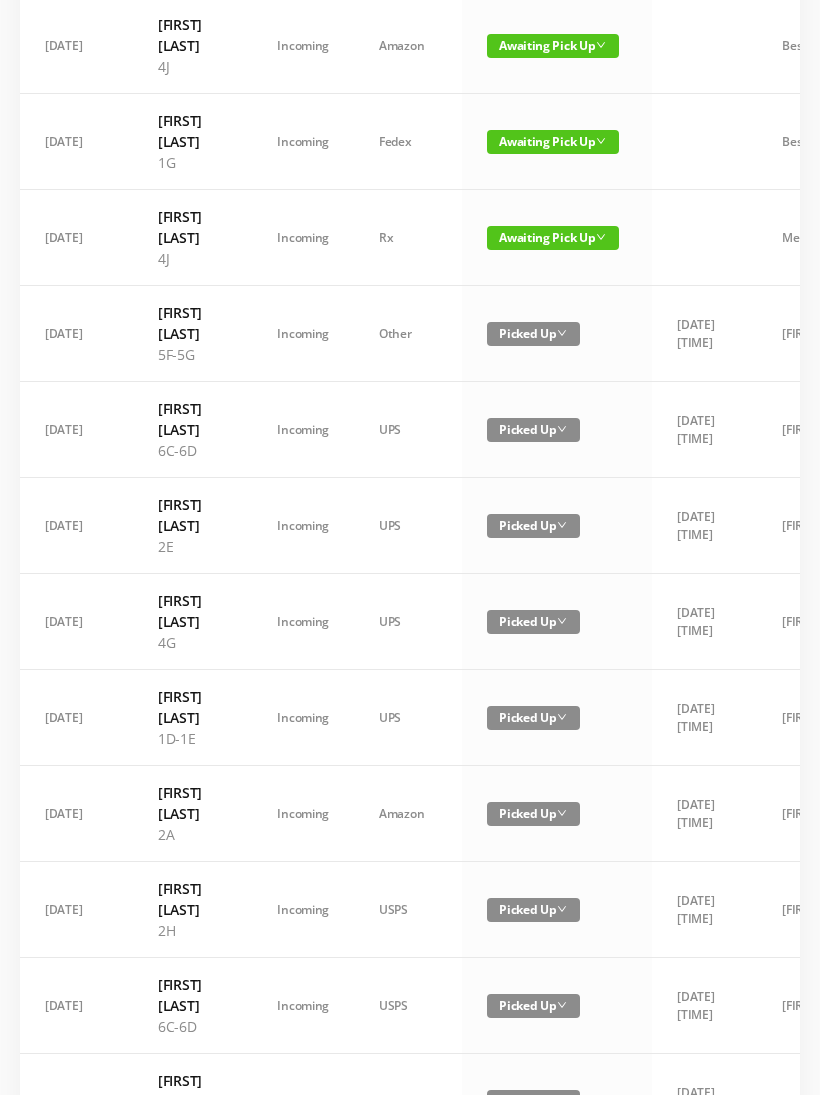 scroll, scrollTop: 1091, scrollLeft: 0, axis: vertical 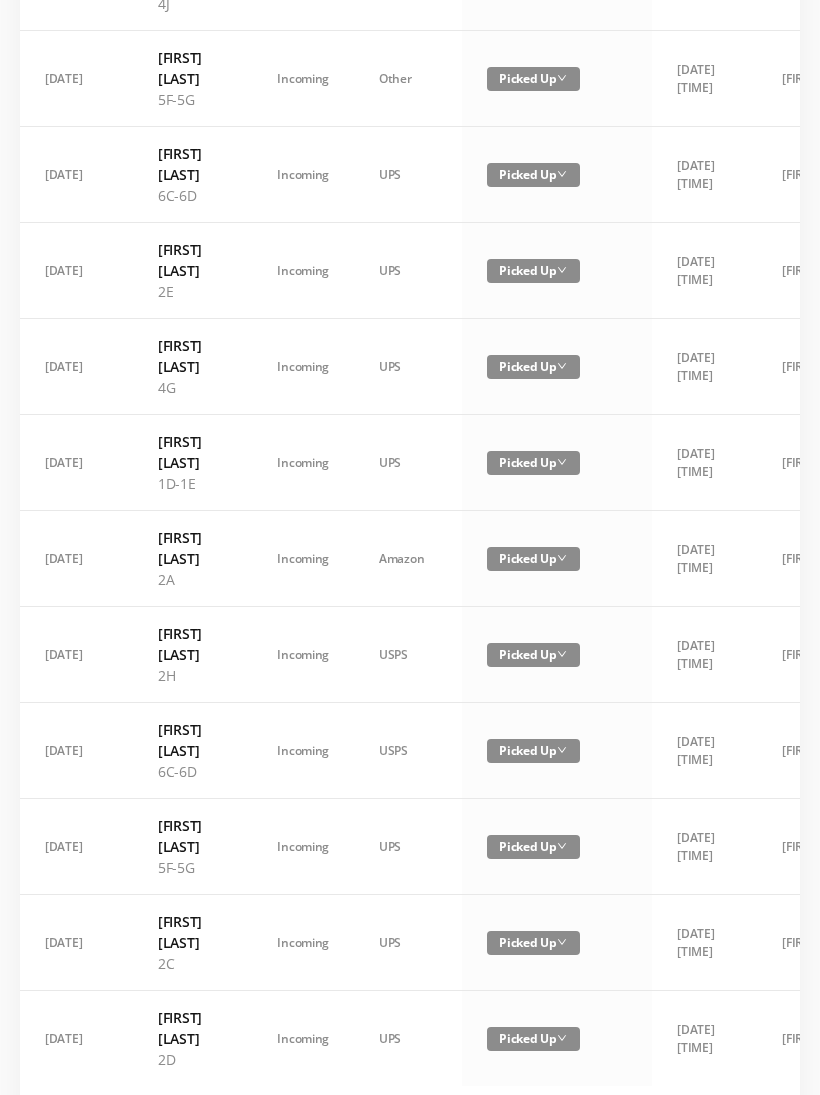 click on "1" at bounding box center (544, 1118) 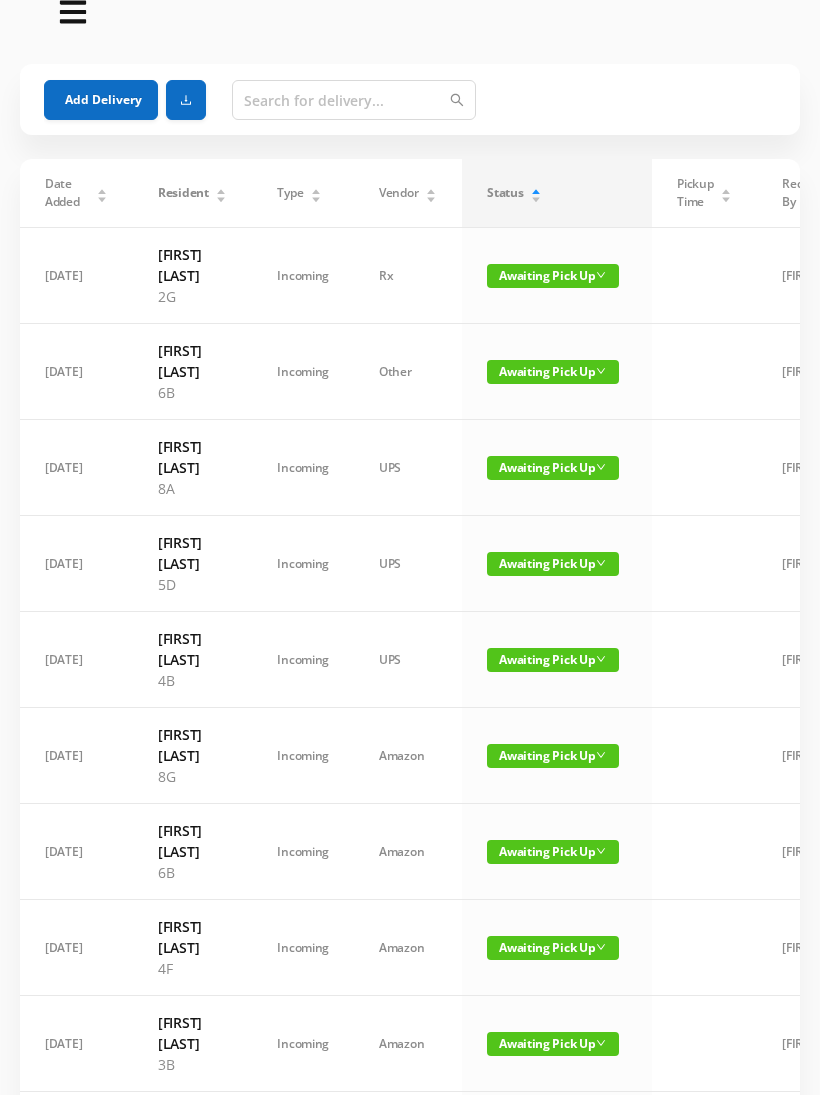 scroll, scrollTop: 0, scrollLeft: 0, axis: both 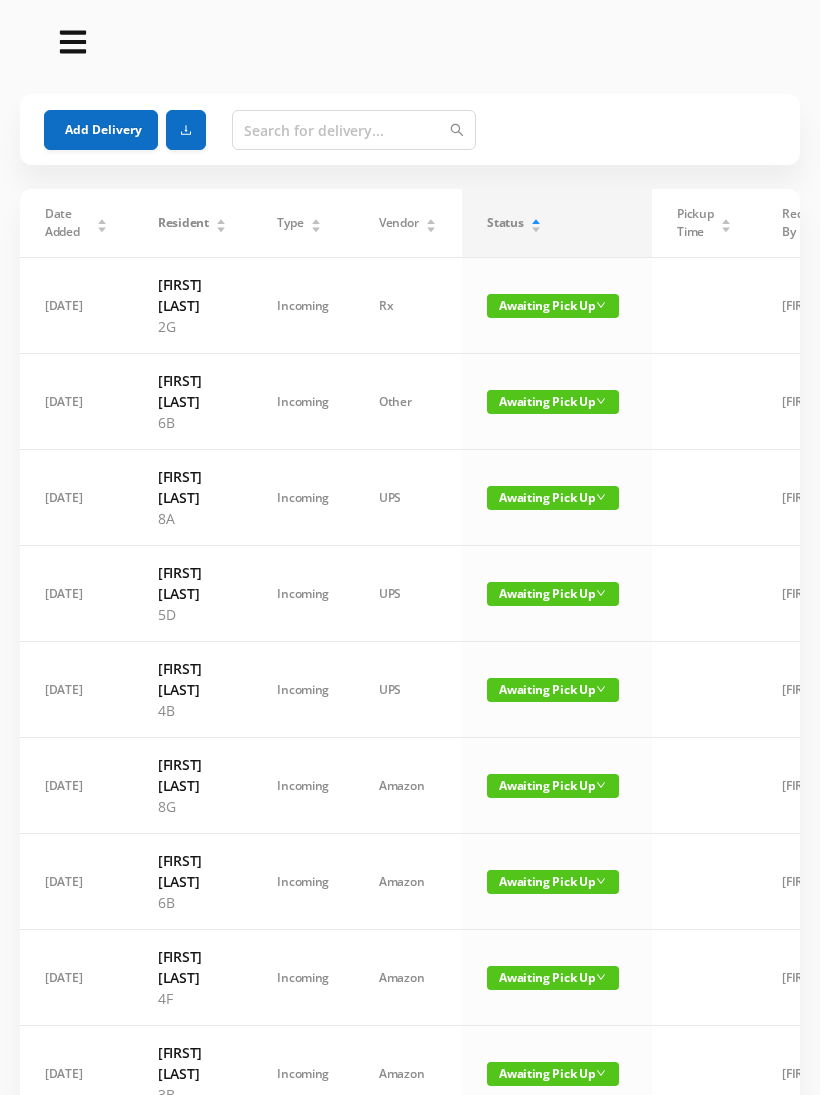 click on "Add Delivery" at bounding box center [101, 130] 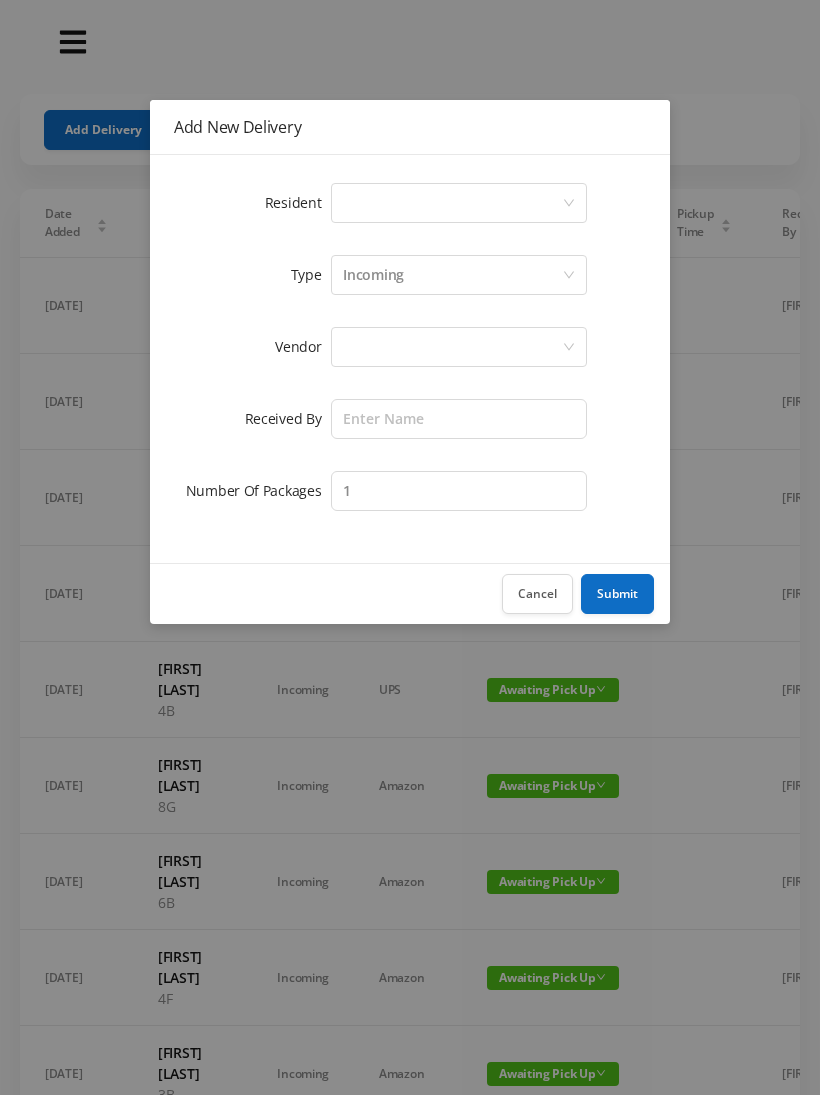 click on "Select a person" at bounding box center [452, 203] 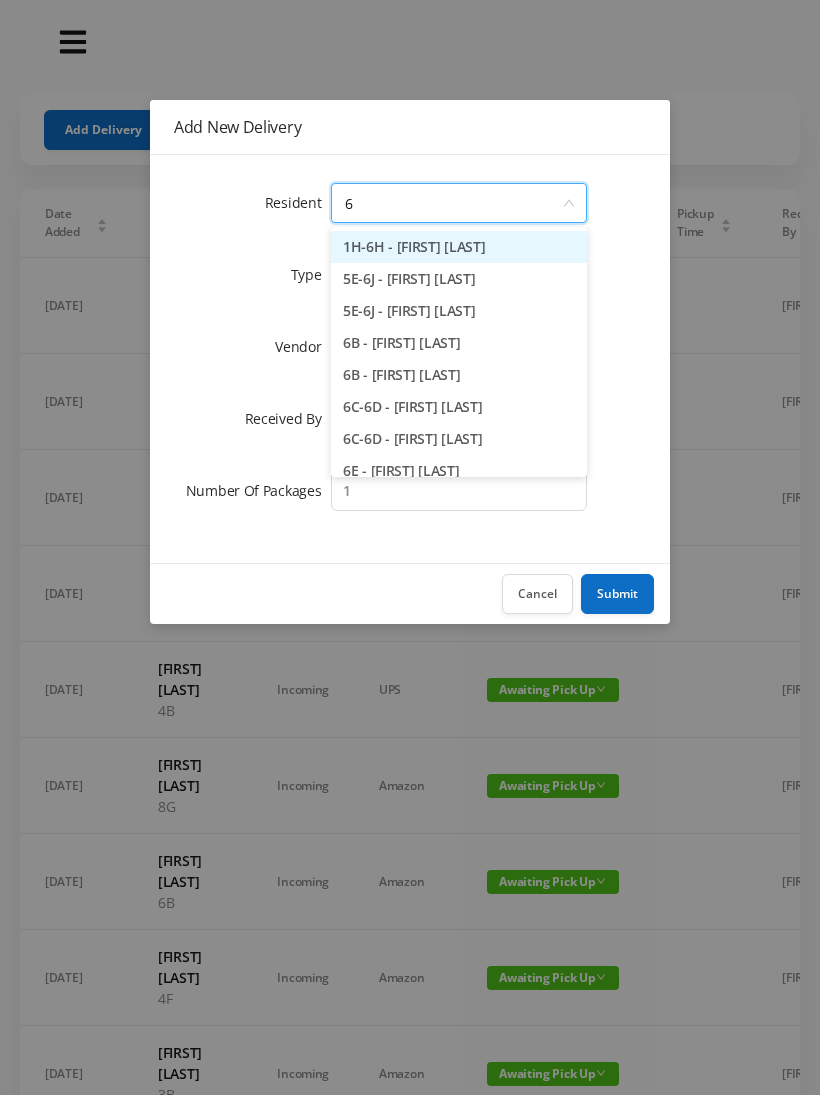 type on "6c" 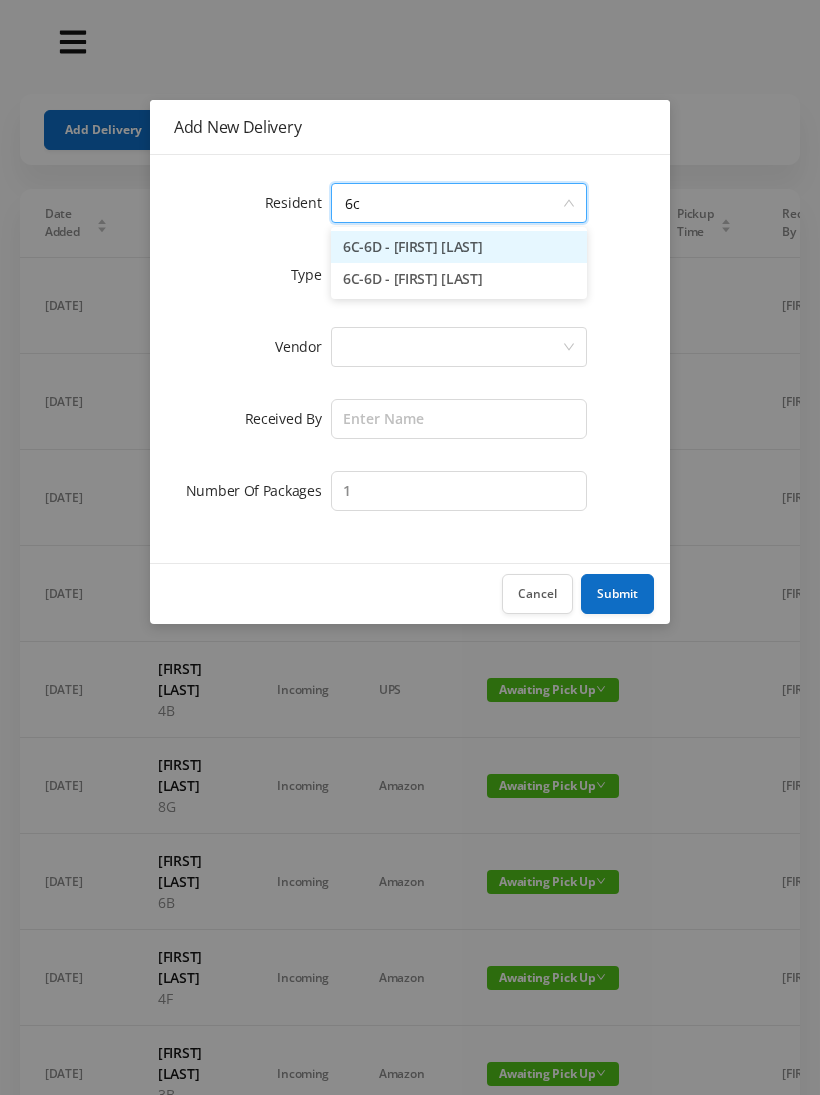 click on "6C-6D - [FIRST] [LAST]" at bounding box center [459, 279] 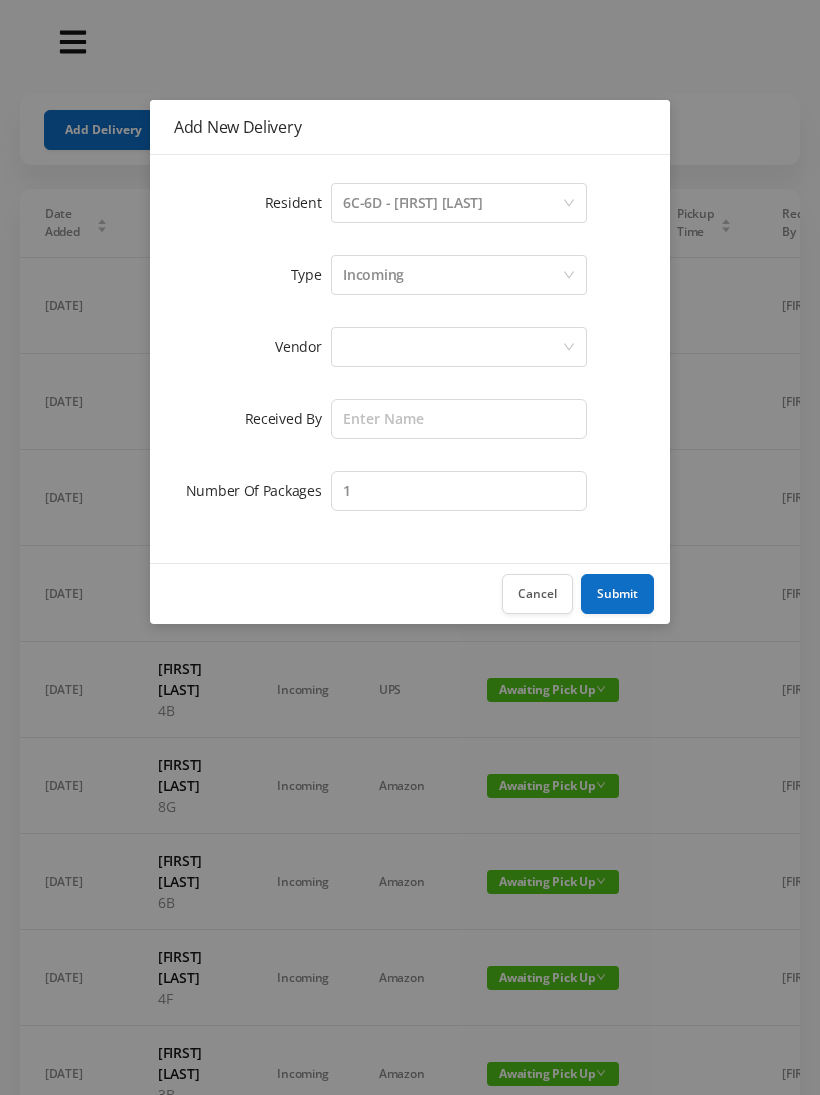 click at bounding box center [452, 347] 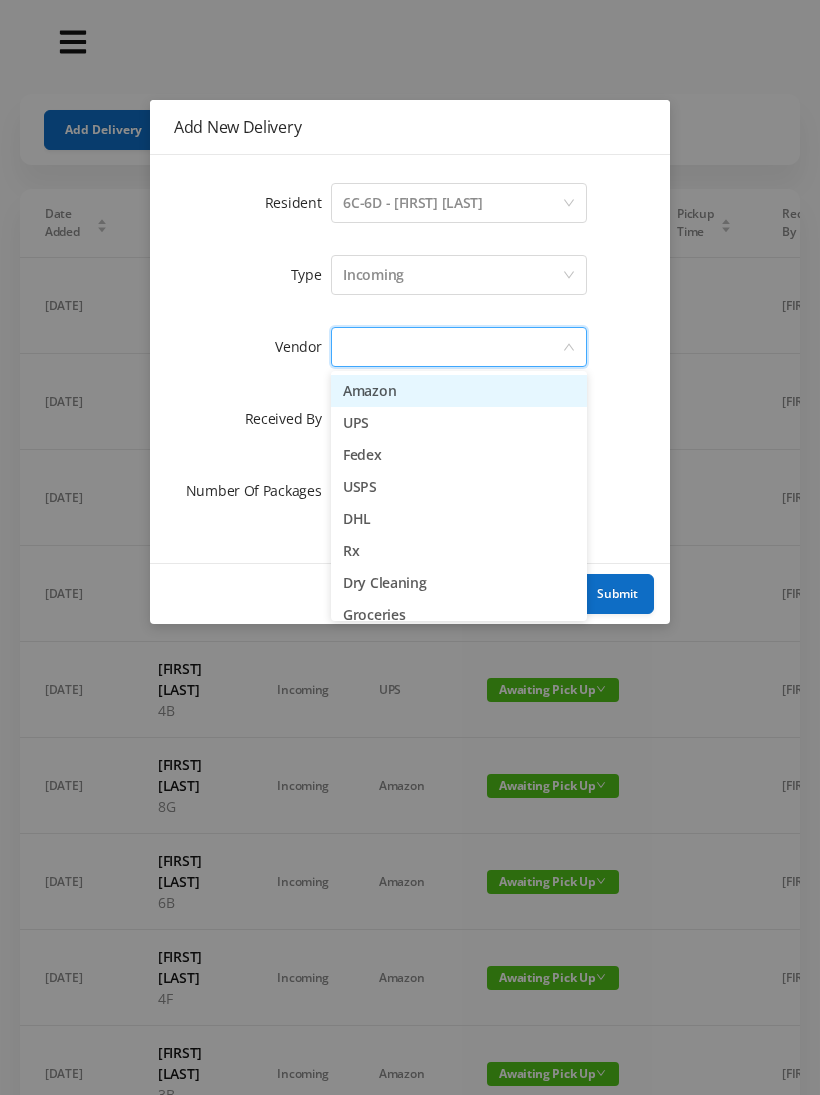 click on "Amazon" at bounding box center (459, 391) 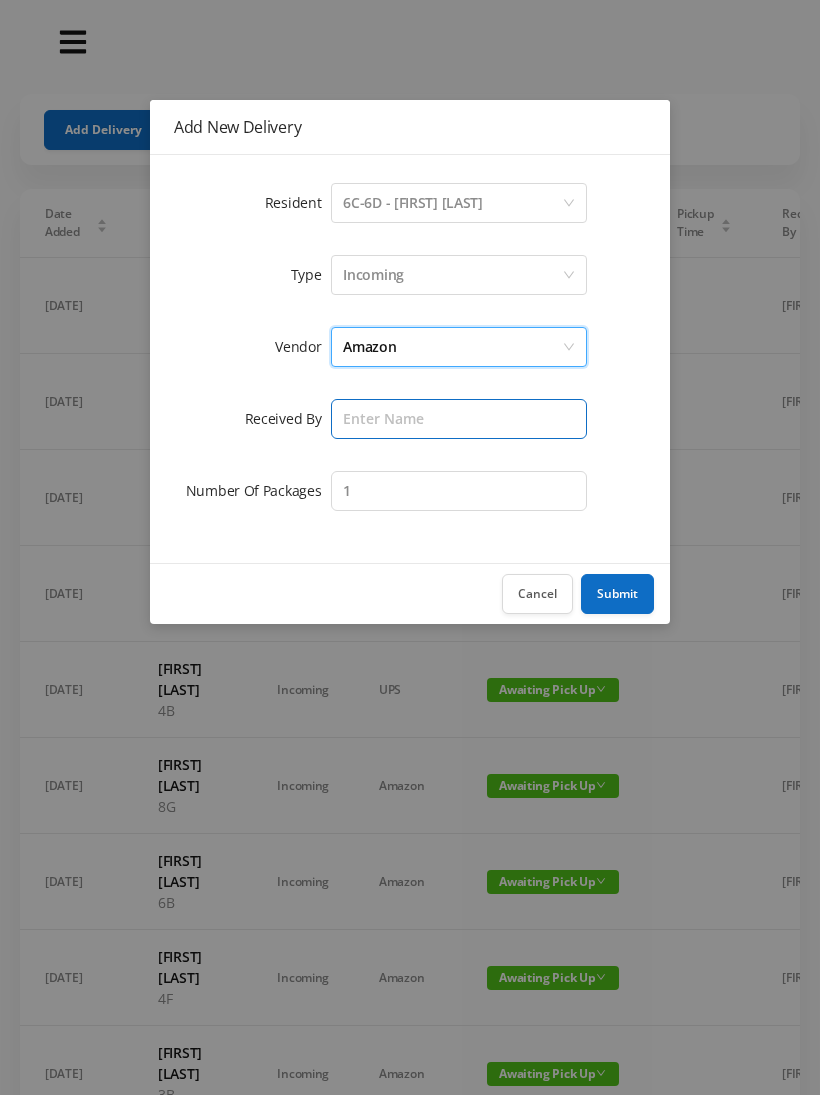 click at bounding box center [459, 419] 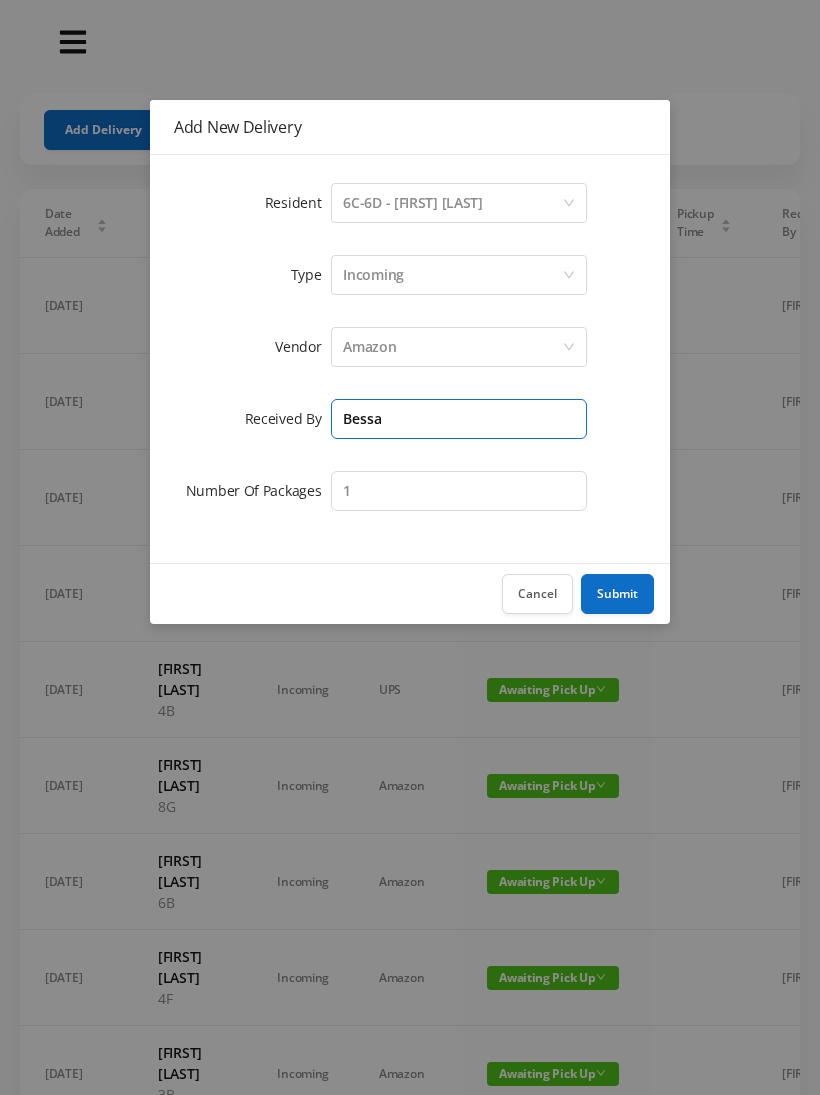 type on "Bessa" 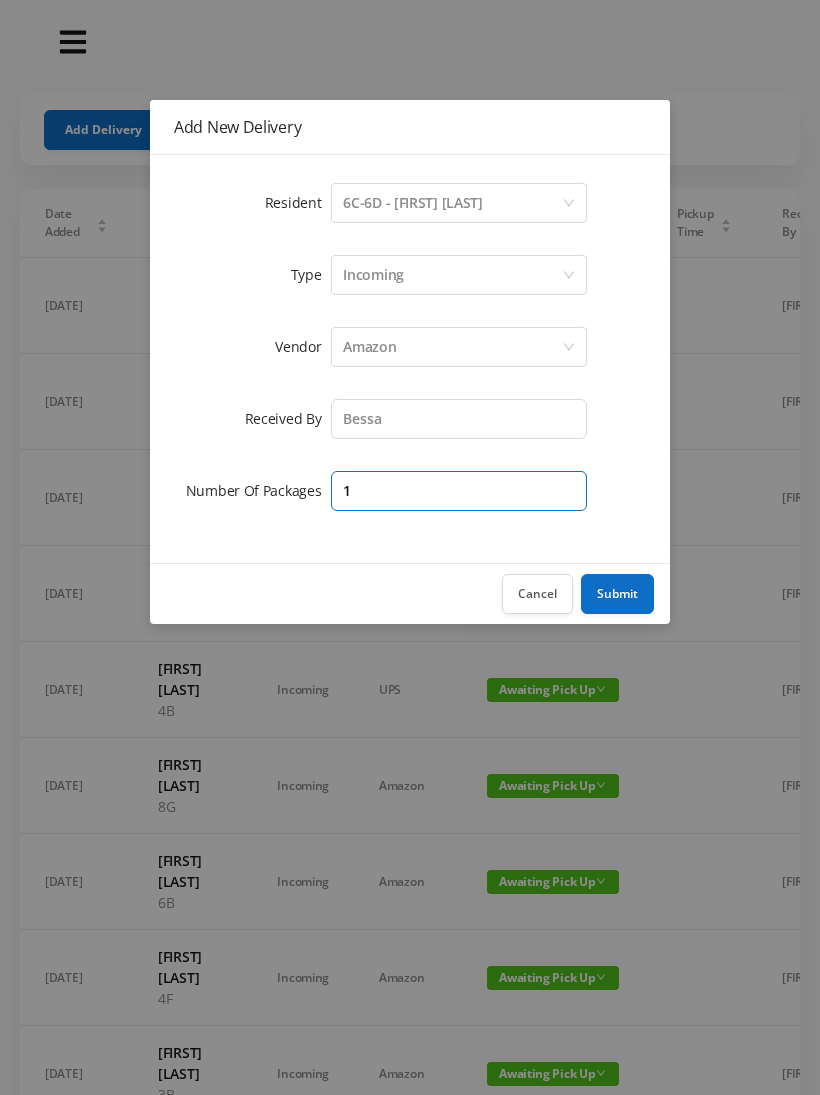 click on "1" at bounding box center [459, 491] 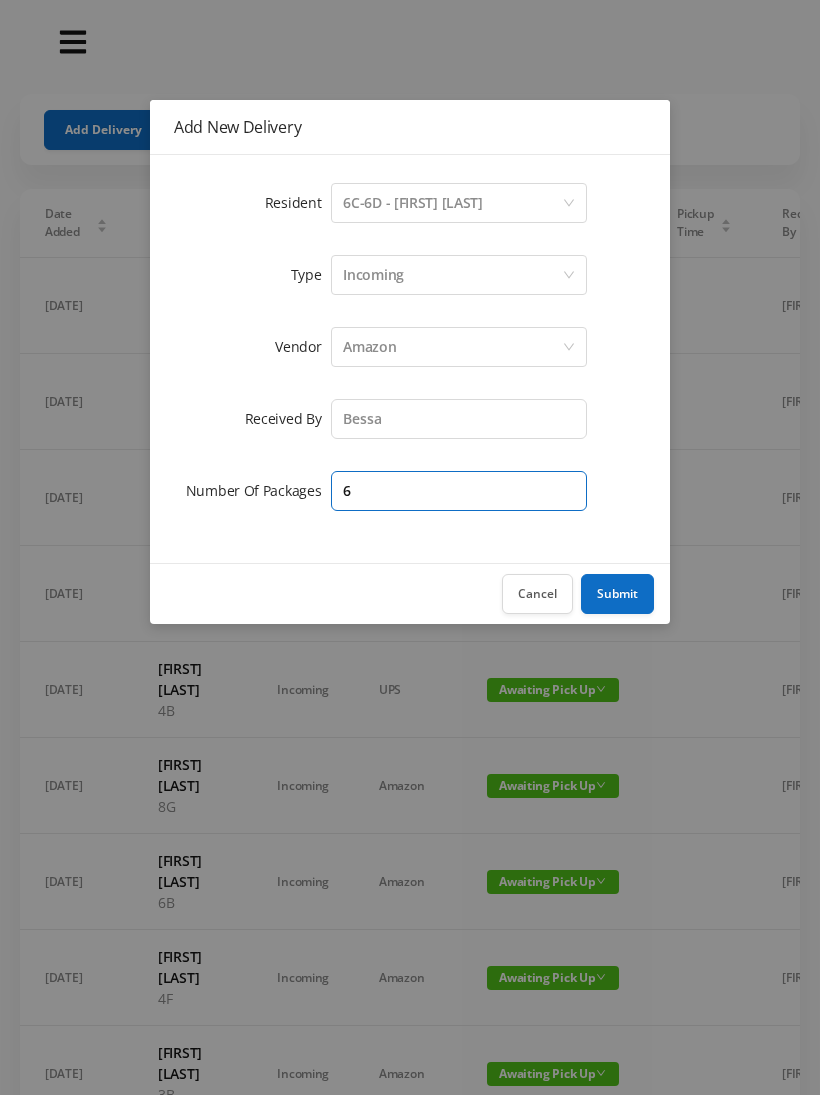 type on "6" 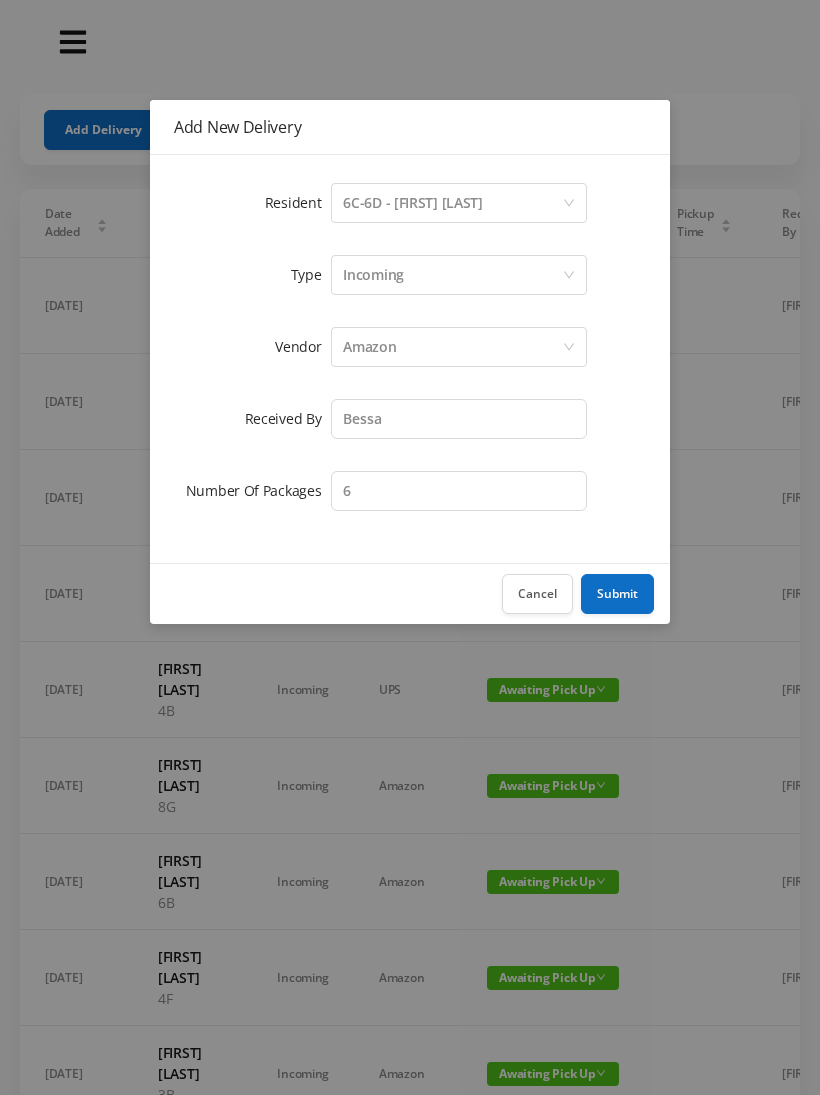 click on "Submit" at bounding box center (617, 594) 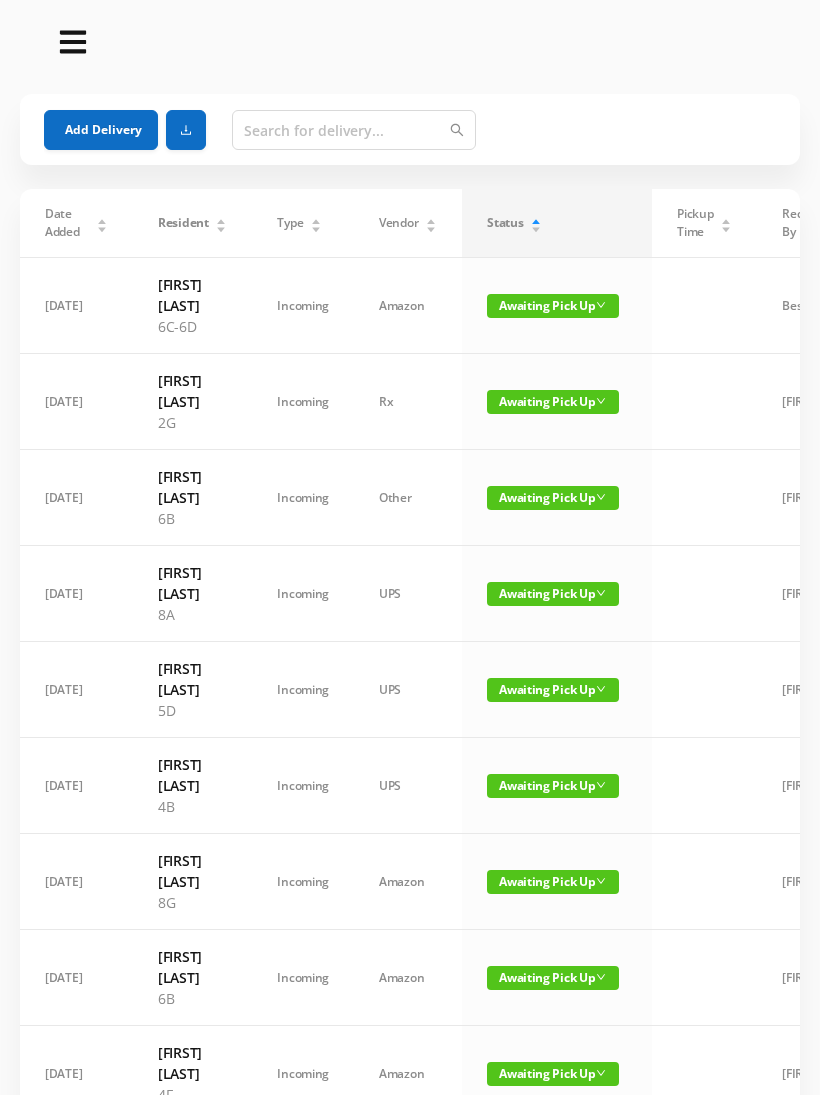 click on "Add Delivery" at bounding box center (101, 130) 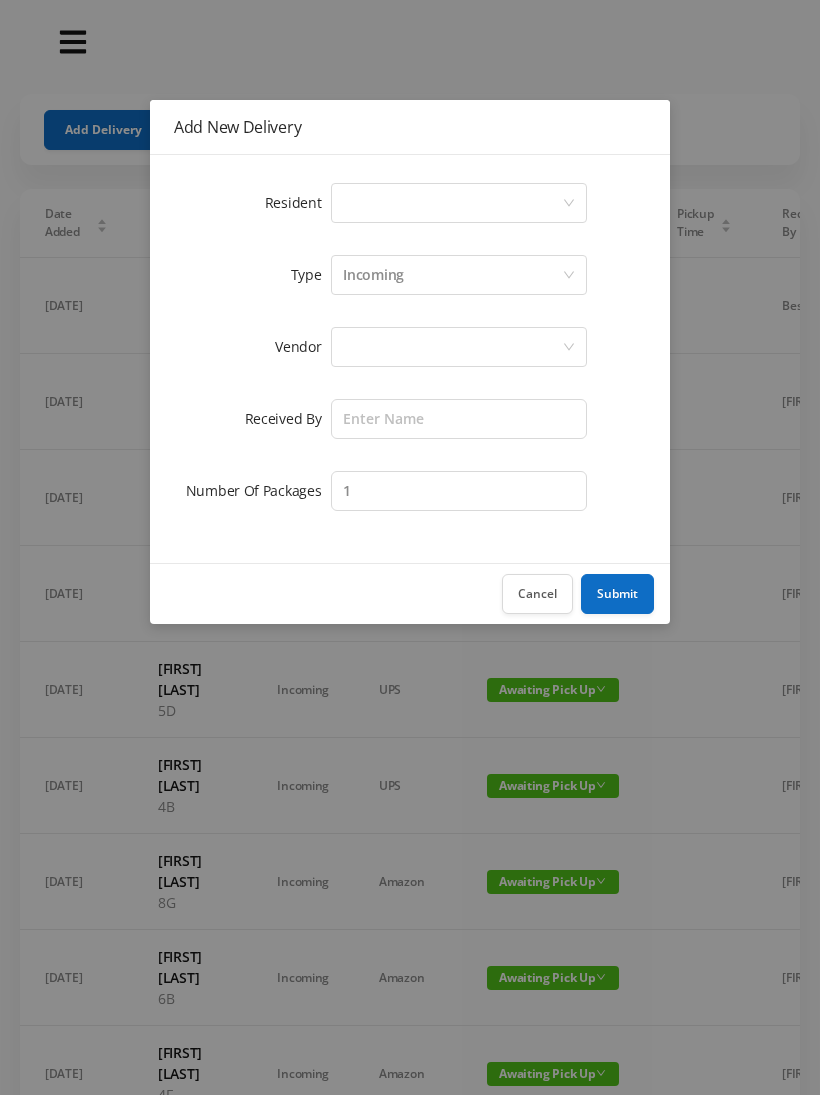 click on "Select a person" at bounding box center [452, 203] 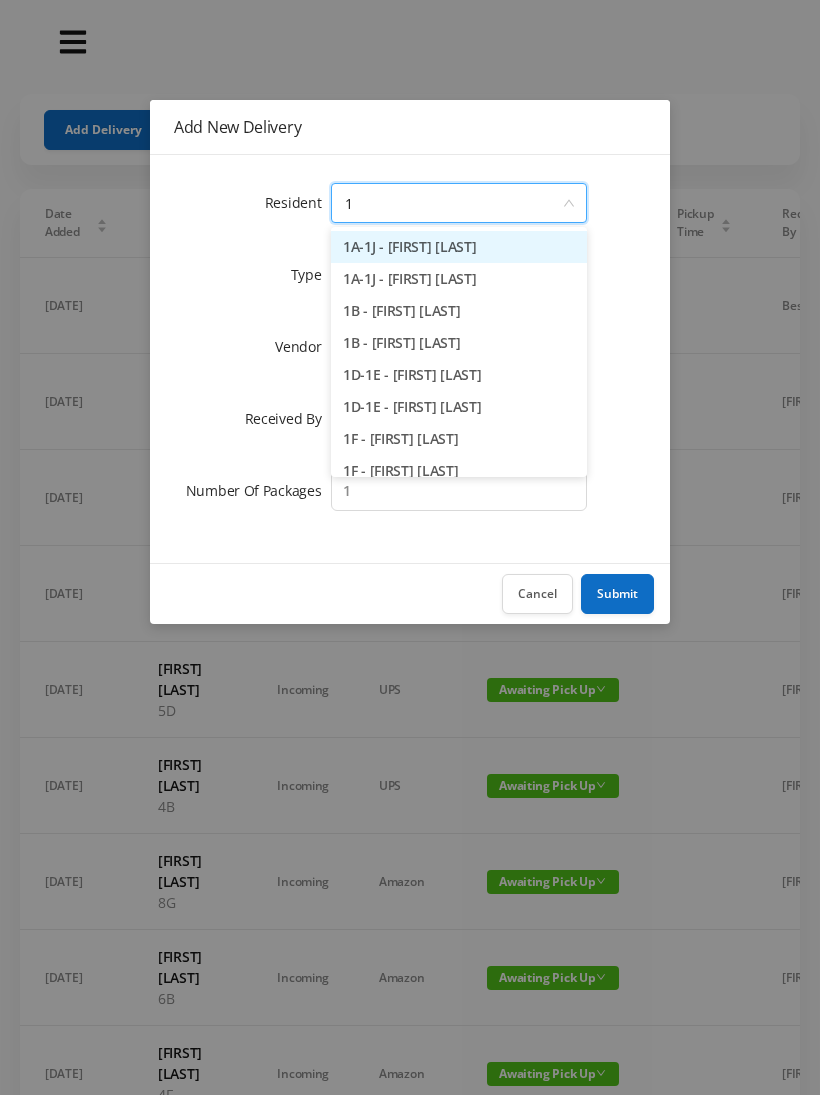 type on "[APT_NUMBER]" 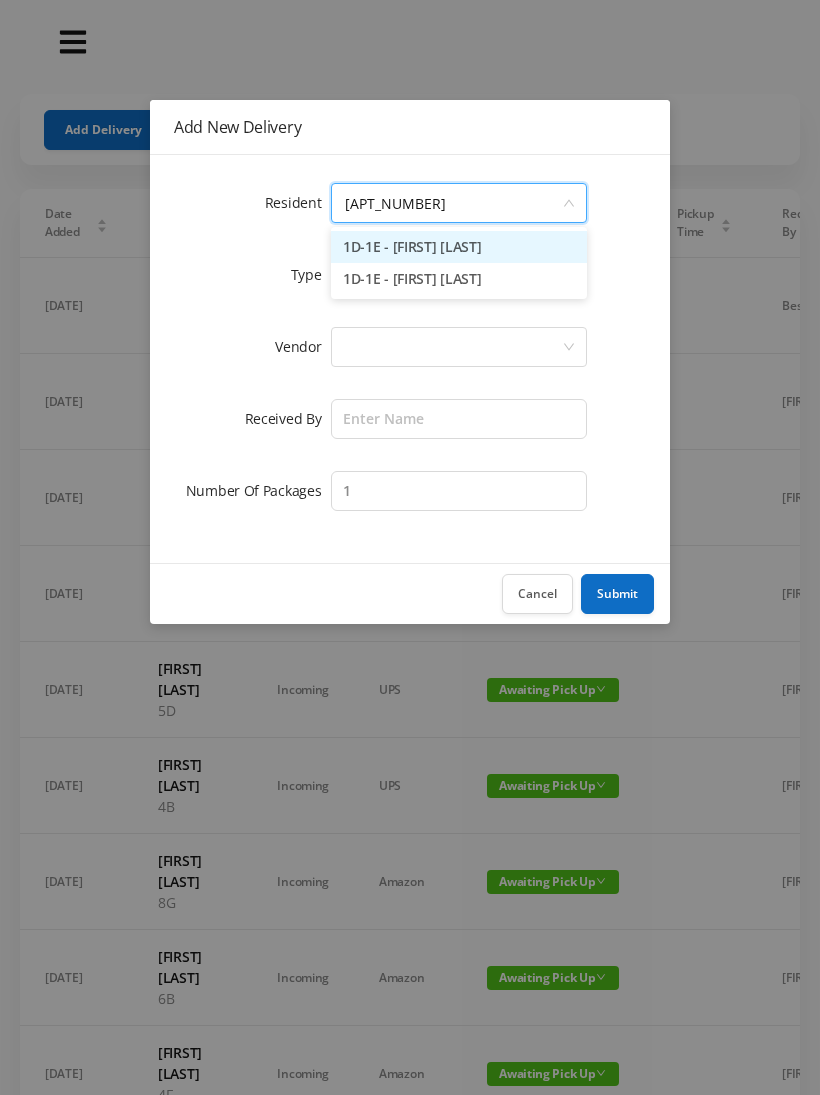 click on "1D-1E - [FIRST] [LAST]" at bounding box center [459, 247] 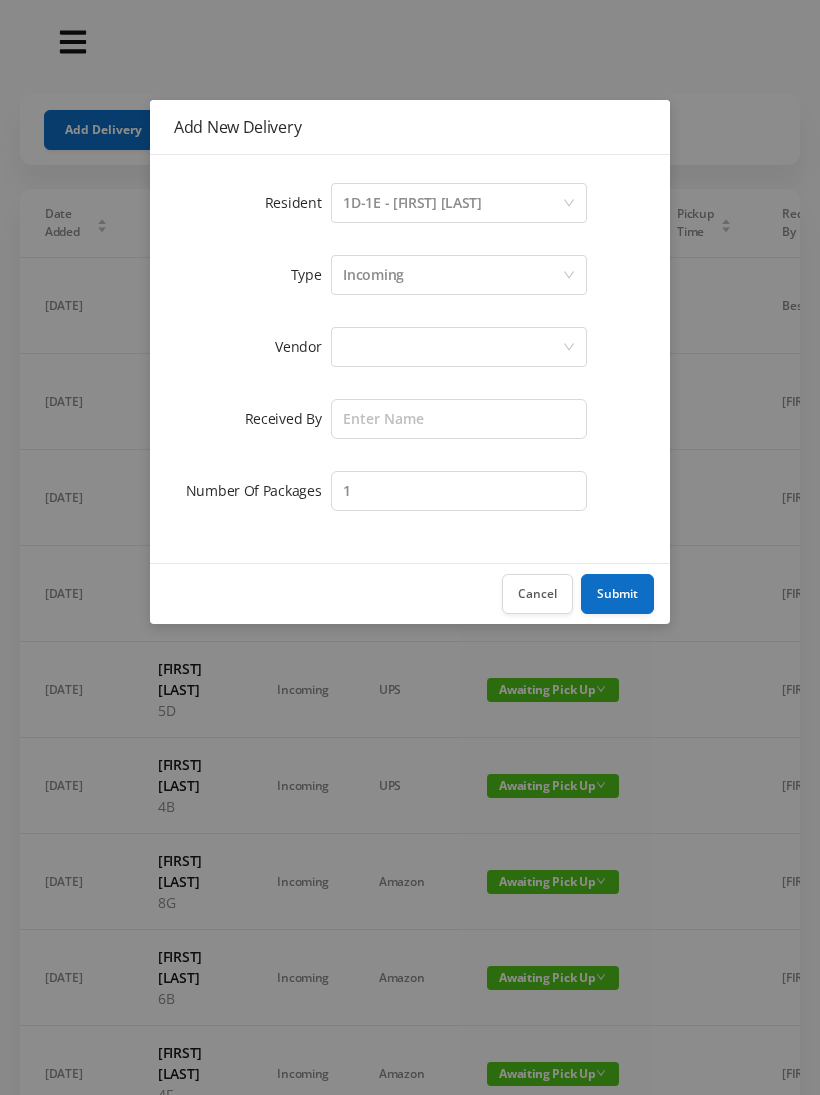 click at bounding box center [452, 347] 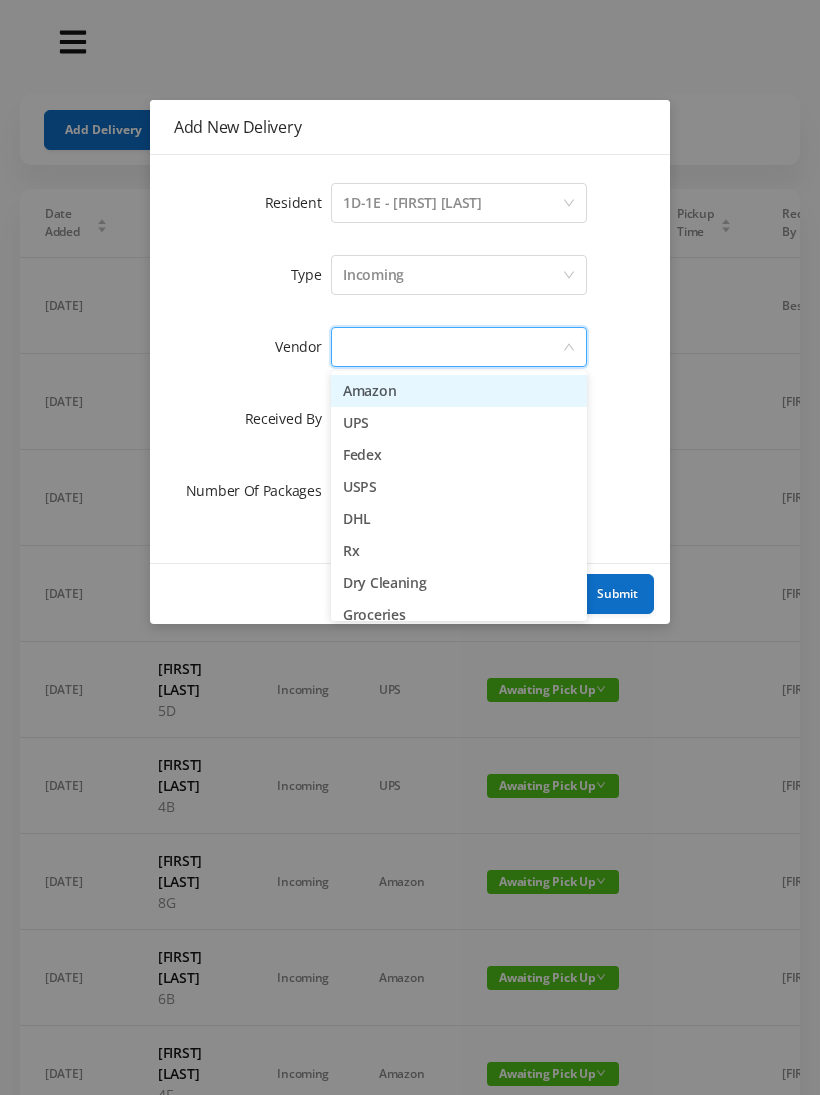 click on "Amazon" at bounding box center (459, 391) 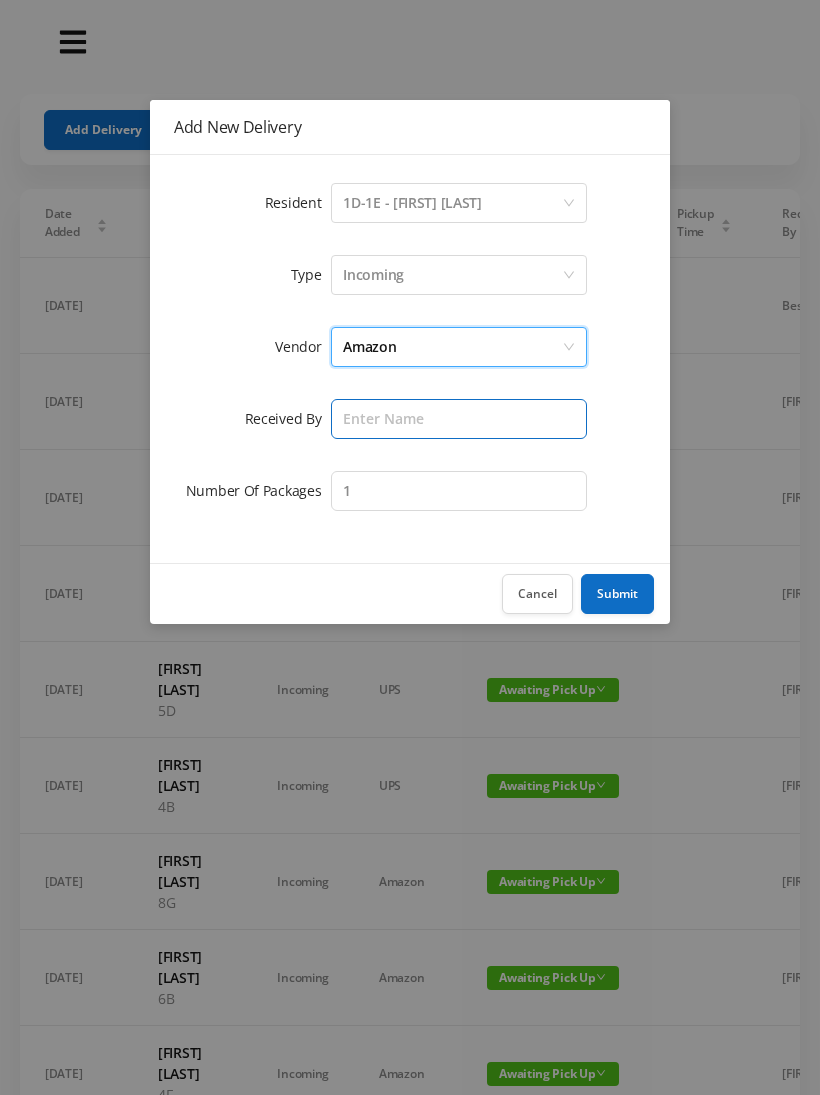 click at bounding box center [459, 419] 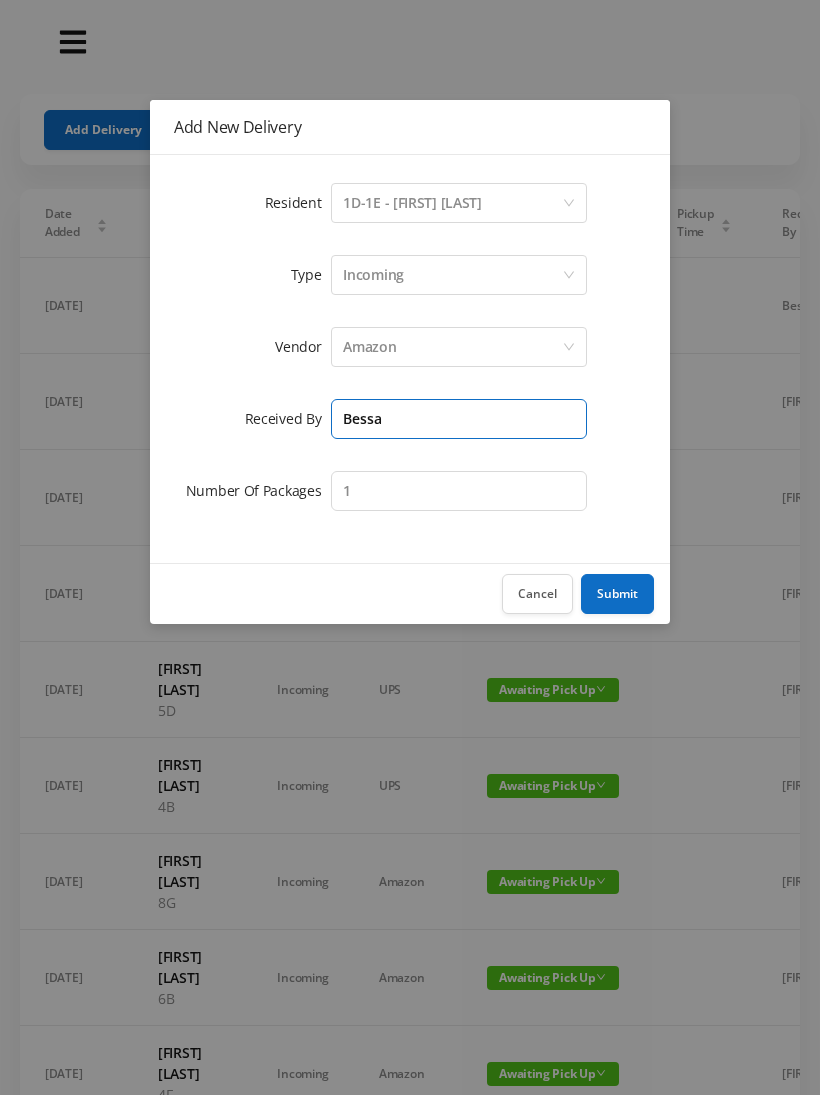 type on "Bessa" 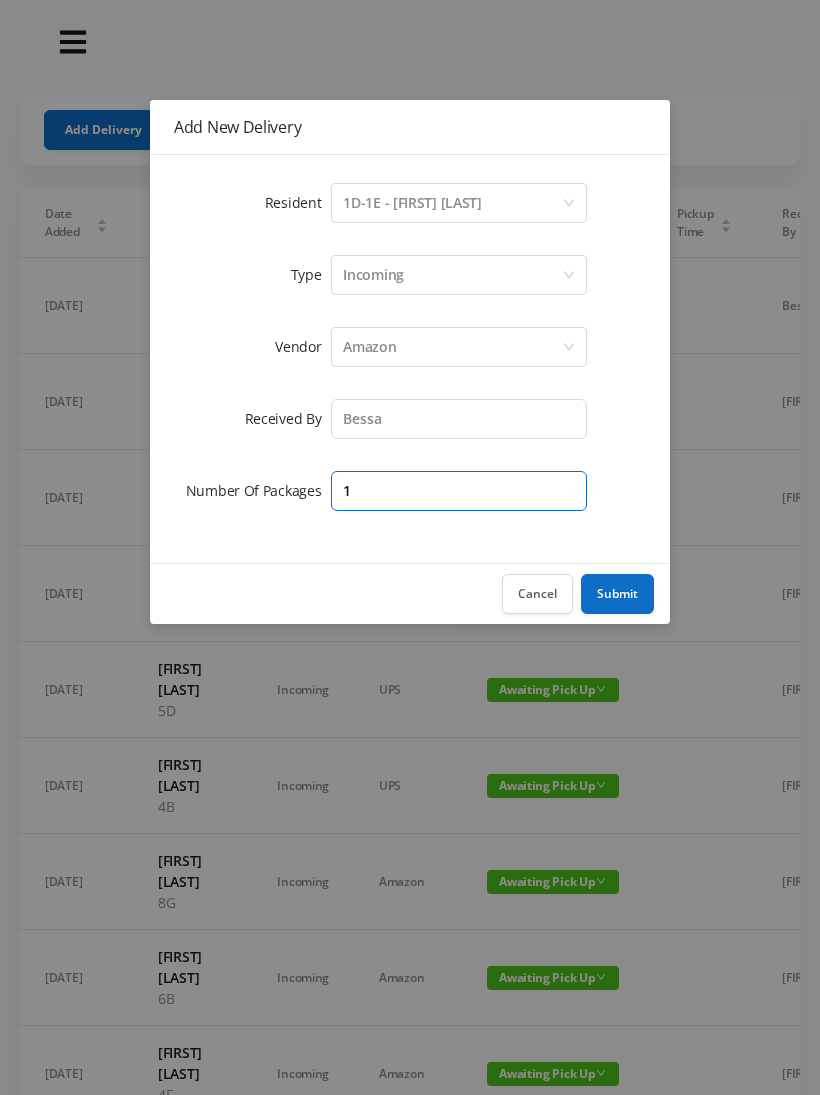 click on "1" at bounding box center [459, 491] 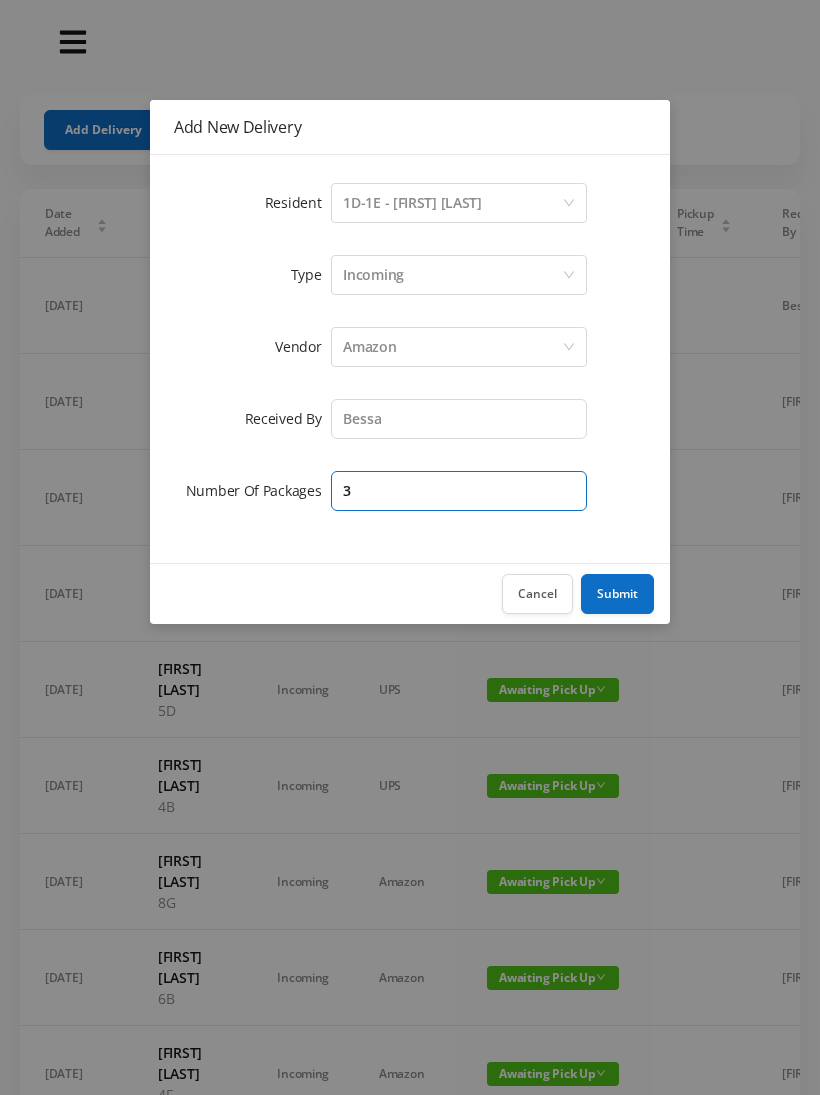 type on "3" 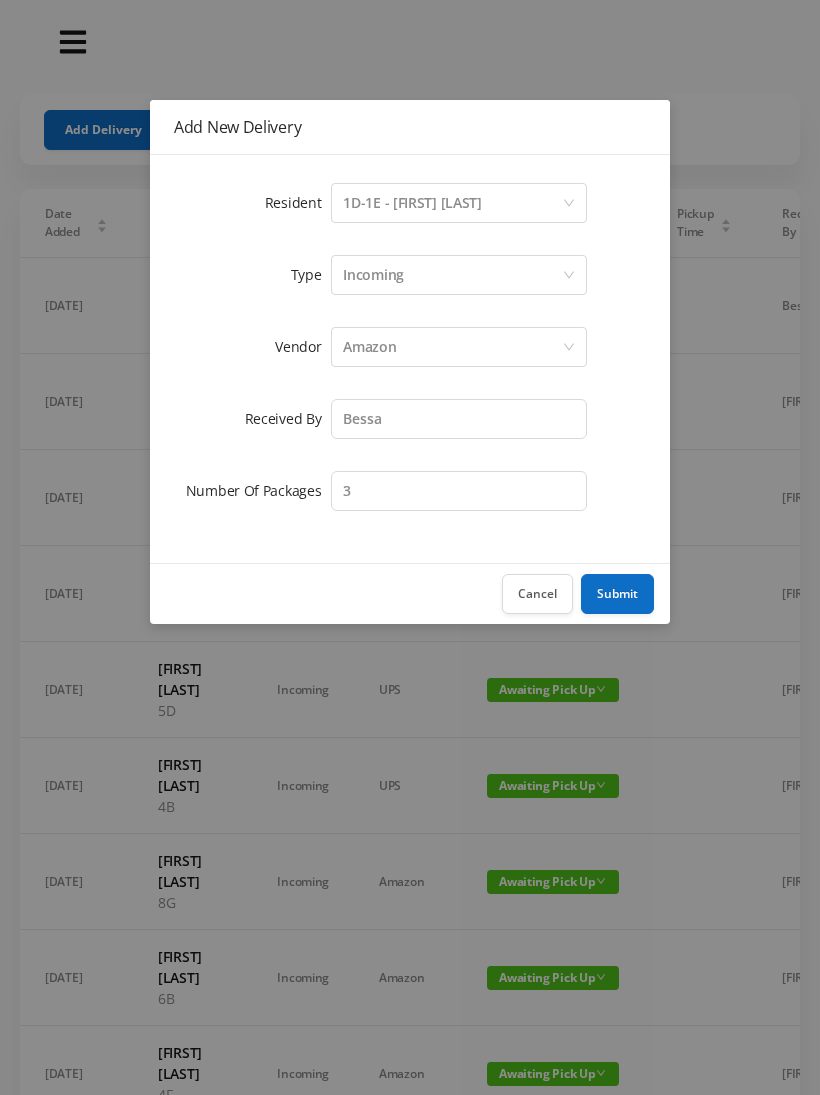click on "Submit" at bounding box center (617, 594) 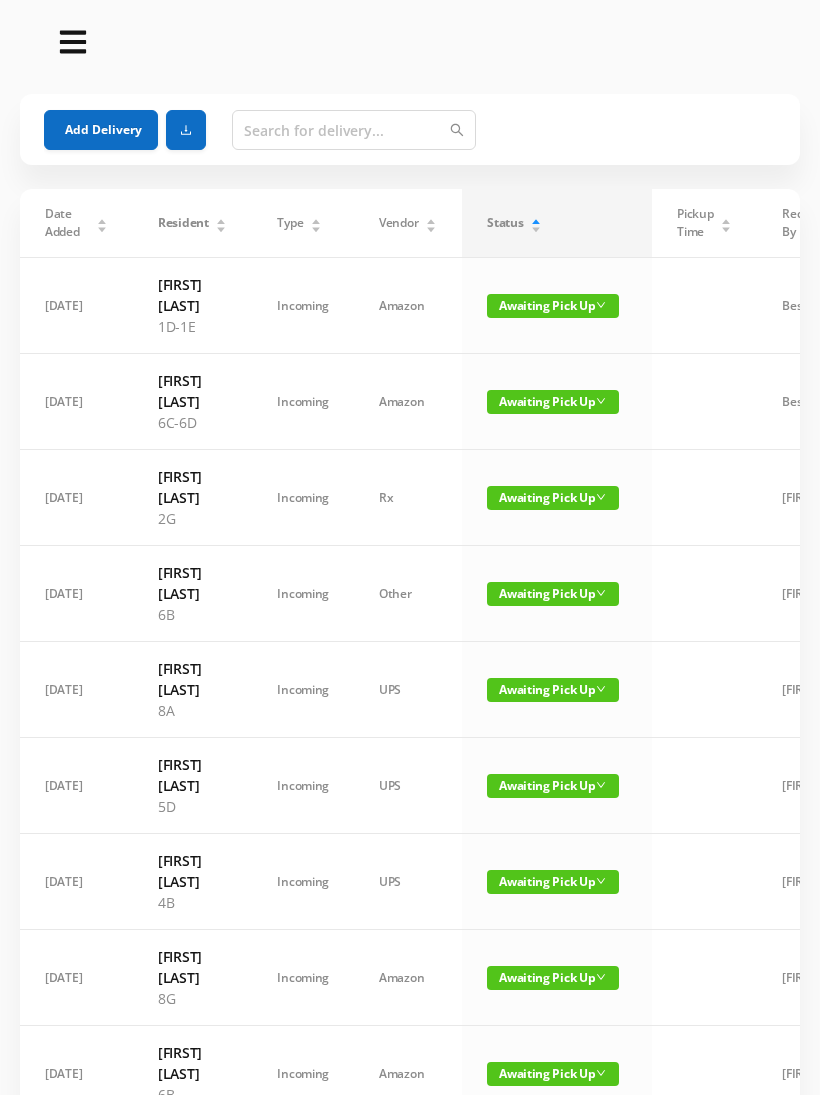 click on "Add Delivery" at bounding box center [101, 130] 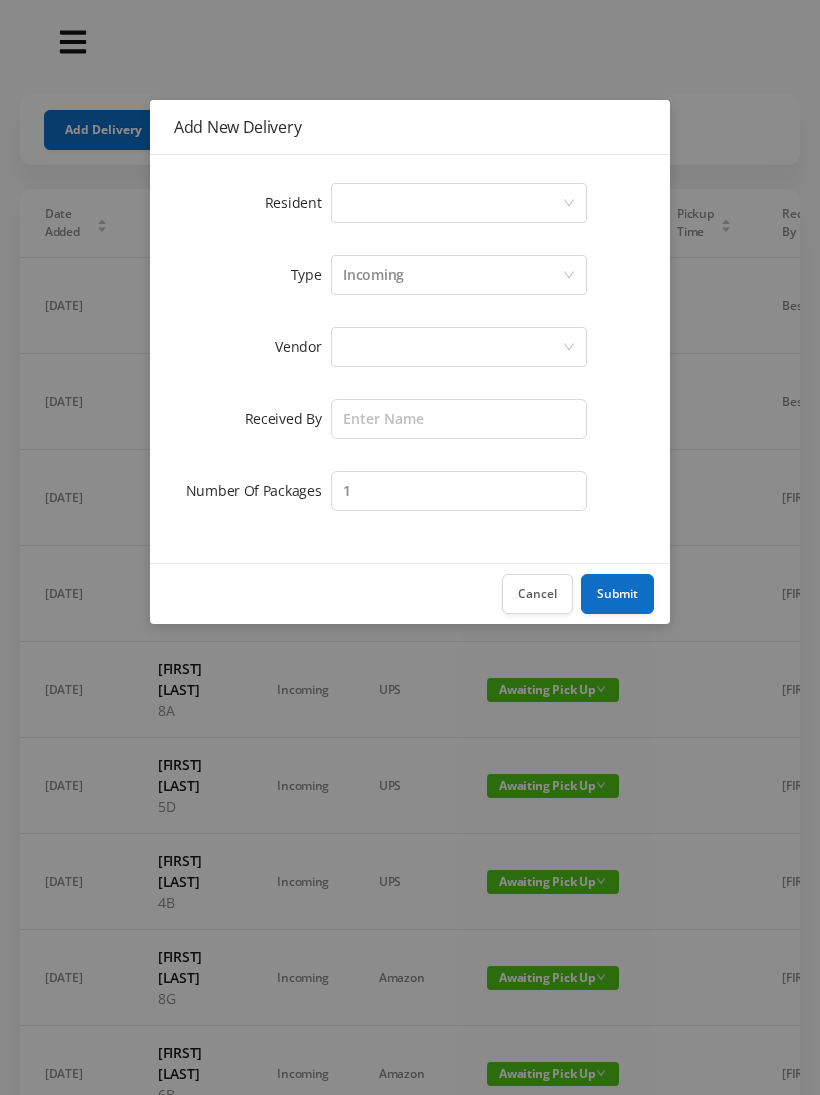 click on "Select a person" at bounding box center (452, 203) 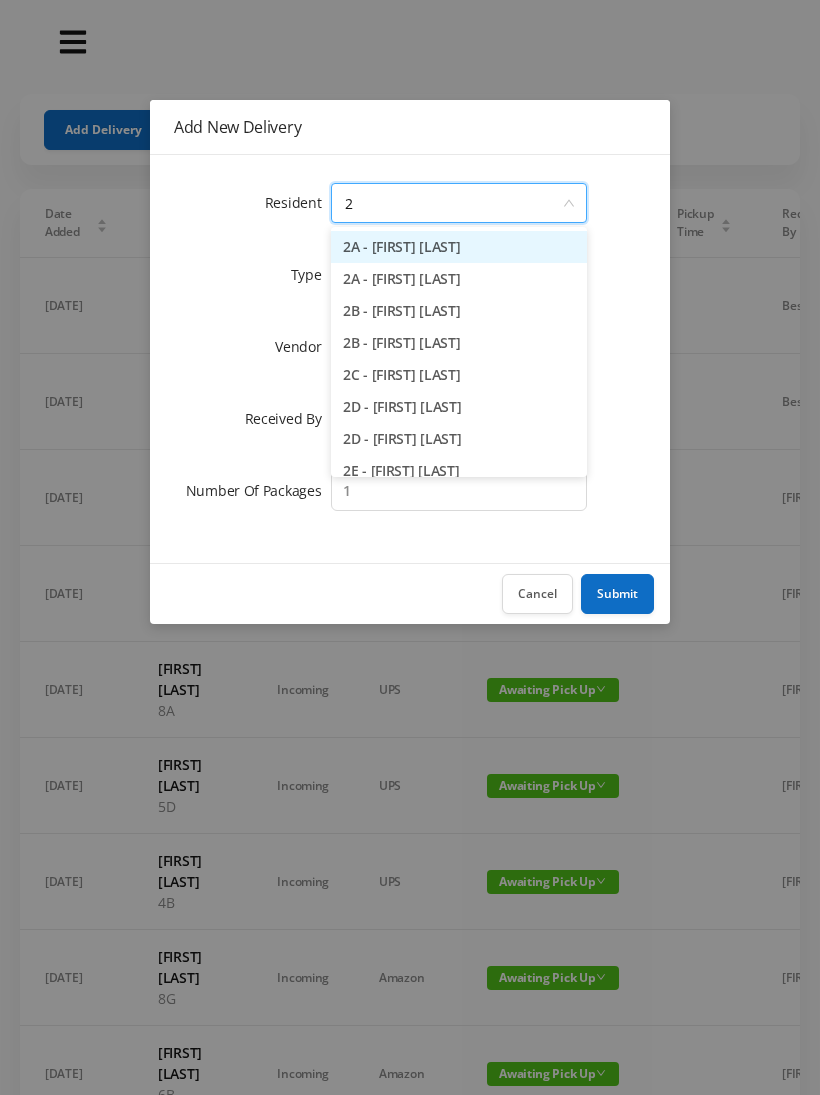 type on "2h" 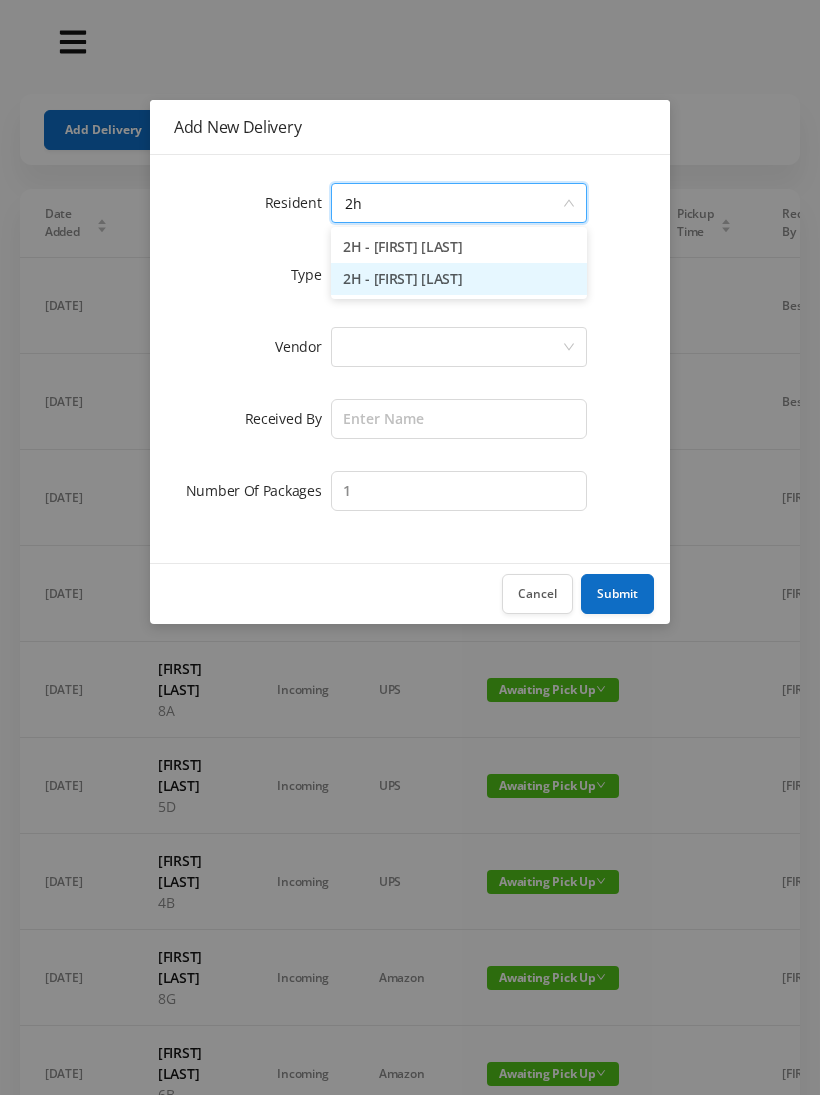 click on "2H - [FIRST] [LAST]" at bounding box center (459, 279) 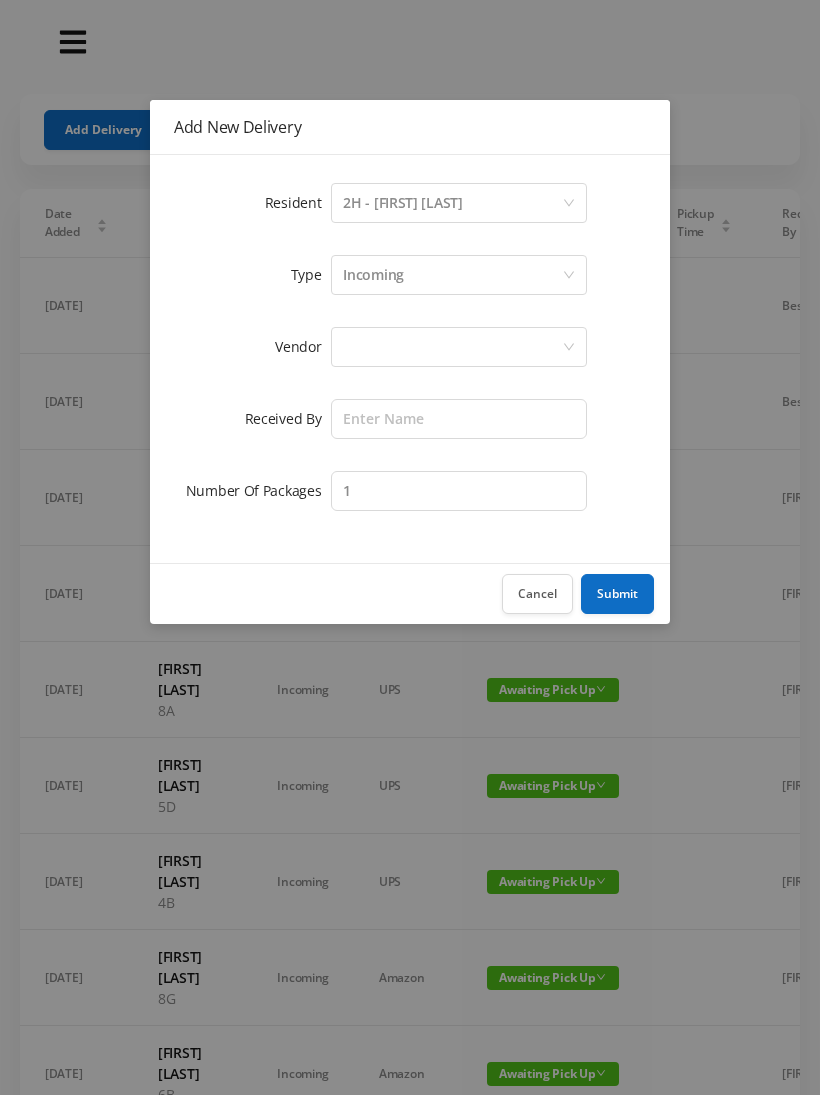 click at bounding box center (452, 347) 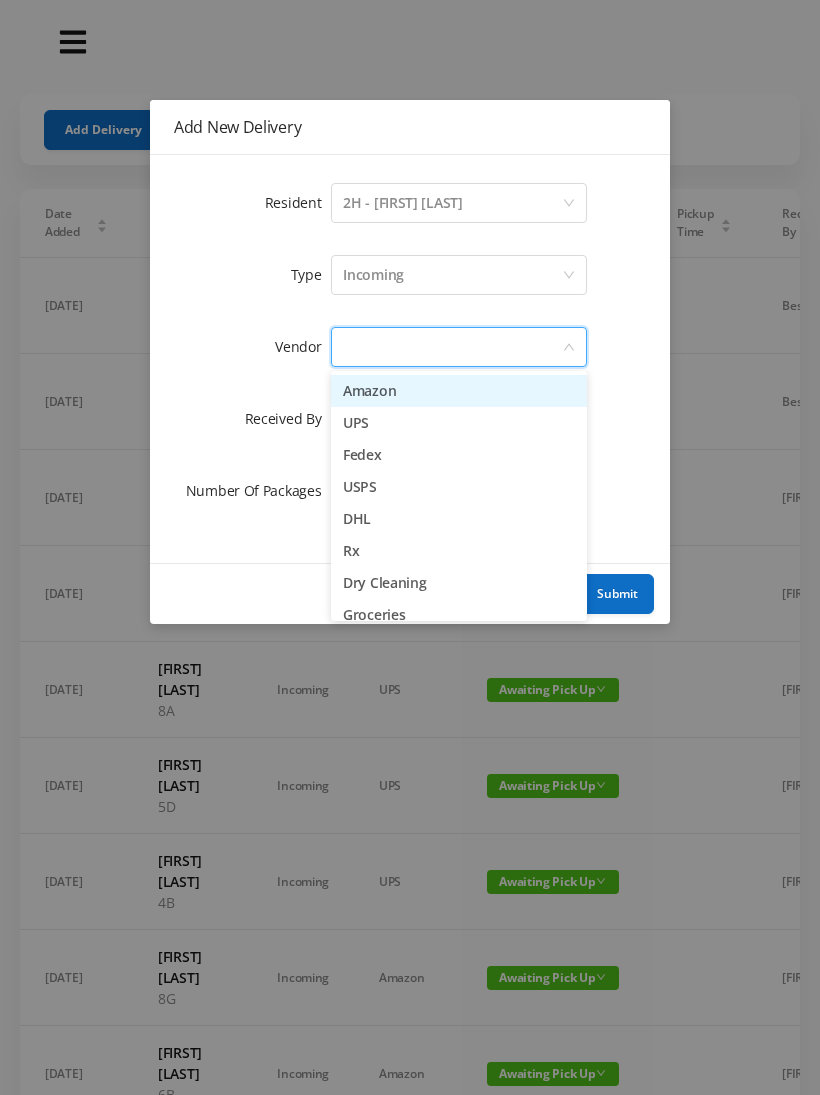 click on "Amazon" at bounding box center [459, 391] 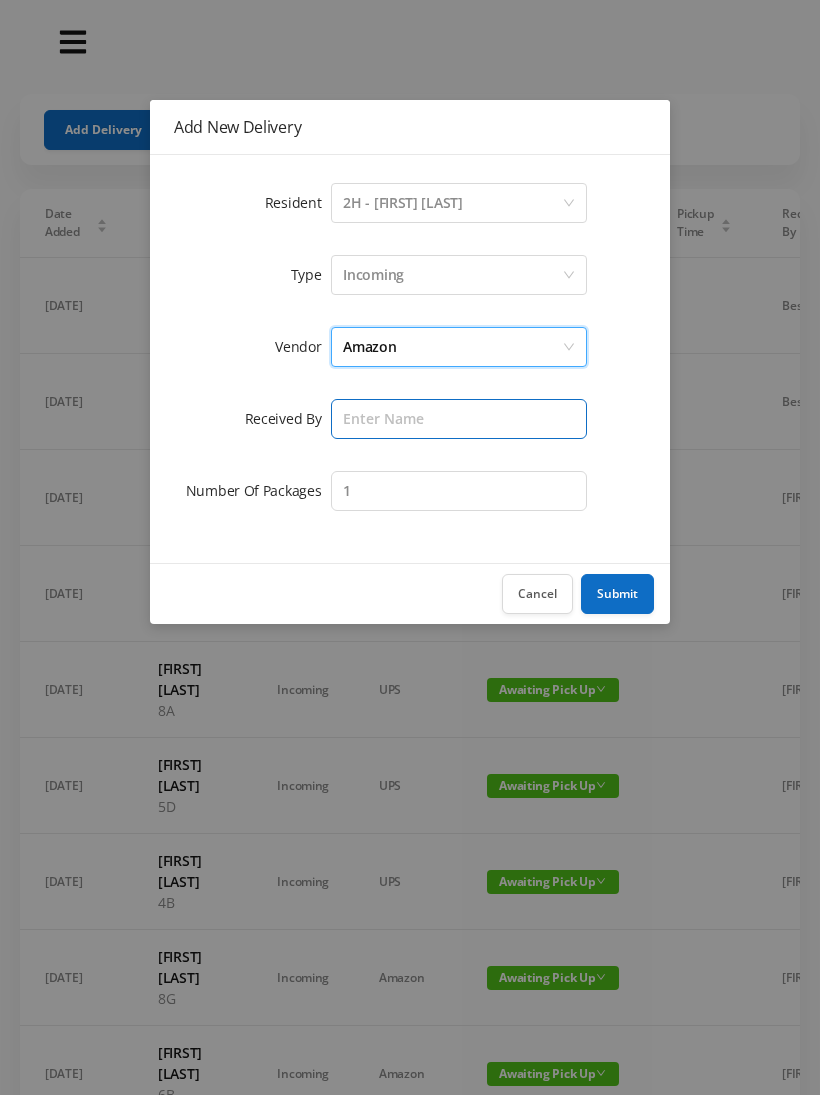 click at bounding box center [459, 419] 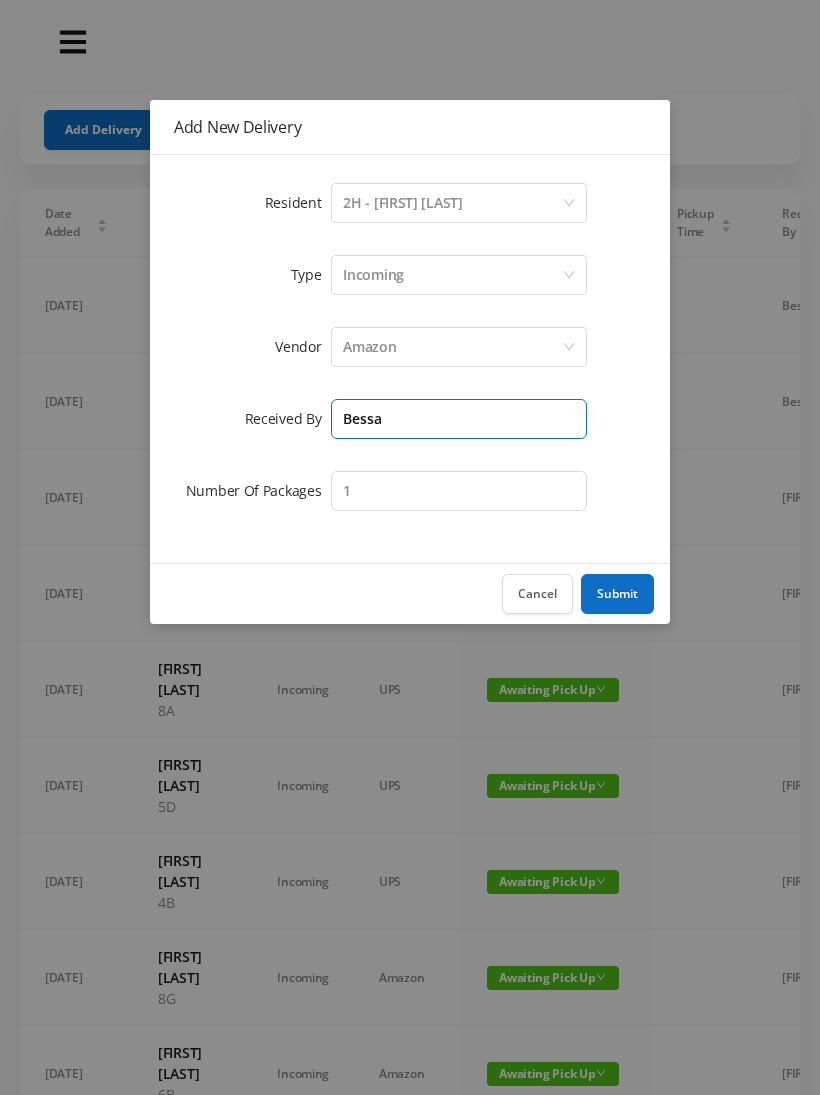 type on "Bessa" 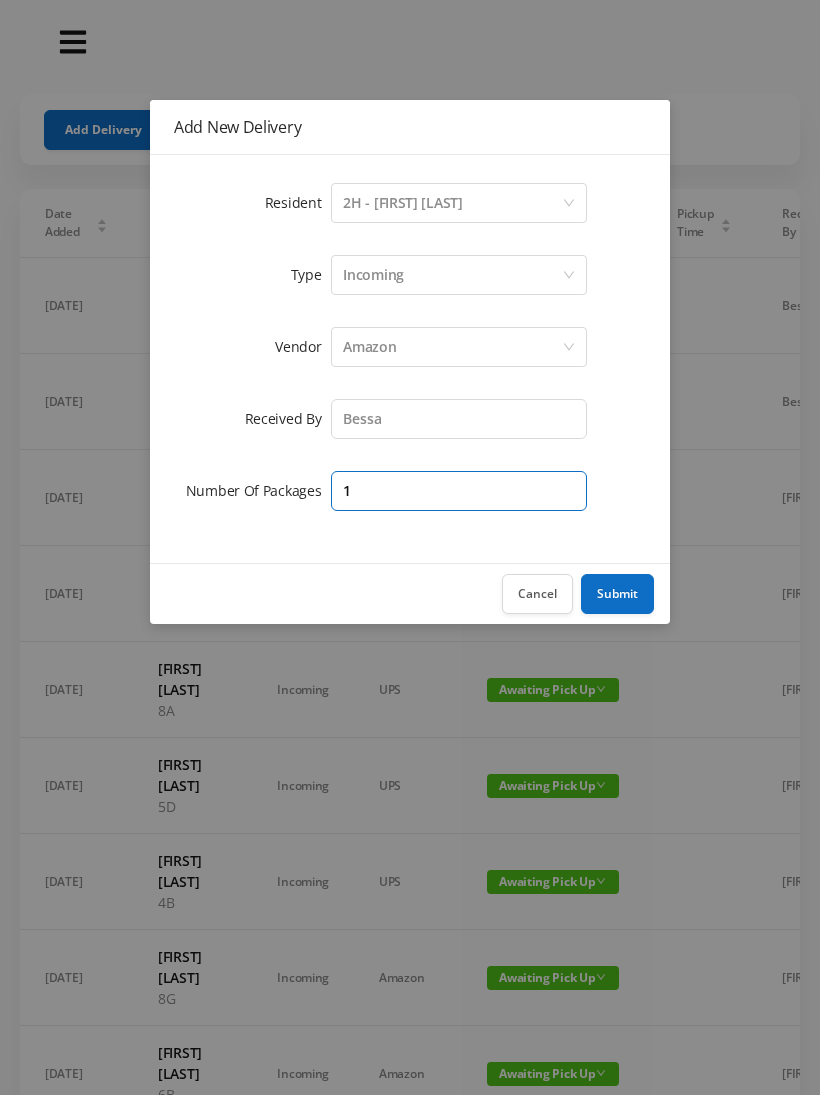 click on "1" at bounding box center (459, 491) 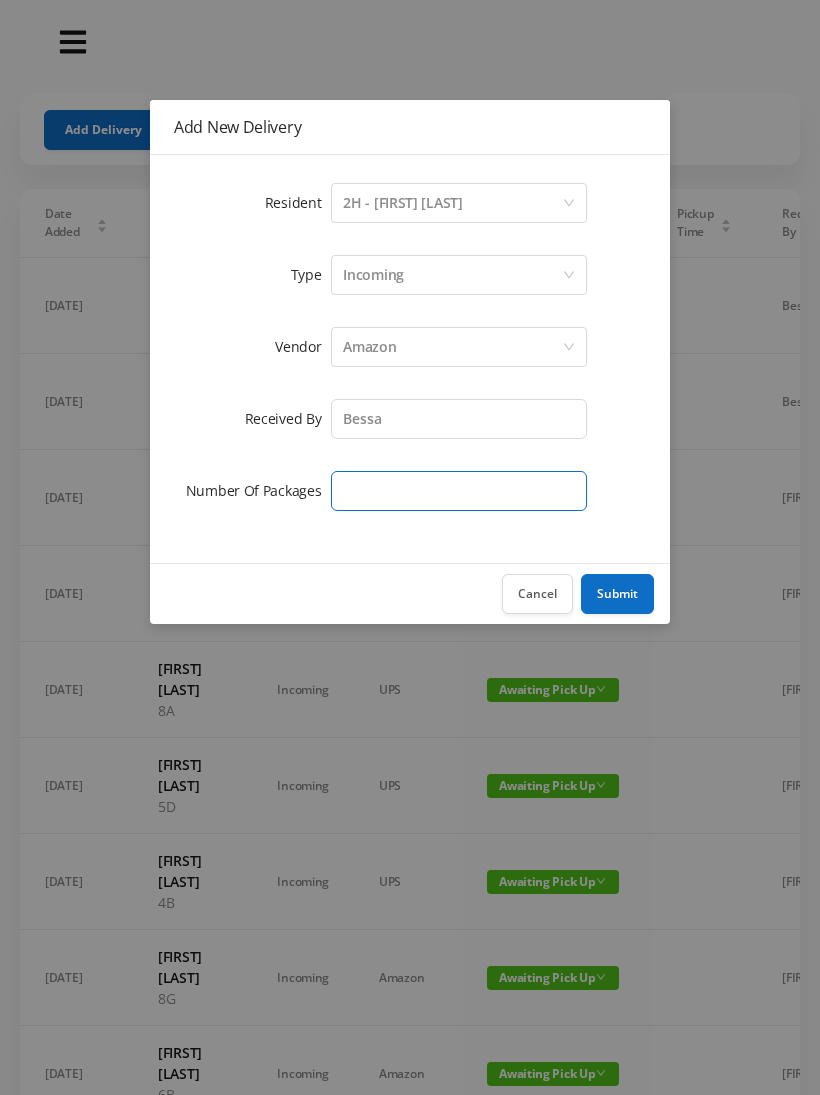 type on "2" 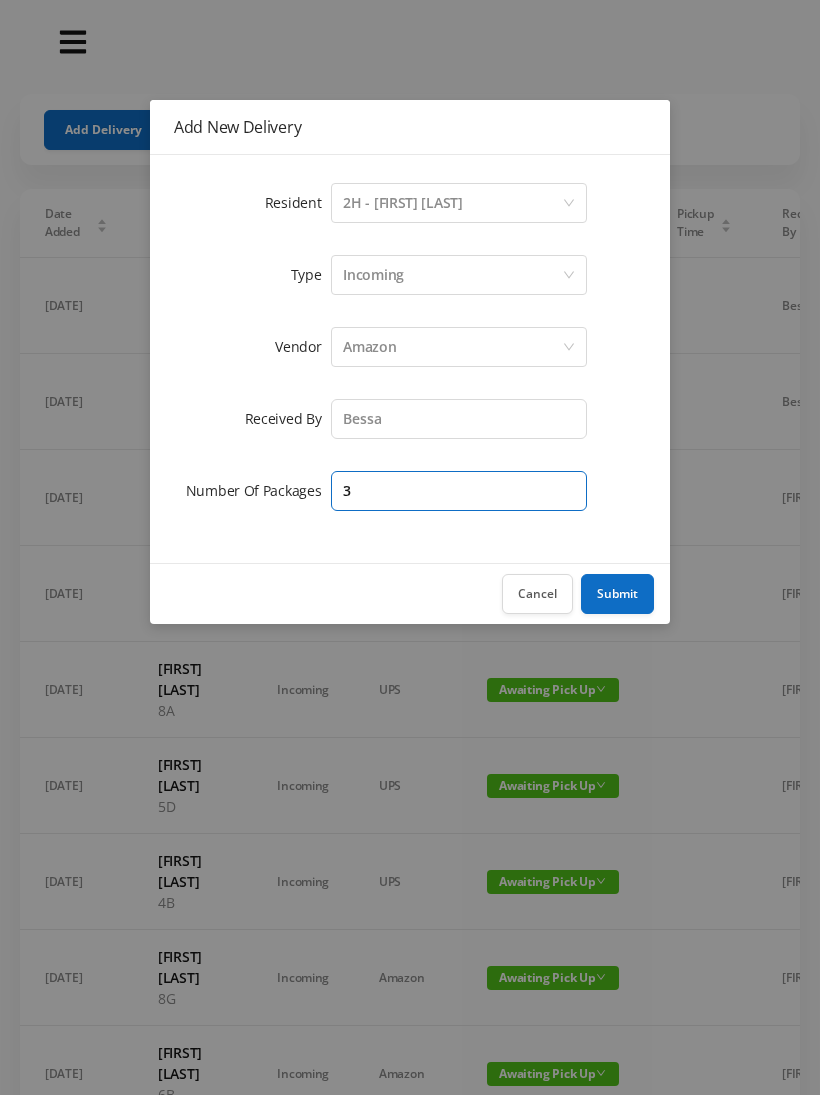 type on "3" 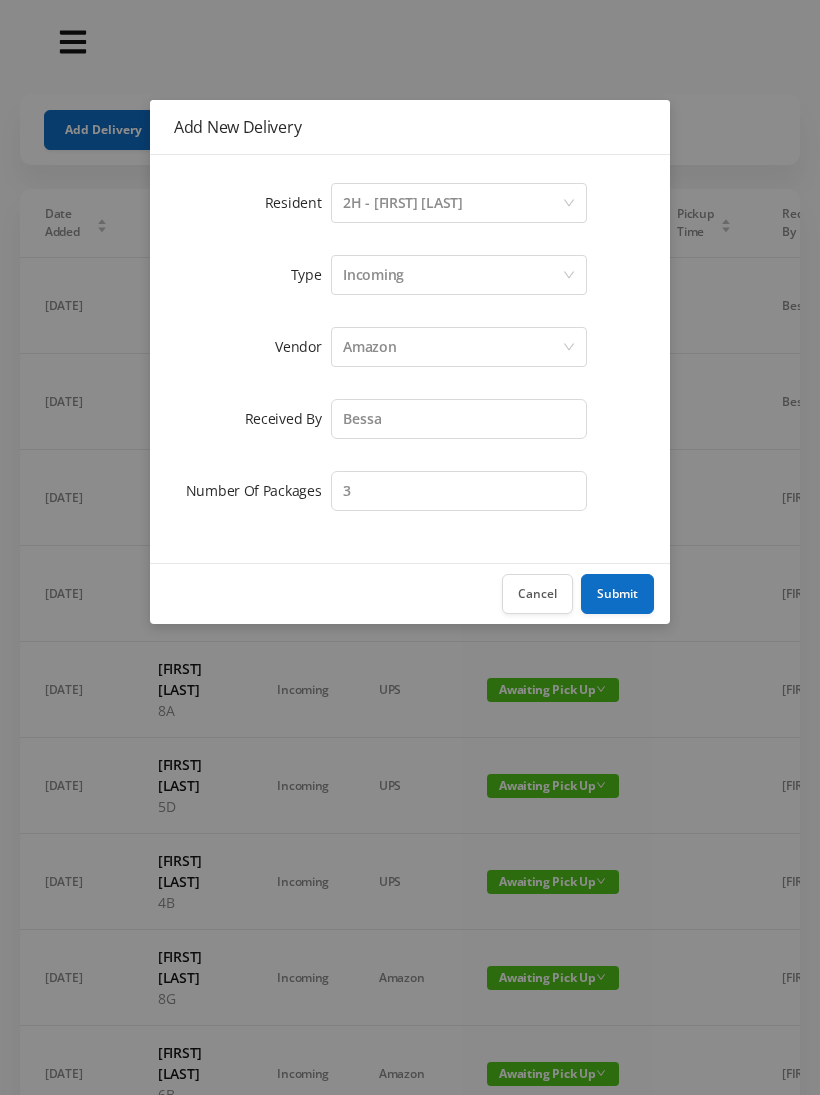 click on "Submit" at bounding box center [617, 594] 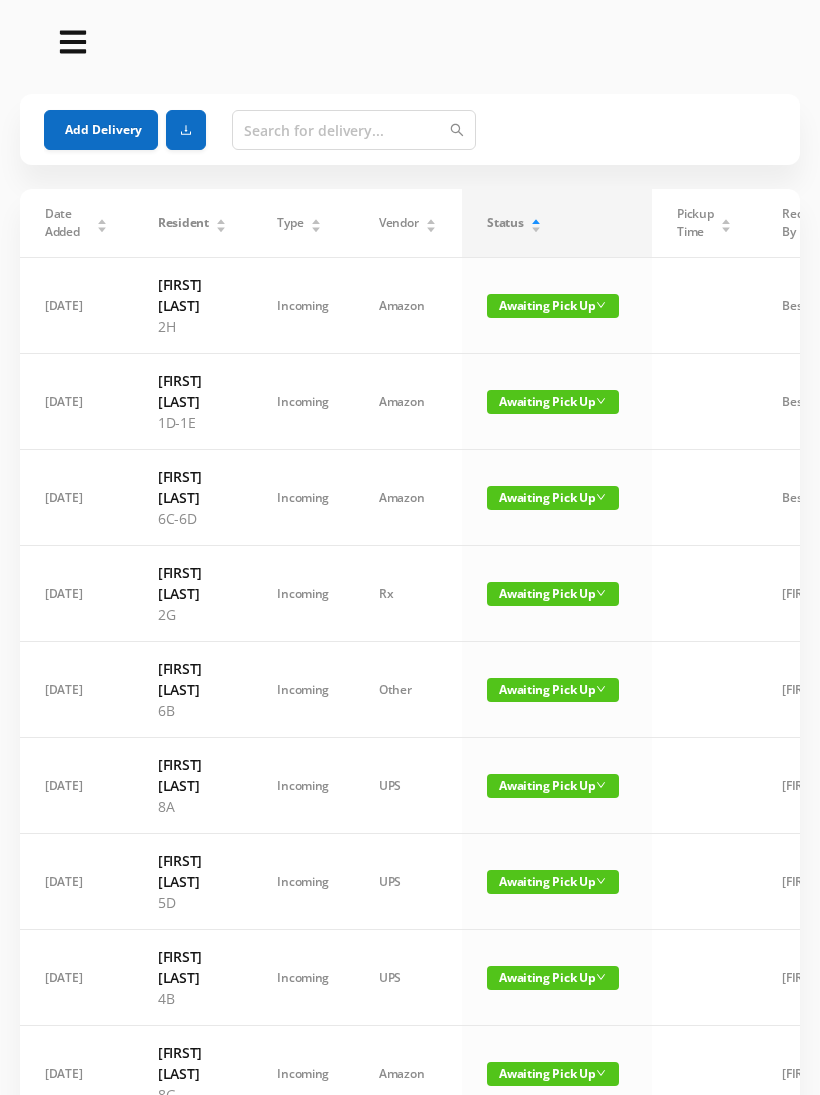 click on "Add Delivery" at bounding box center (101, 130) 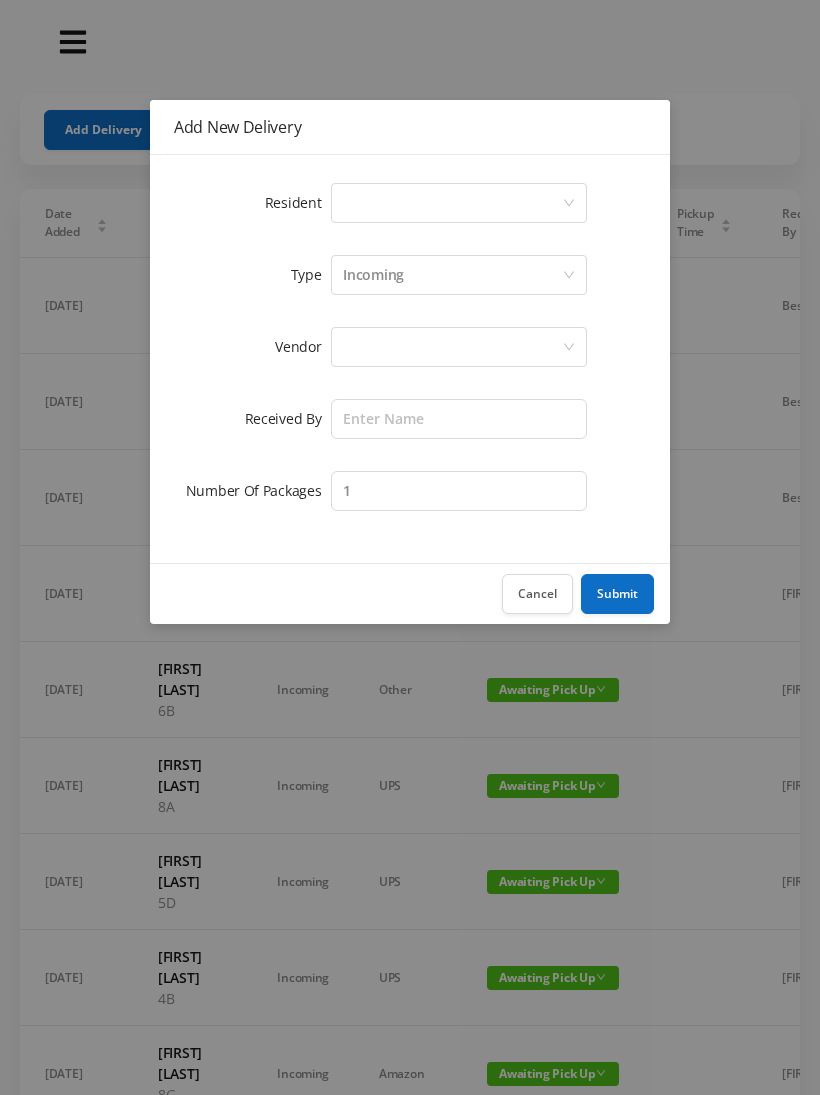 click on "Select a person" at bounding box center (452, 203) 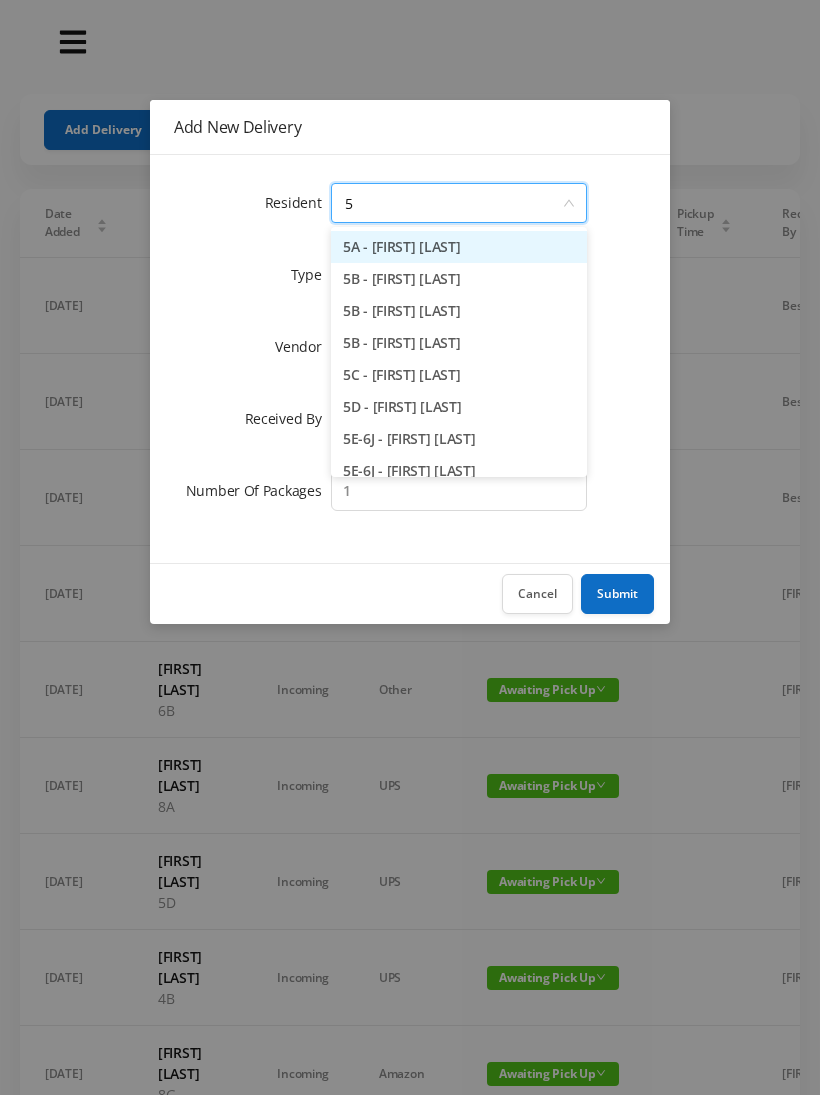 type on "5d" 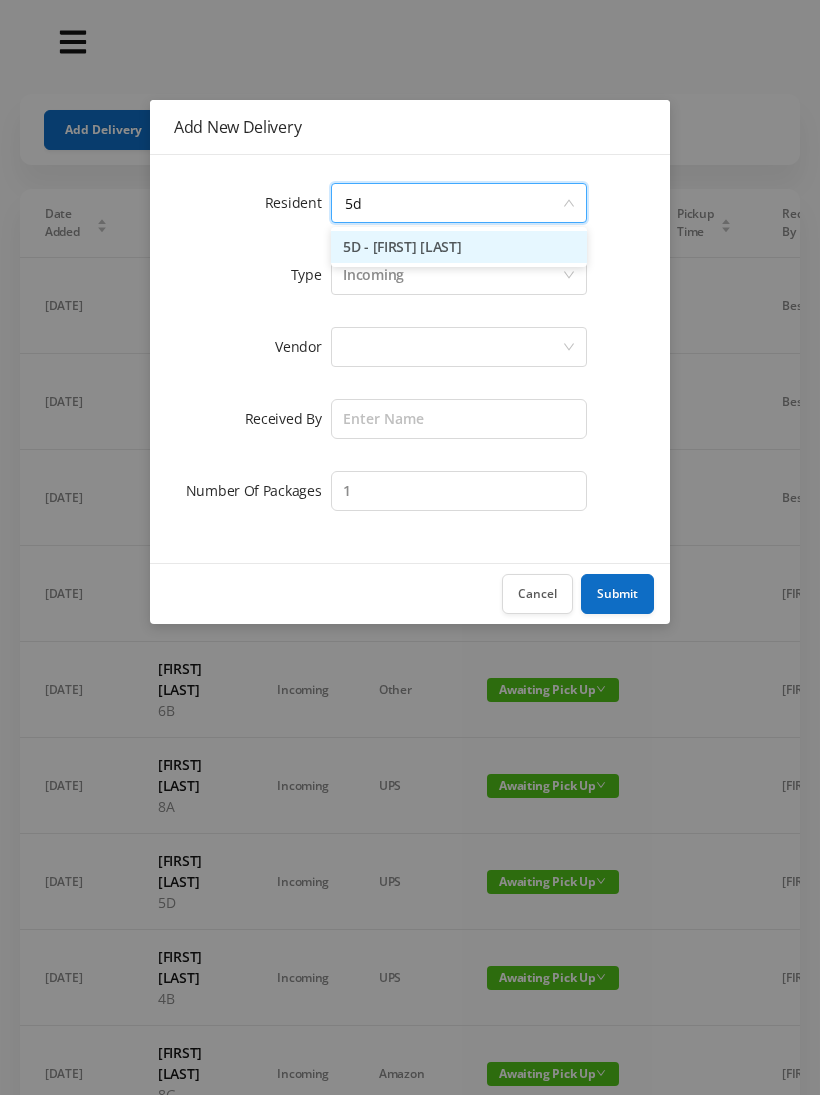 click on "5D - [FIRST] [LAST]" at bounding box center (459, 247) 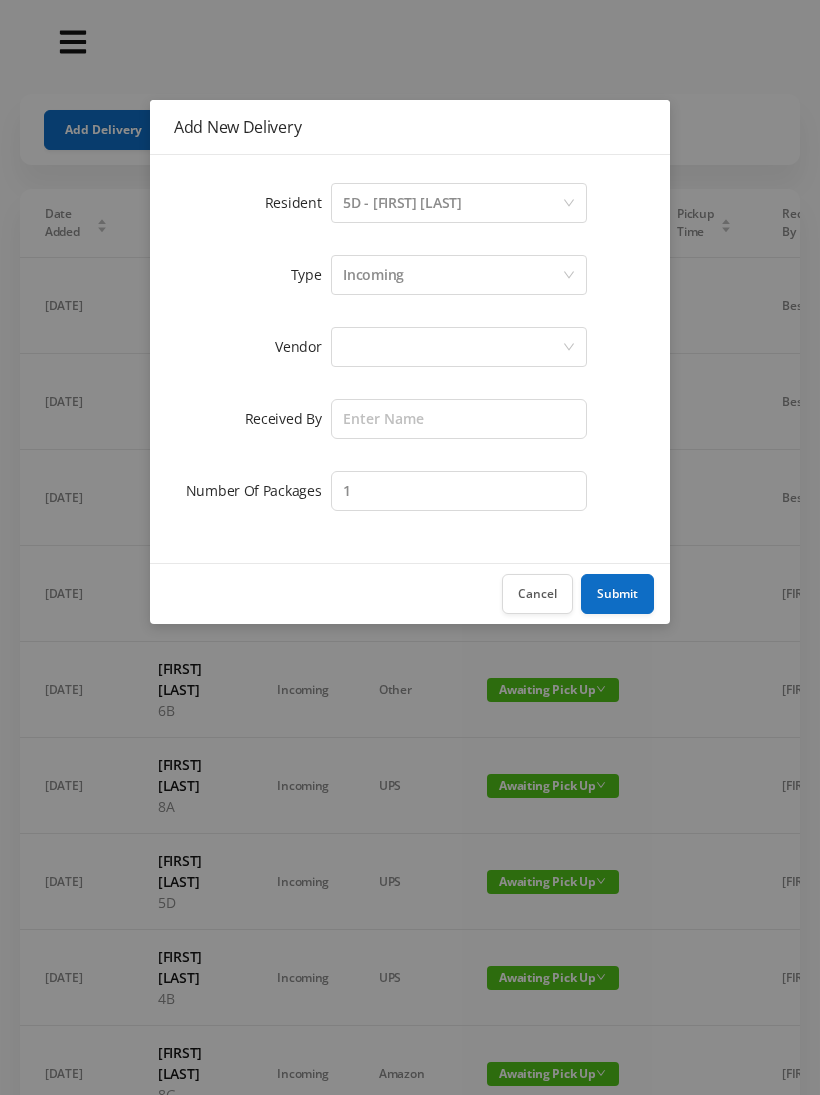 click at bounding box center [452, 347] 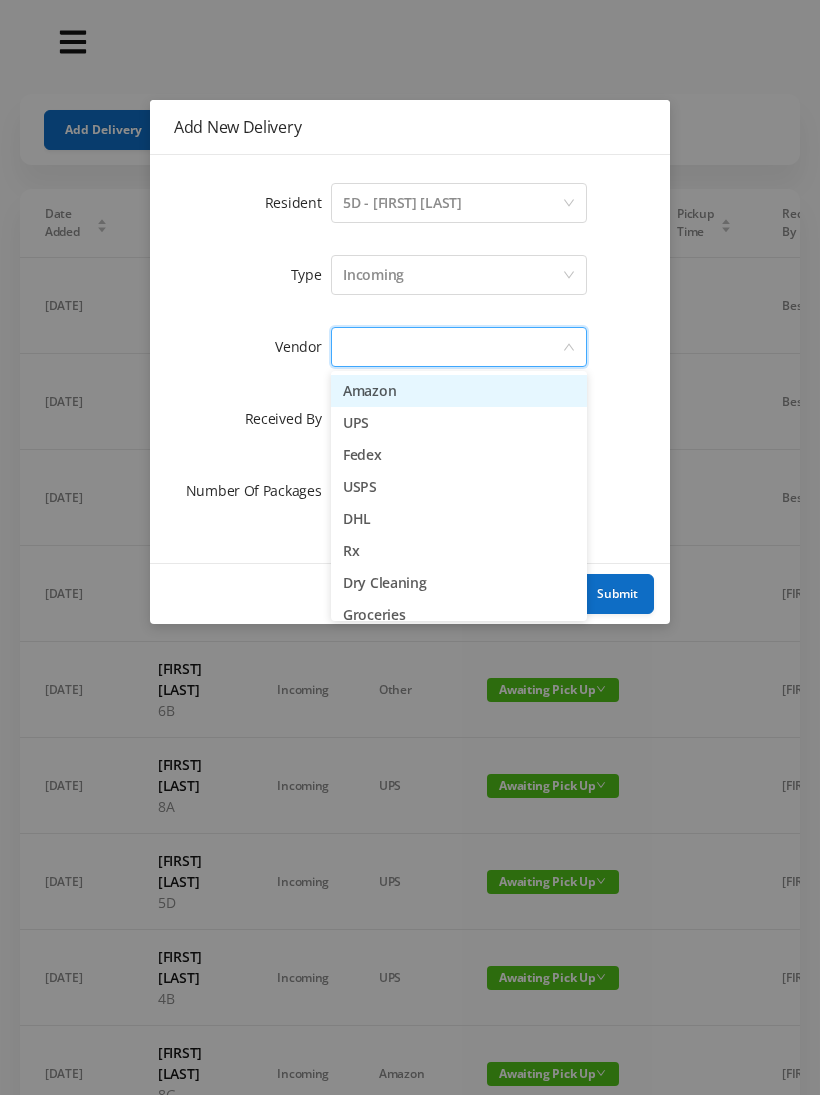 click on "Amazon" at bounding box center (459, 391) 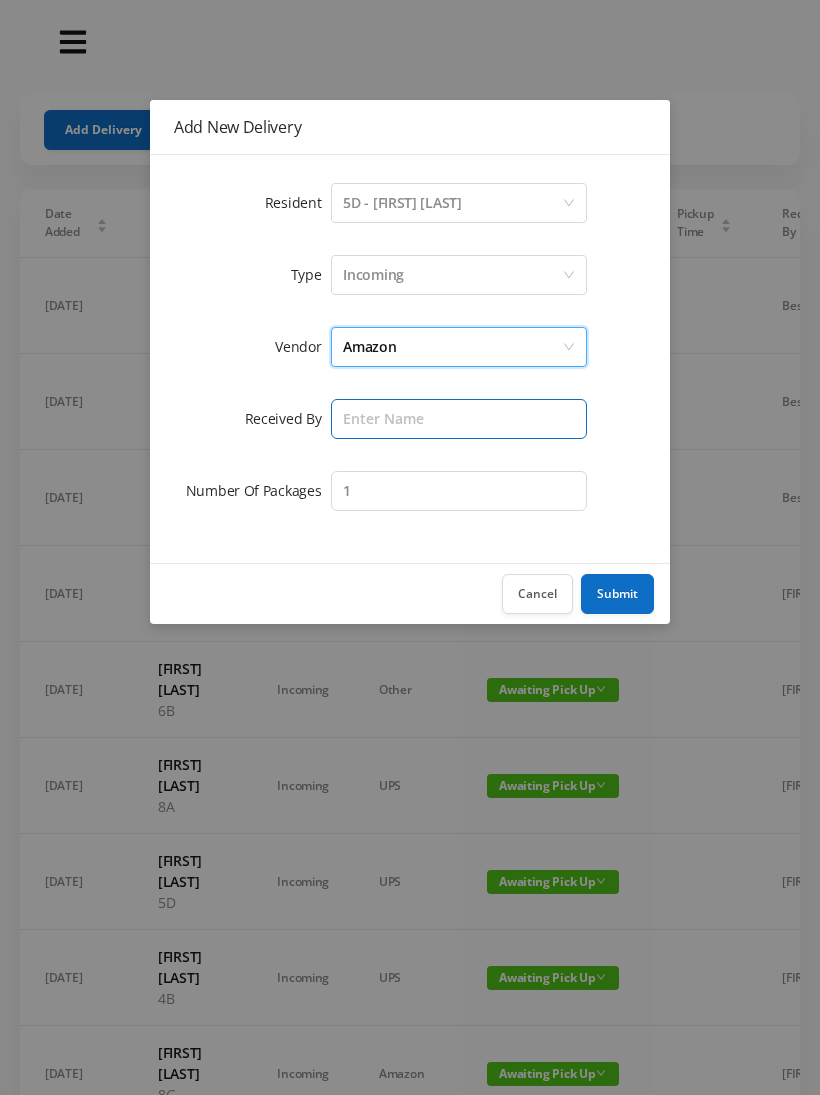 click at bounding box center [459, 419] 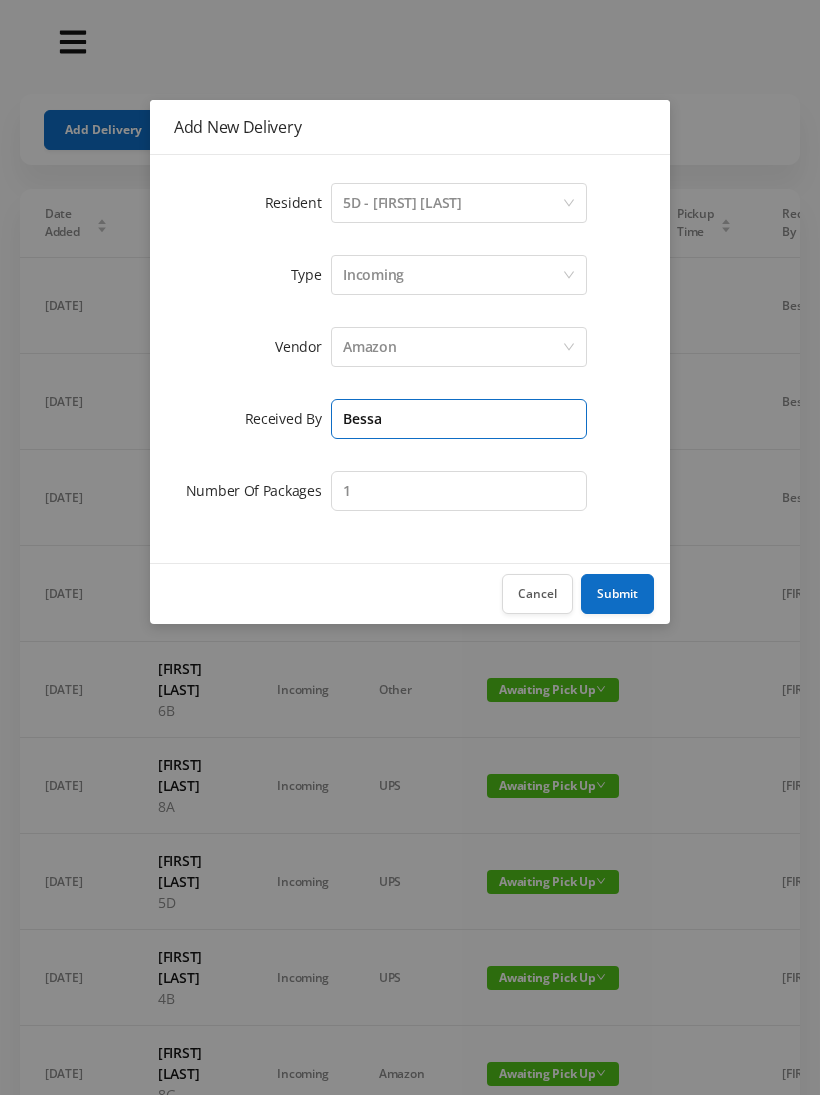 type on "Bessa" 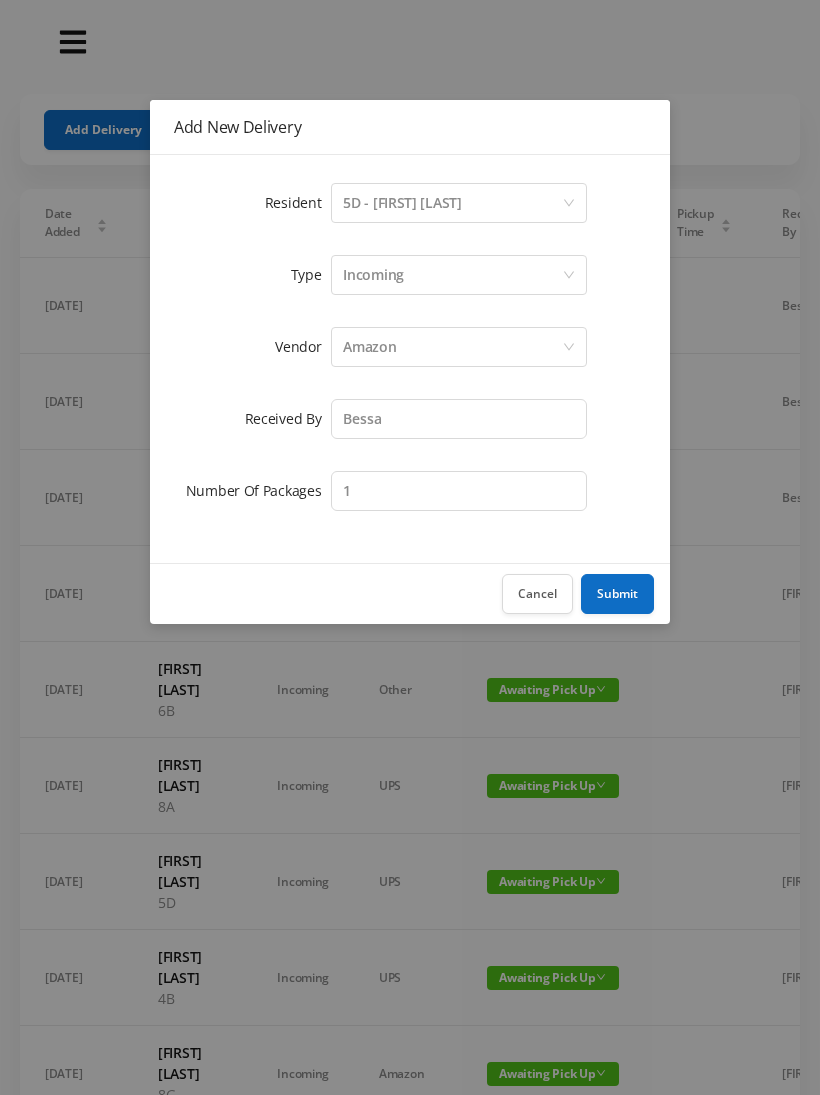 click on "Submit" at bounding box center [617, 594] 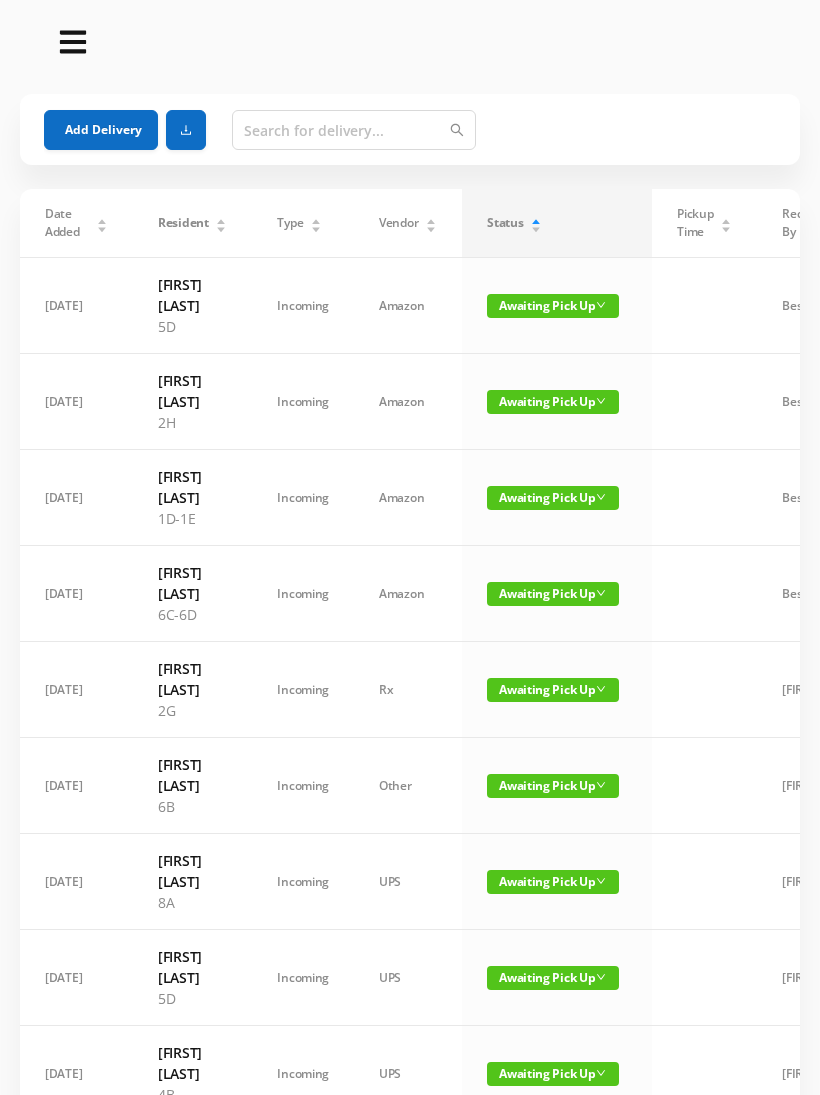 click on "Awaiting Pick Up" at bounding box center [553, 306] 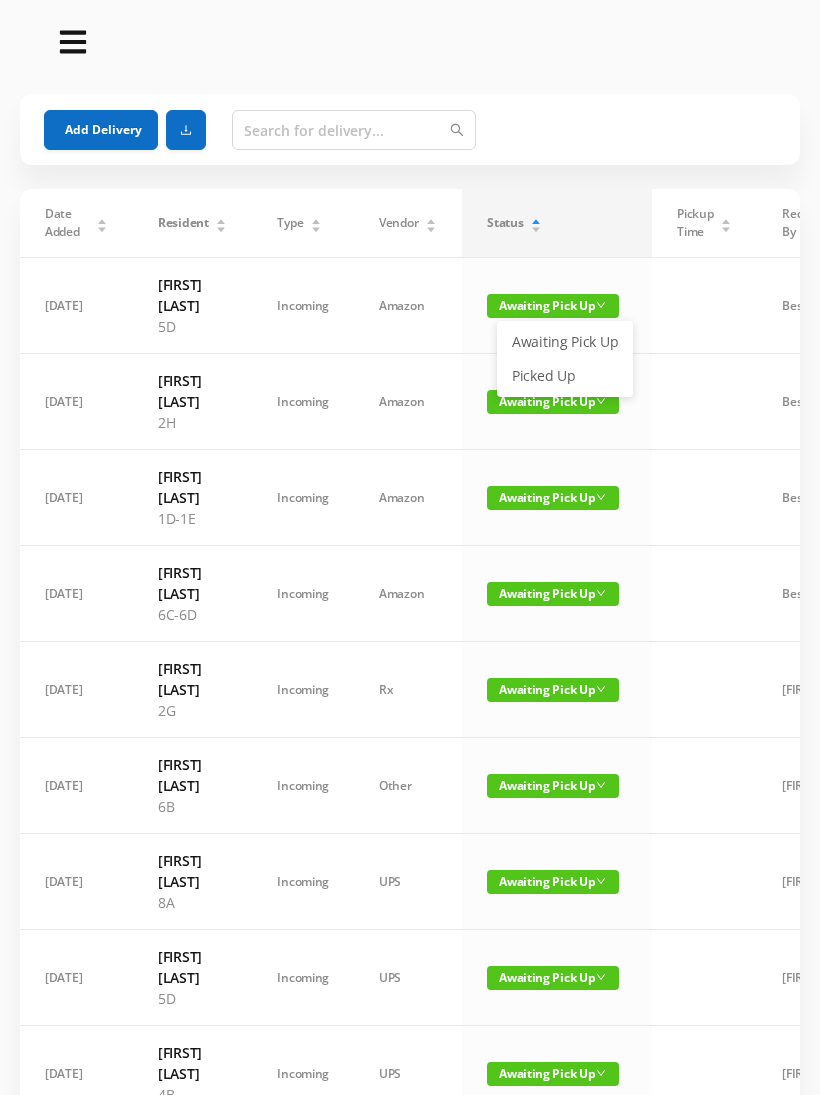 click on "Picked Up" at bounding box center (565, 376) 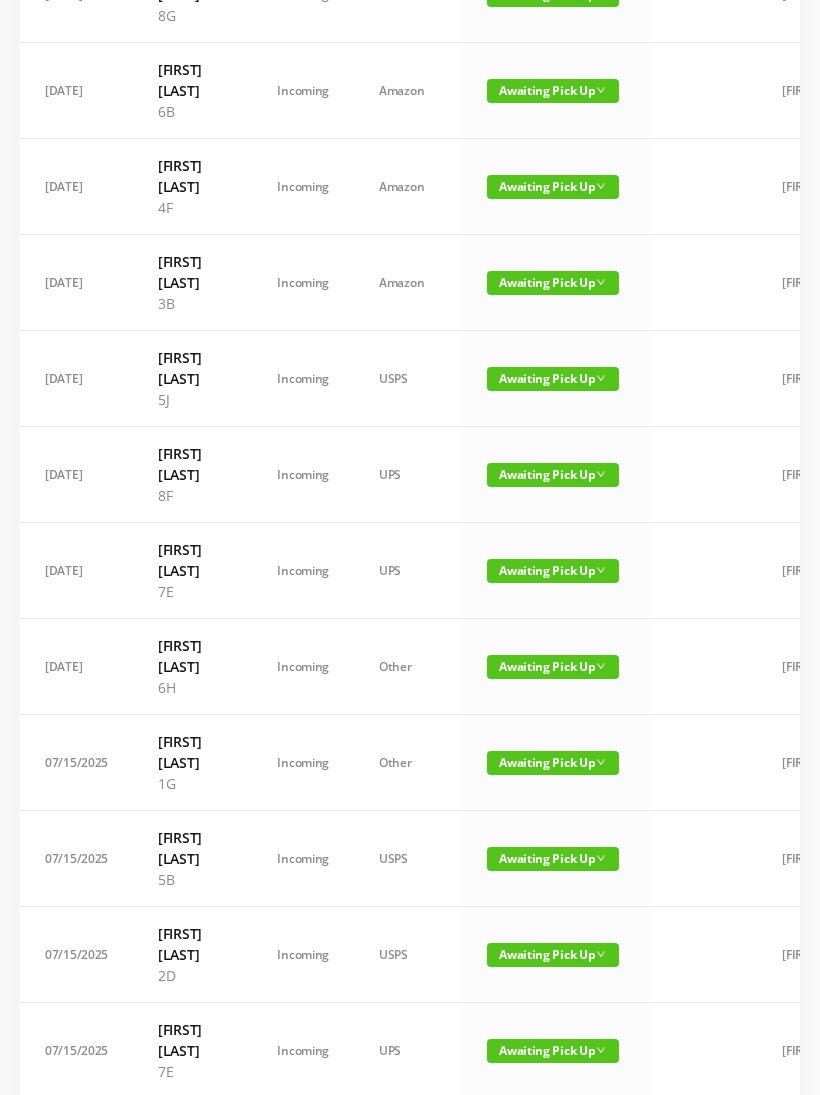 scroll, scrollTop: 1112, scrollLeft: 0, axis: vertical 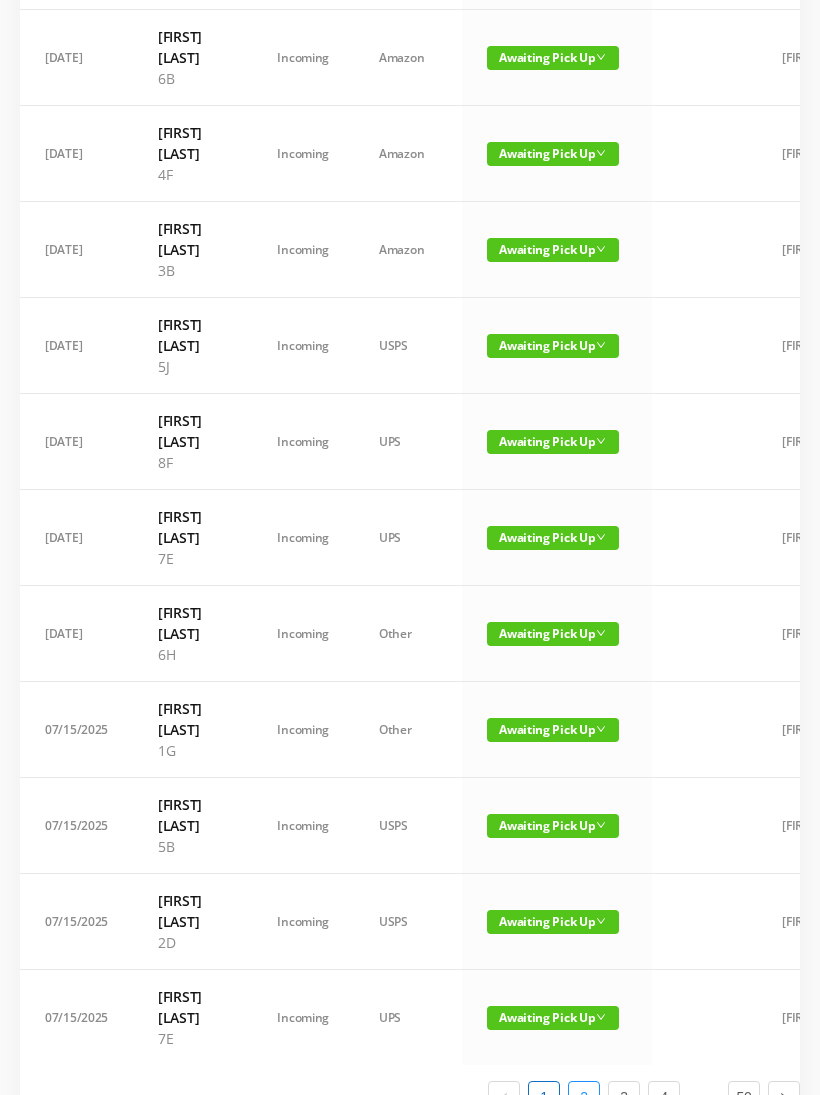 click on "2" at bounding box center [584, 1097] 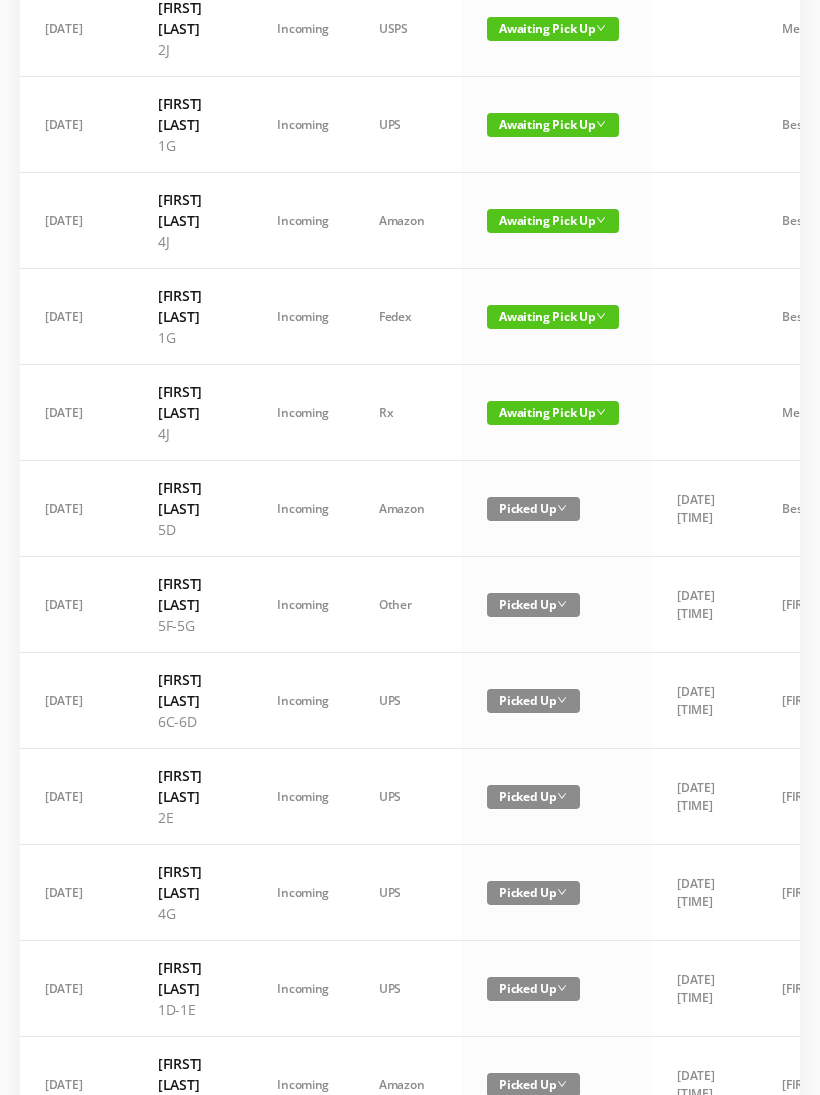 scroll, scrollTop: 1091, scrollLeft: 0, axis: vertical 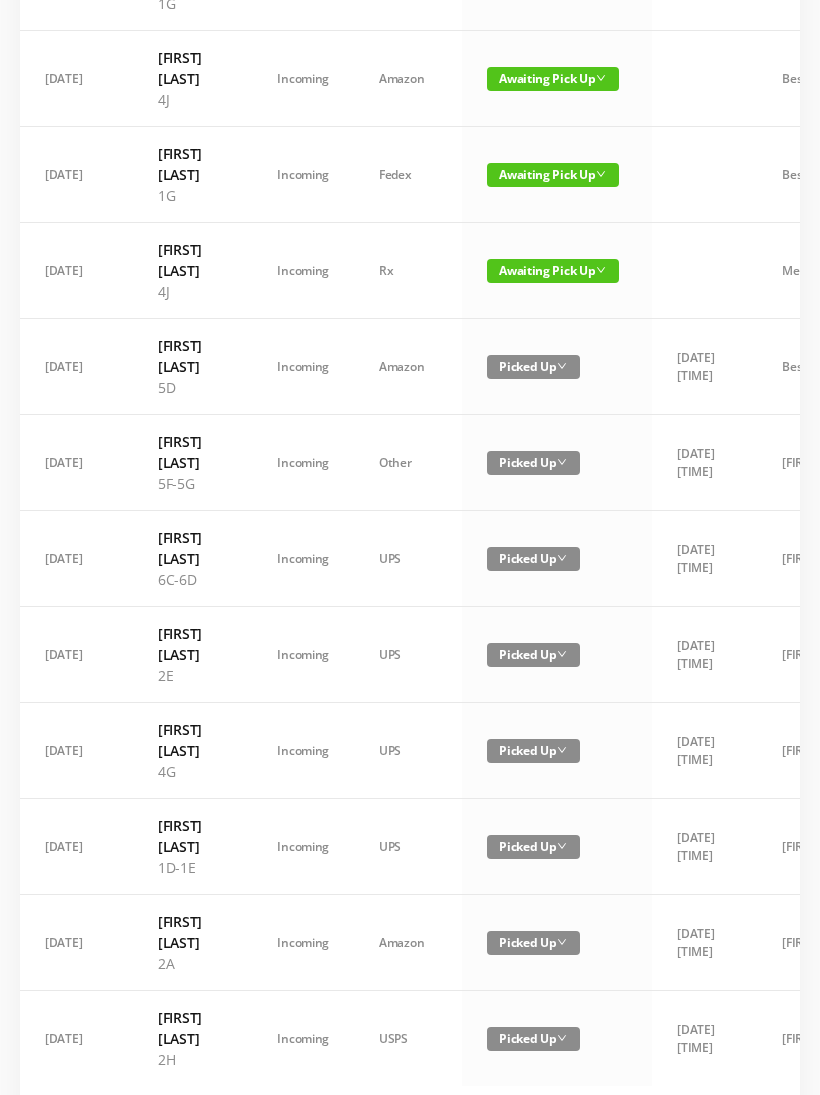 click on "1" at bounding box center [544, 1118] 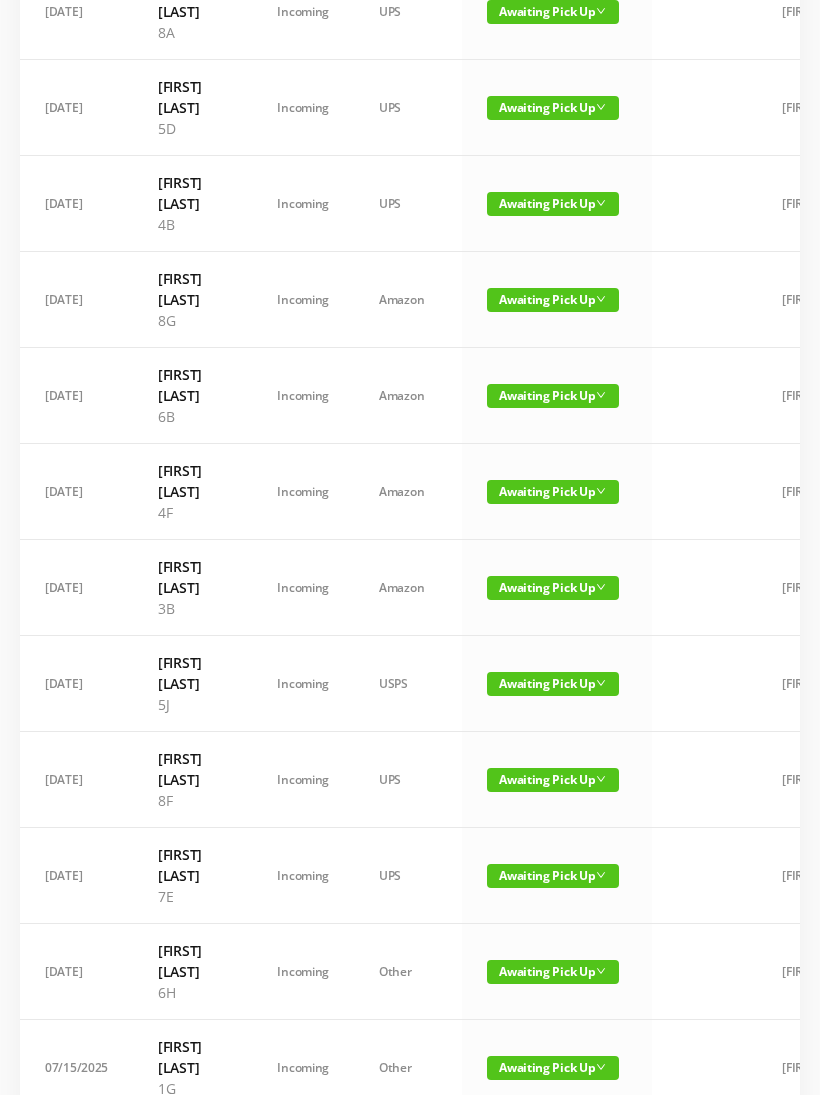 scroll, scrollTop: 774, scrollLeft: 0, axis: vertical 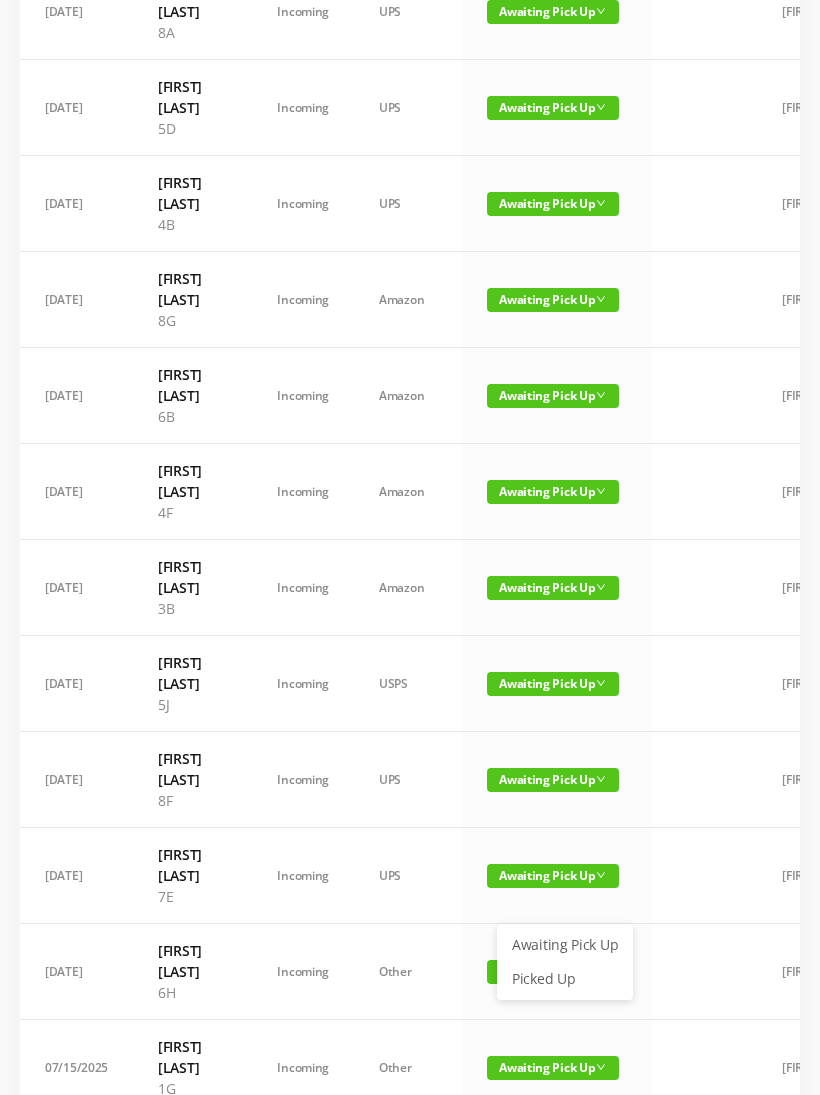 click on "Picked Up" at bounding box center [565, 979] 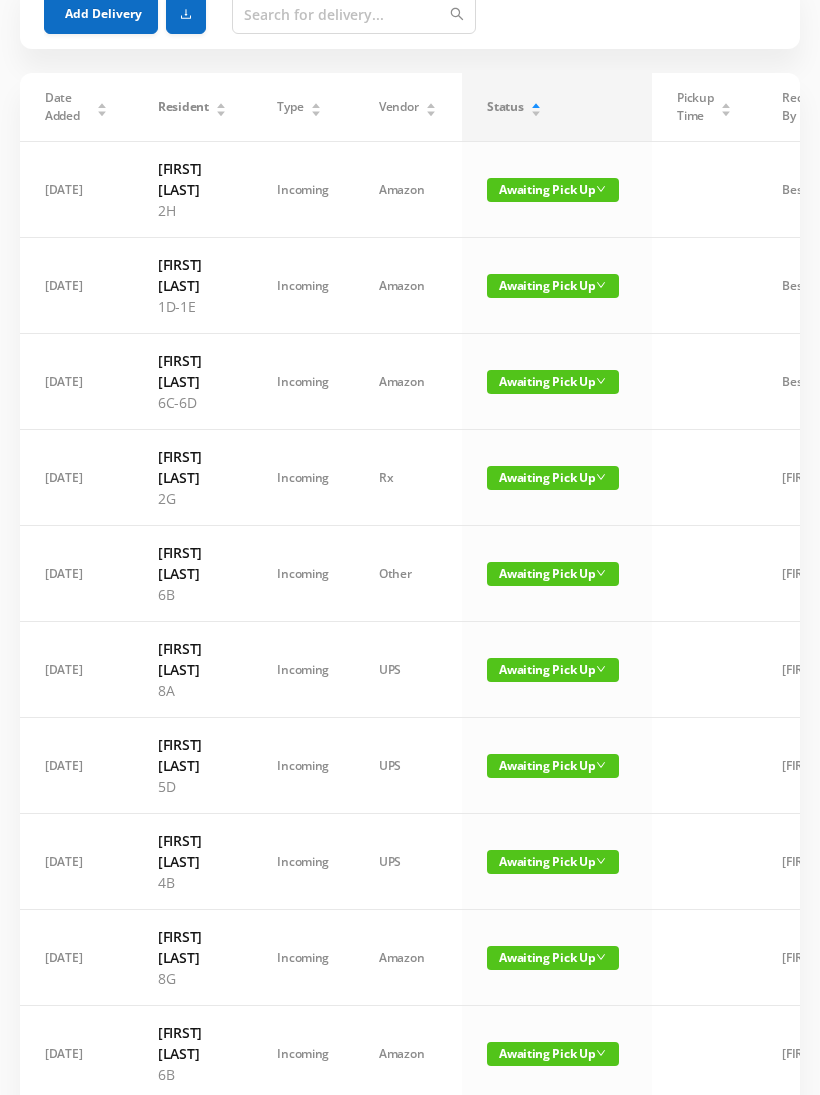 scroll, scrollTop: 116, scrollLeft: 0, axis: vertical 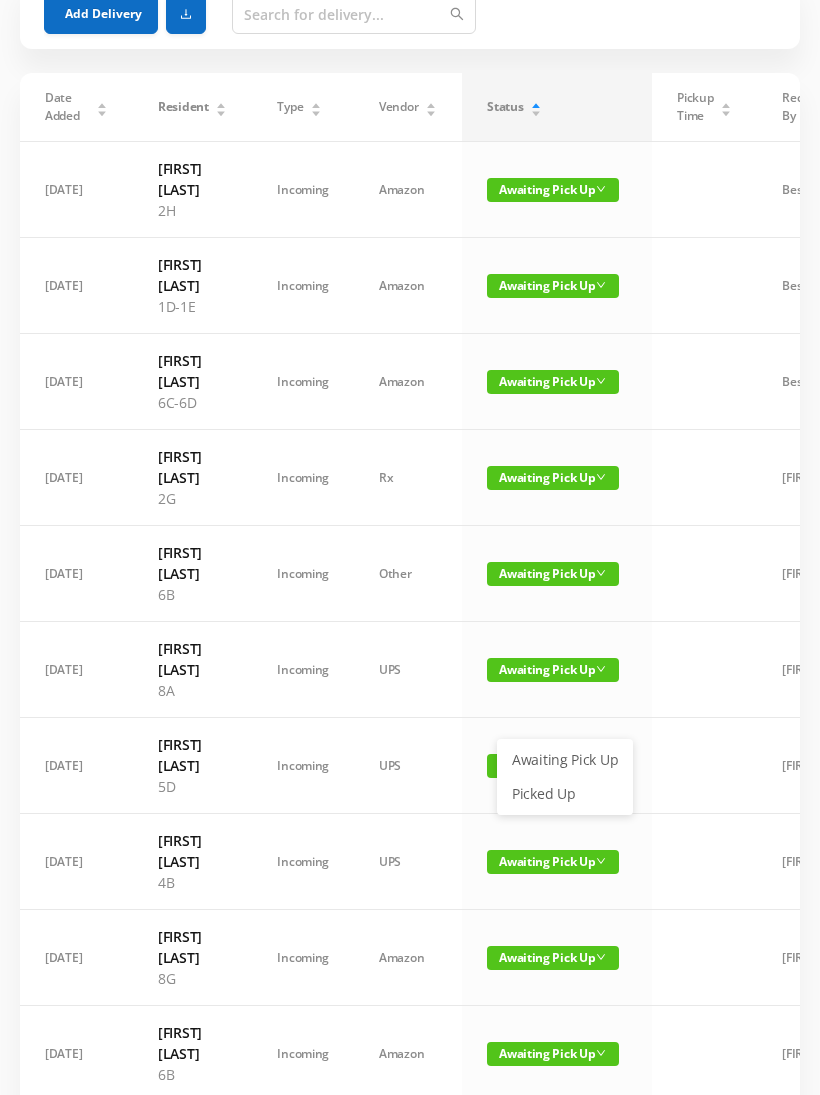 click on "Picked Up" at bounding box center (565, 794) 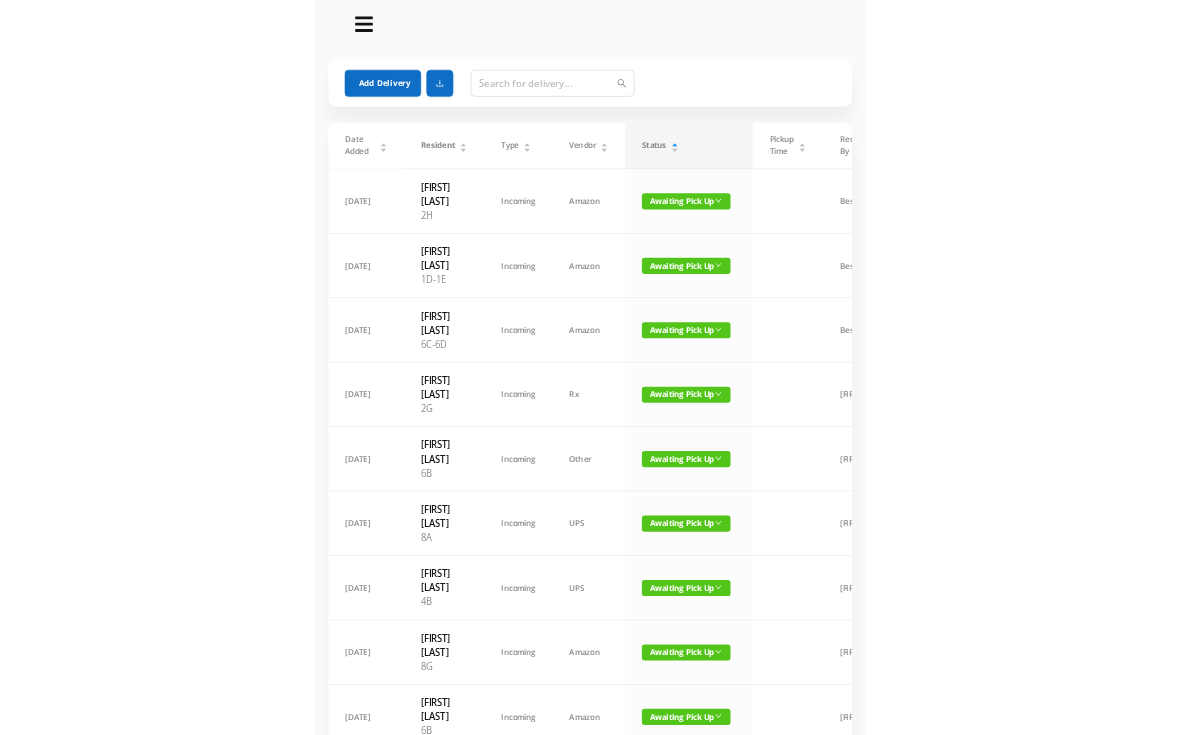 scroll, scrollTop: 0, scrollLeft: 0, axis: both 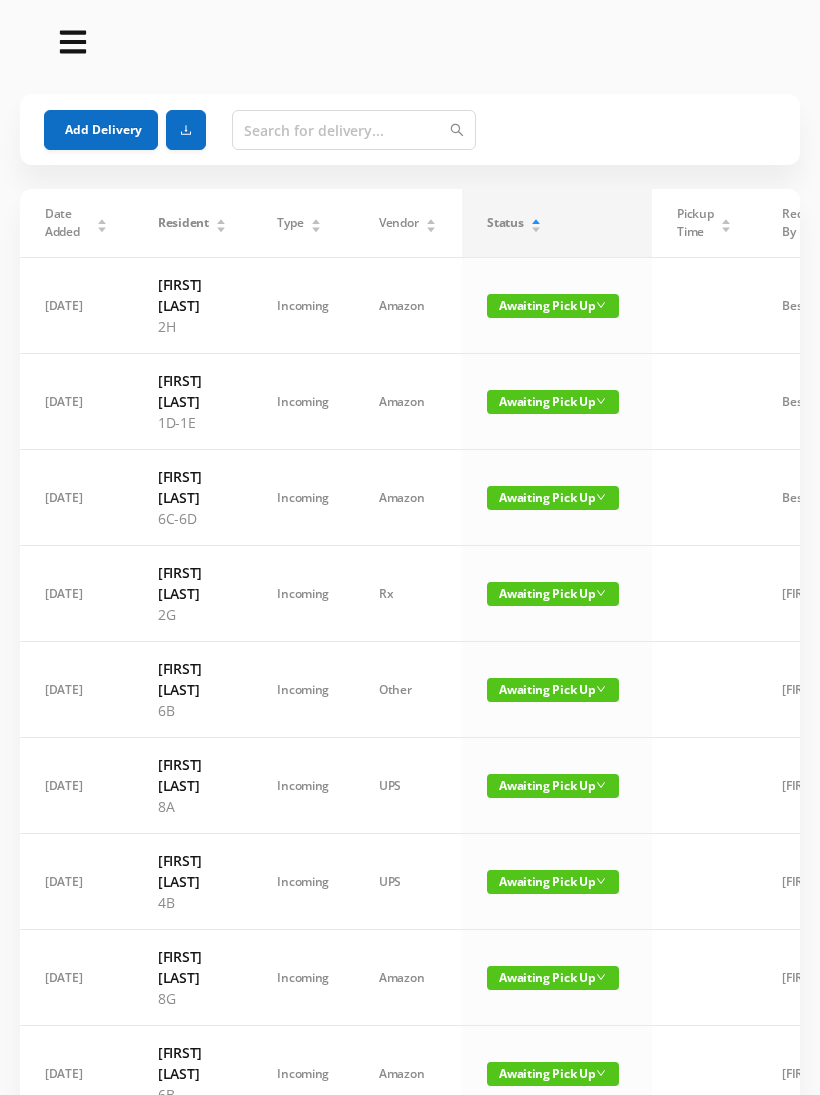 click on "Add Delivery" at bounding box center [101, 130] 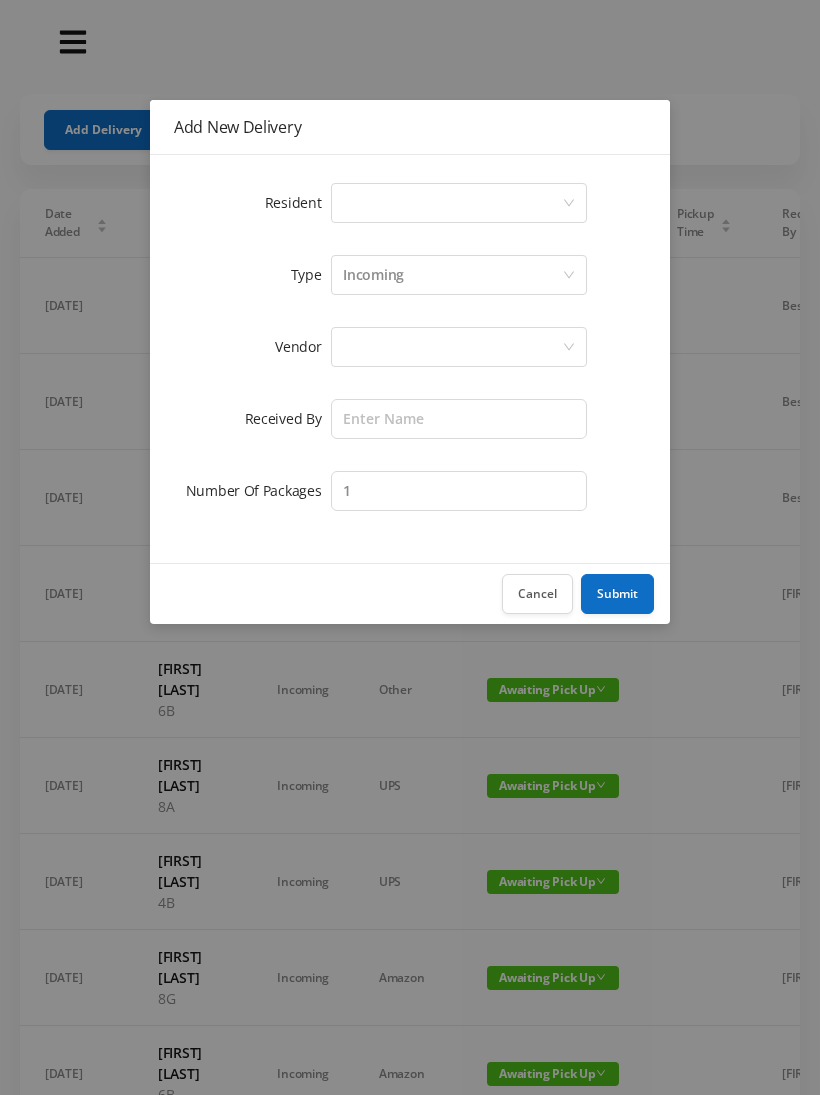 click on "Select a person" at bounding box center [452, 203] 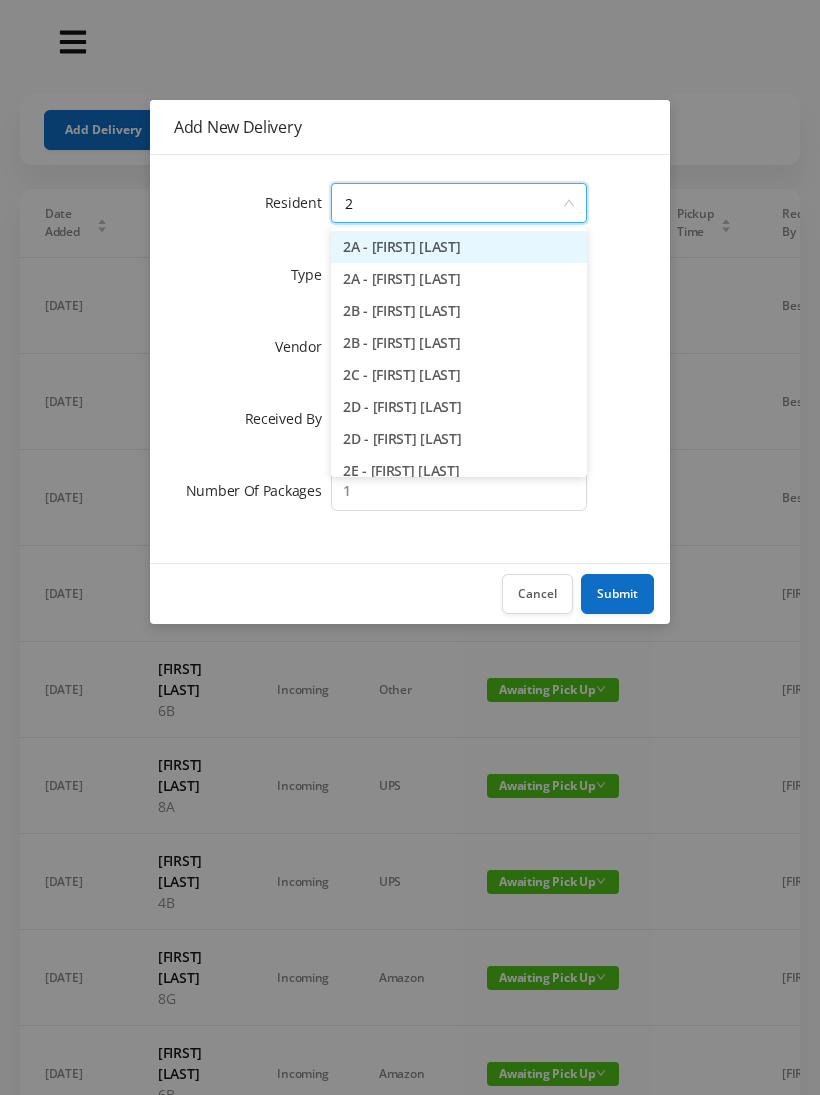 type on "2c" 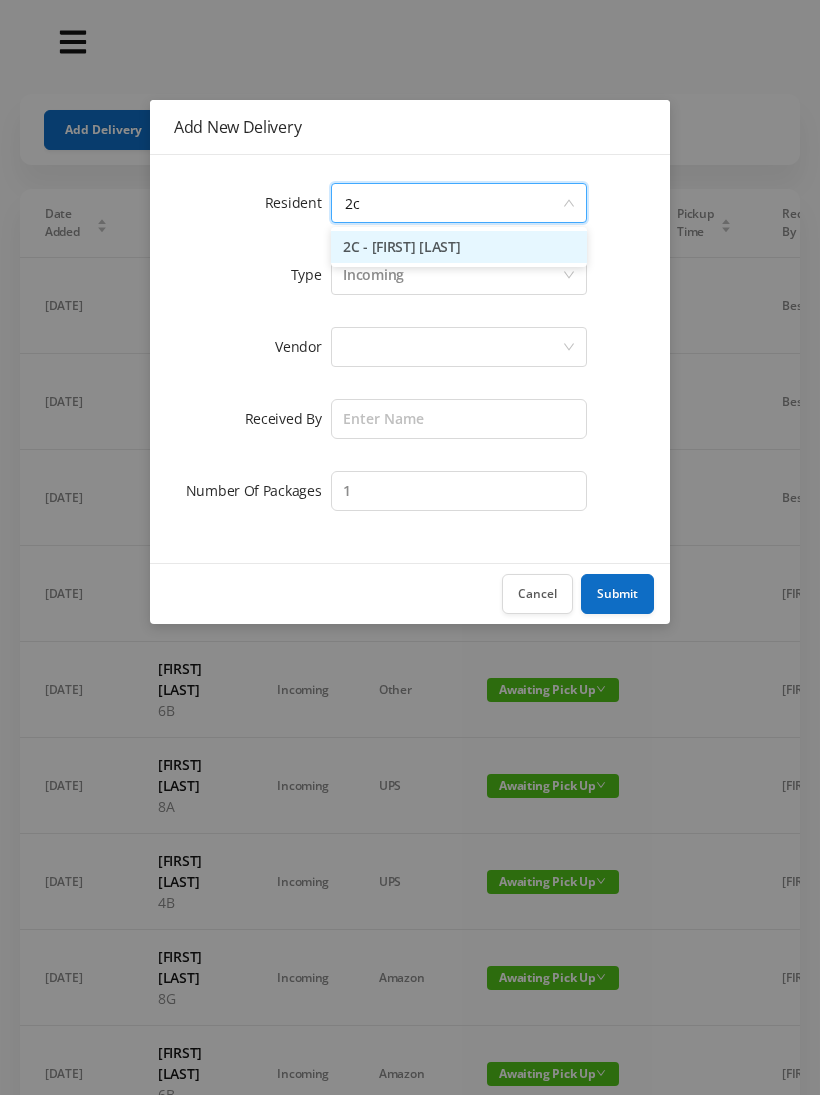 click on "2C - [FIRST] [LAST]" at bounding box center (459, 247) 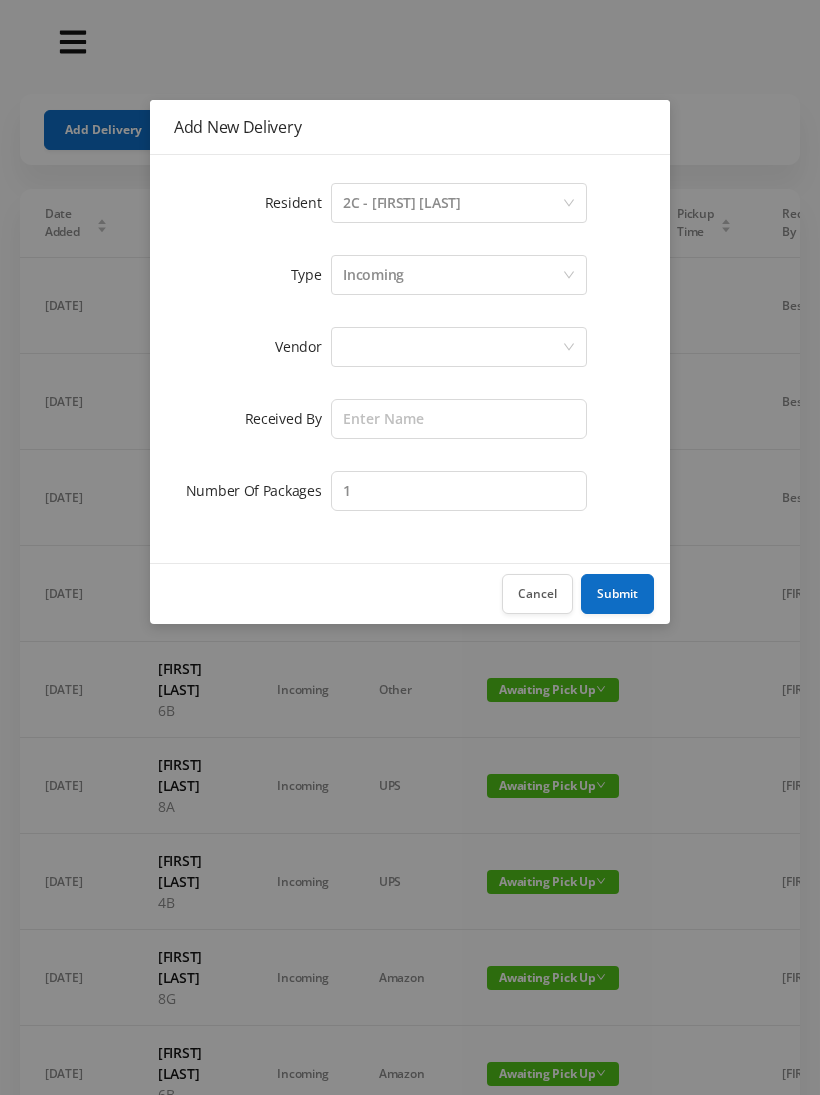 click at bounding box center [452, 347] 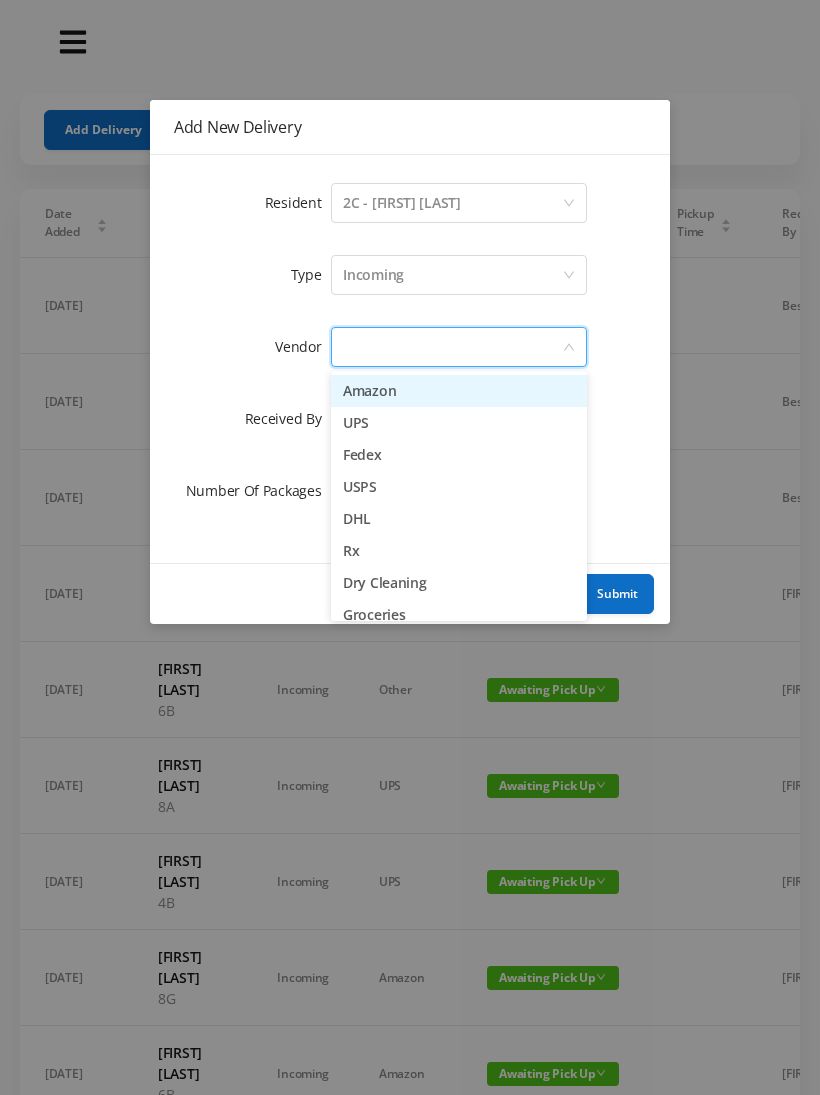 click on "Amazon" at bounding box center [459, 391] 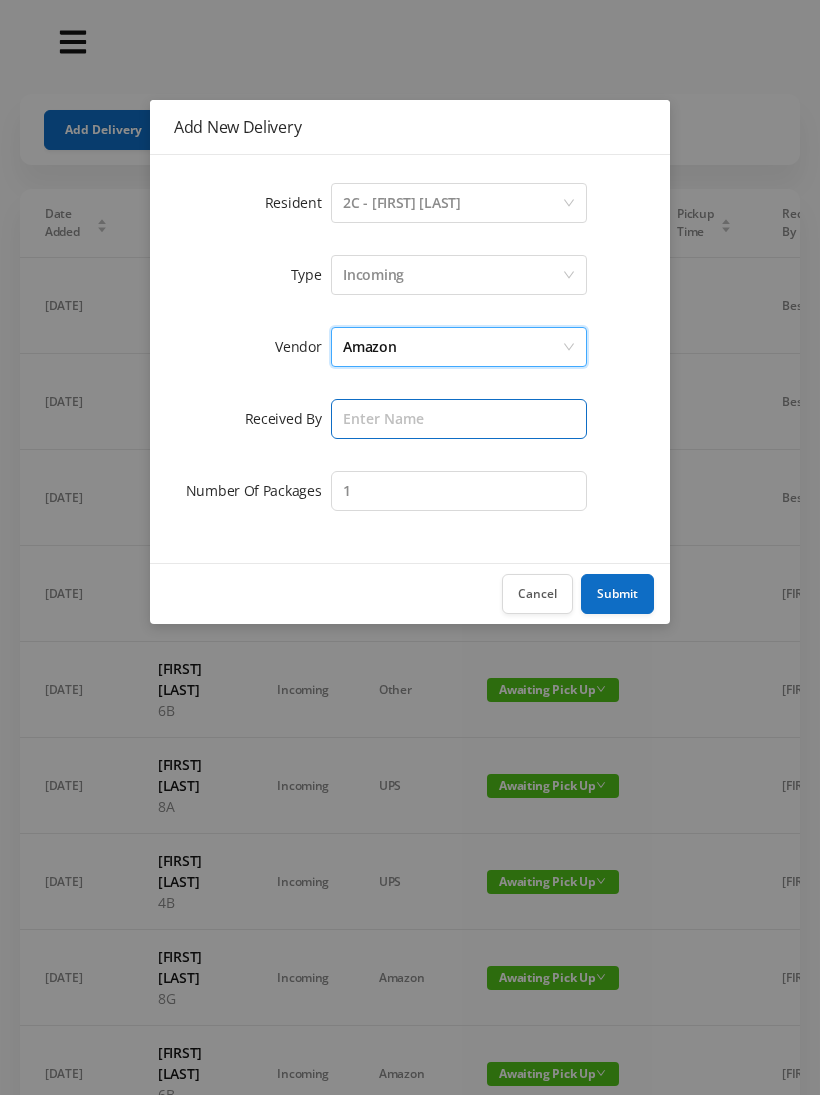click at bounding box center (459, 419) 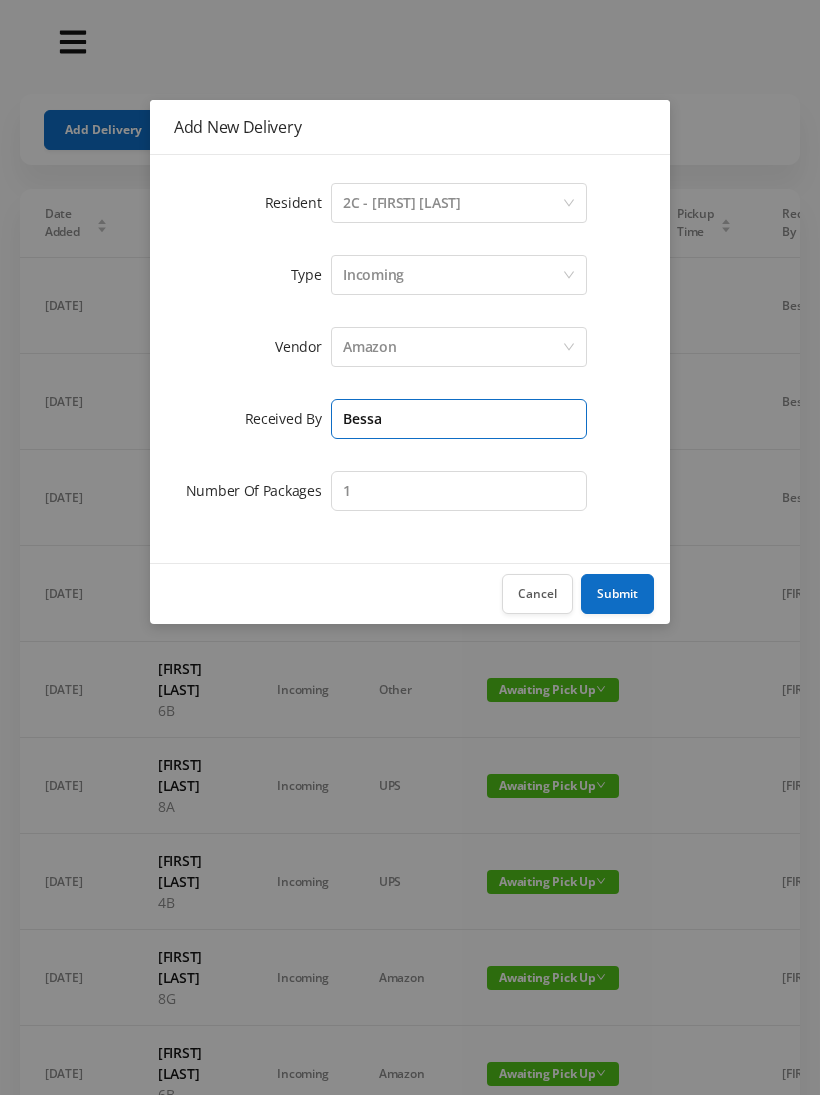 type on "Bessa" 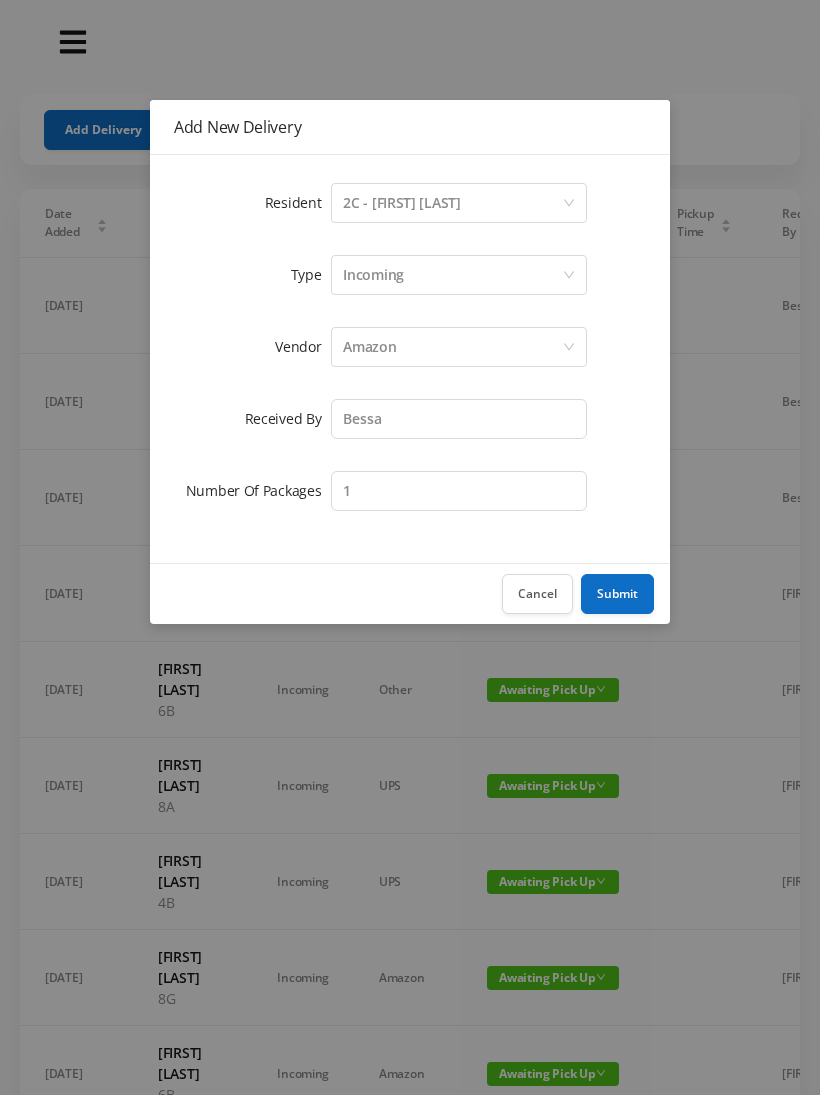 click on "Submit" at bounding box center [617, 594] 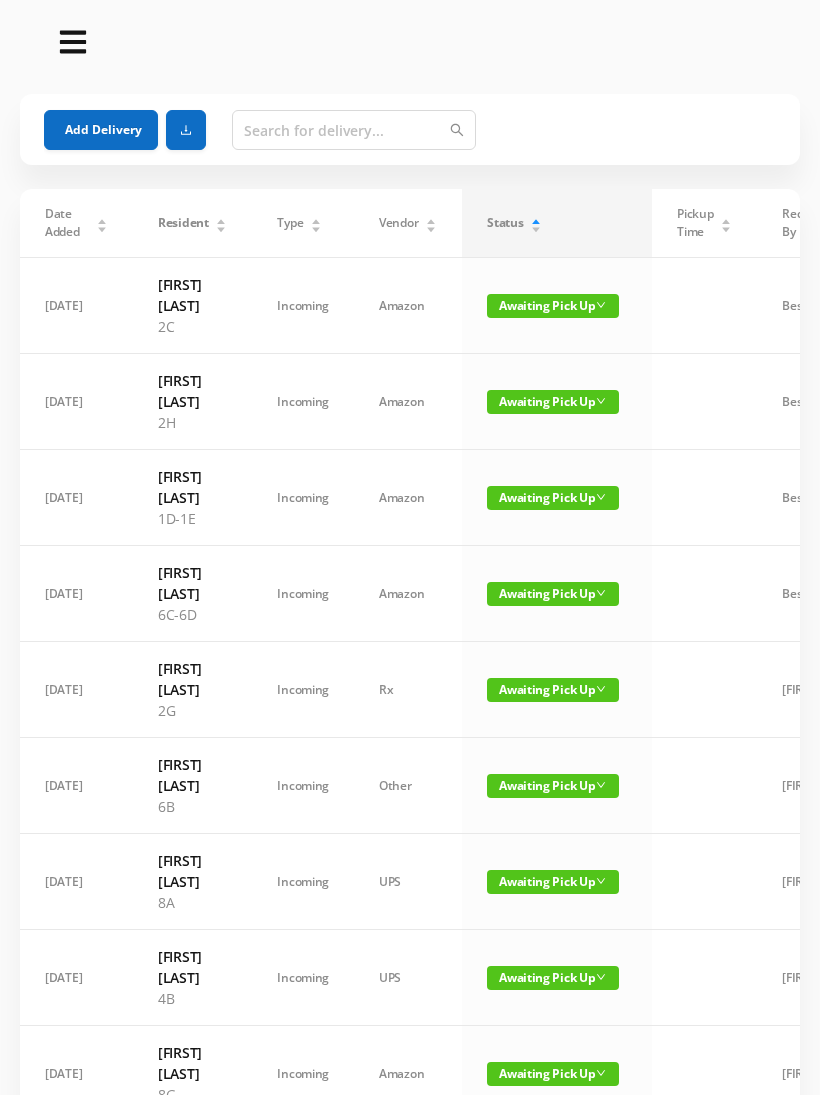 click on "Add Delivery" at bounding box center [101, 130] 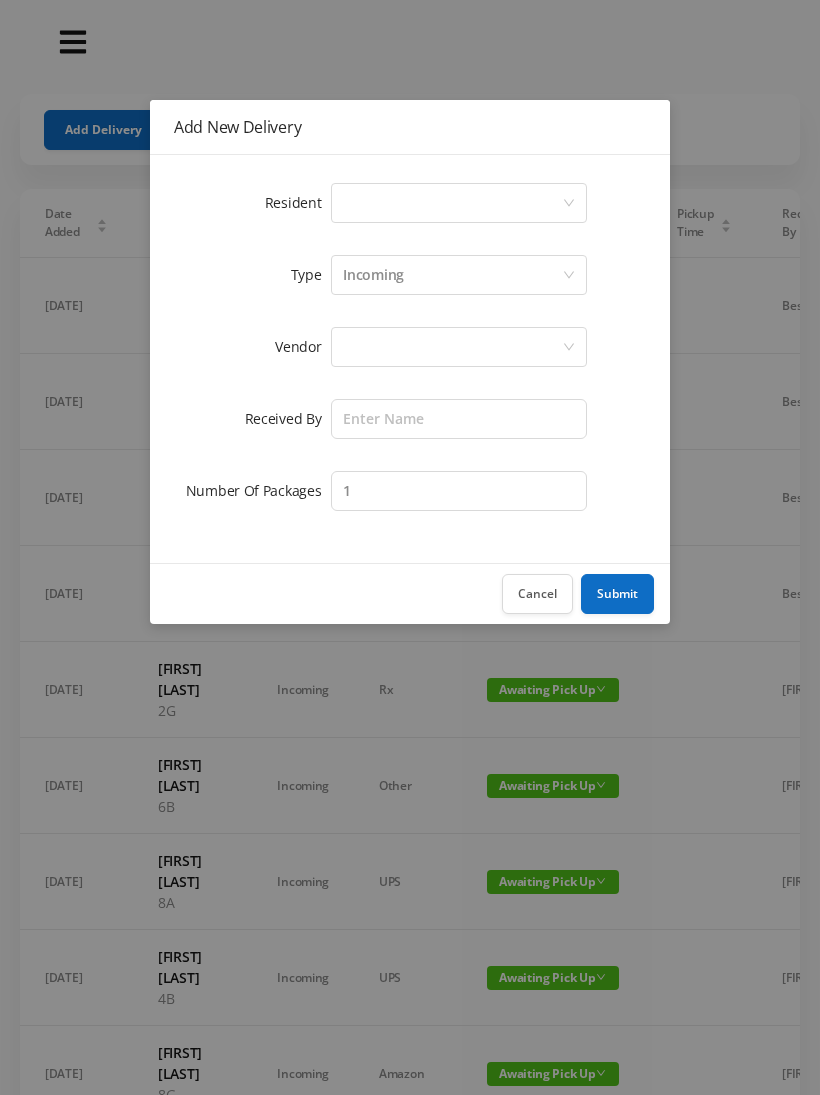 click on "Select a person" at bounding box center [452, 203] 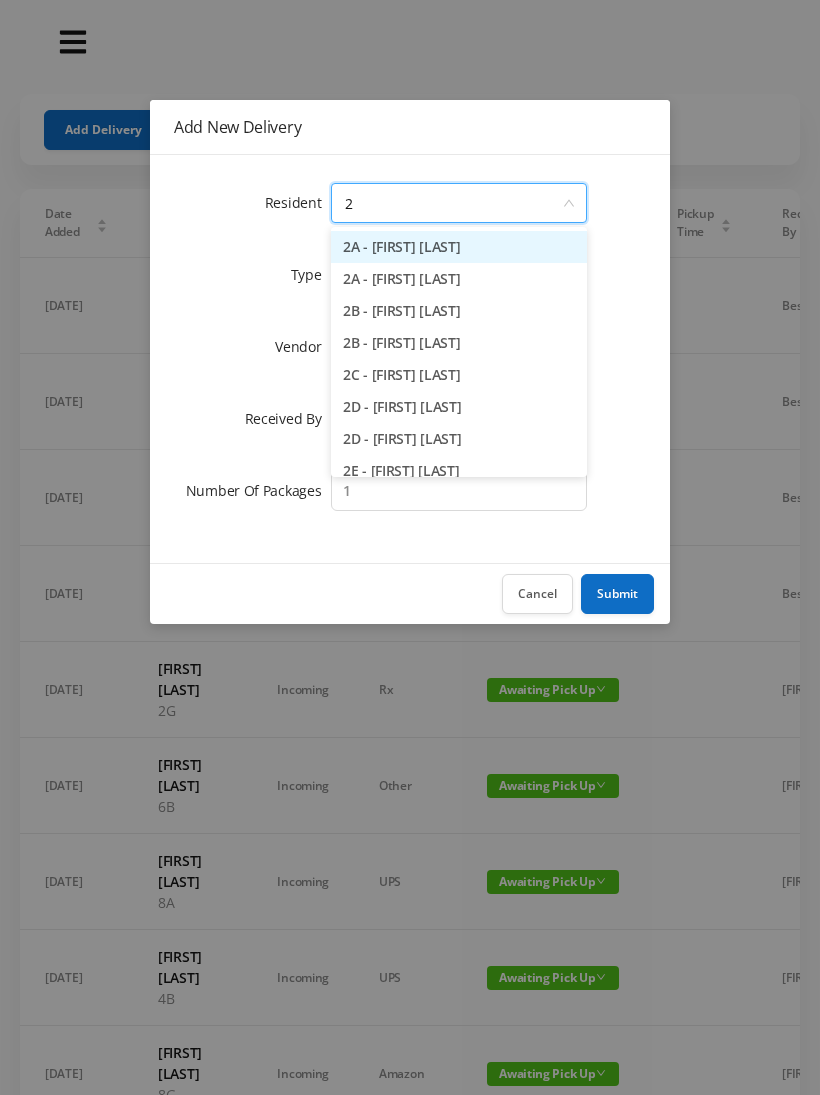 type on "2c" 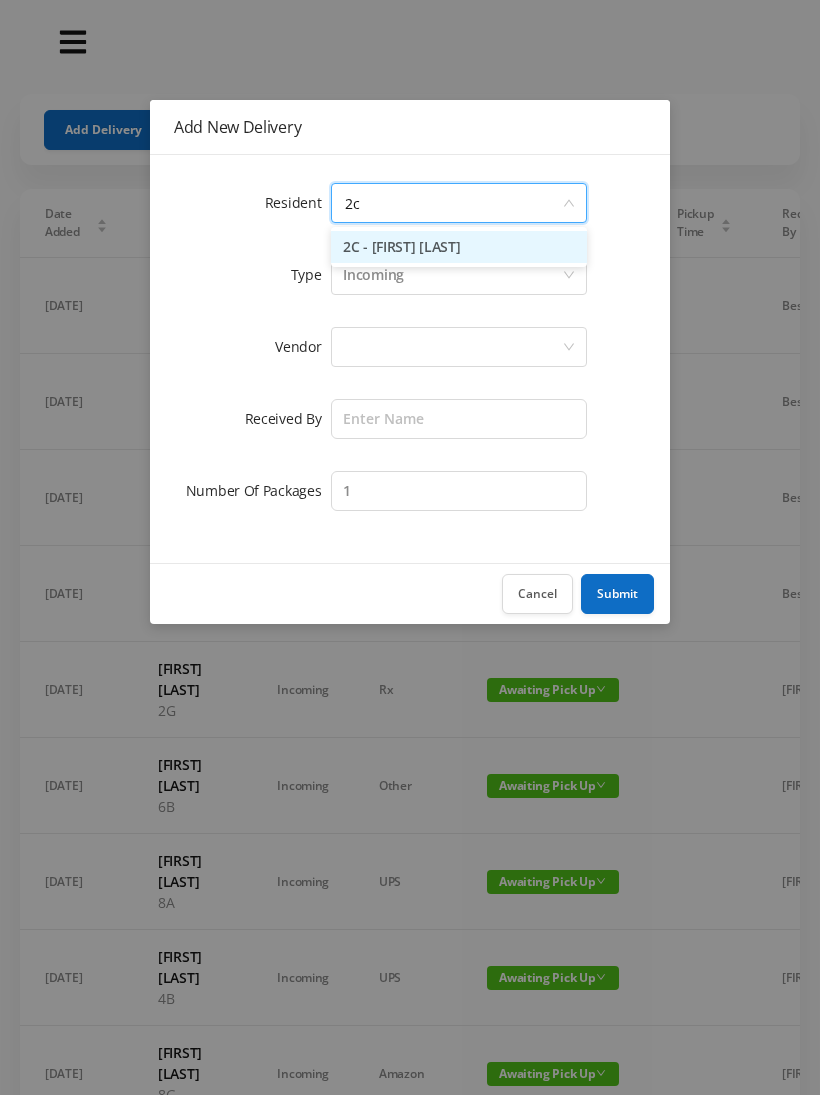 click on "2C - [FIRST] [LAST]" at bounding box center (459, 247) 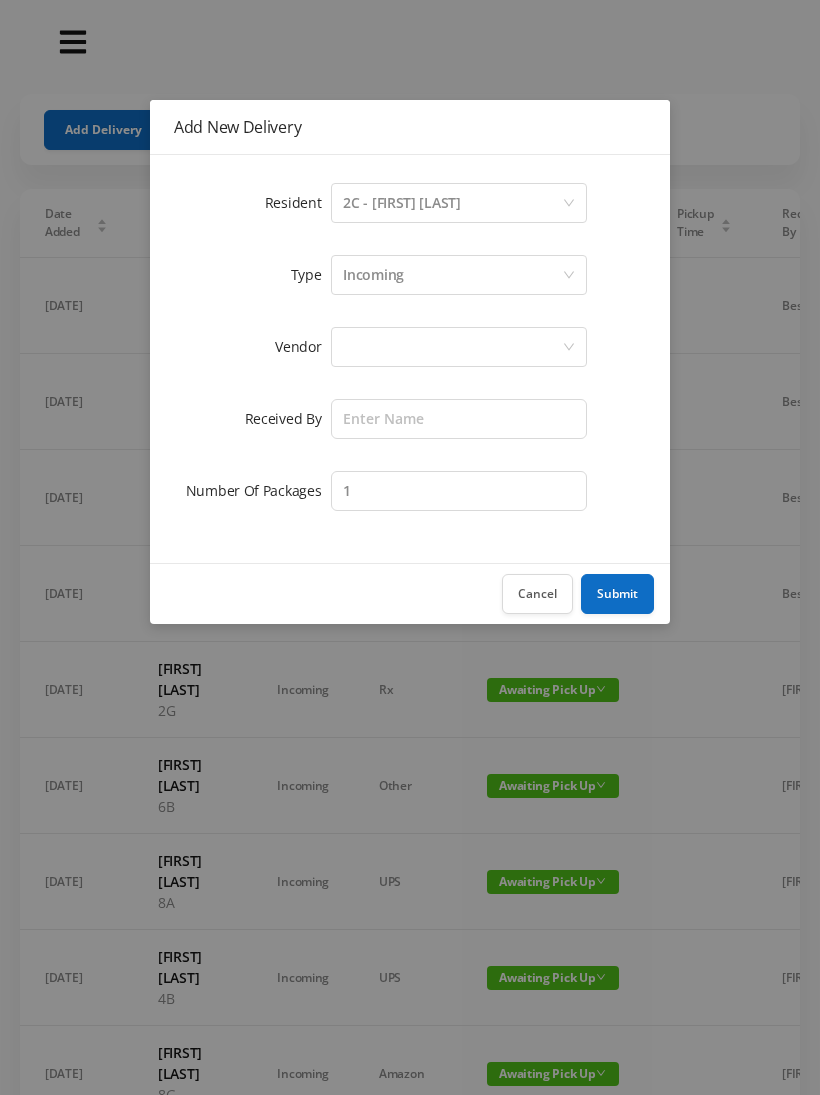 click at bounding box center (452, 347) 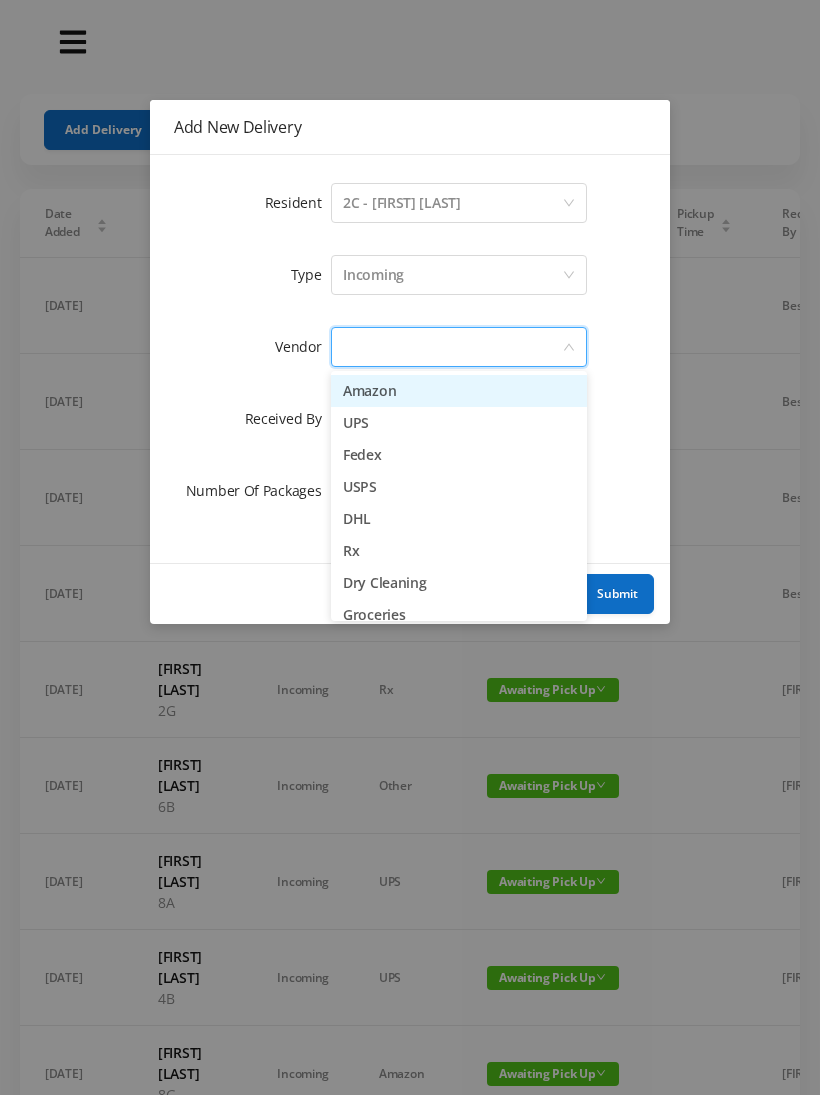 click on "Amazon" at bounding box center (459, 391) 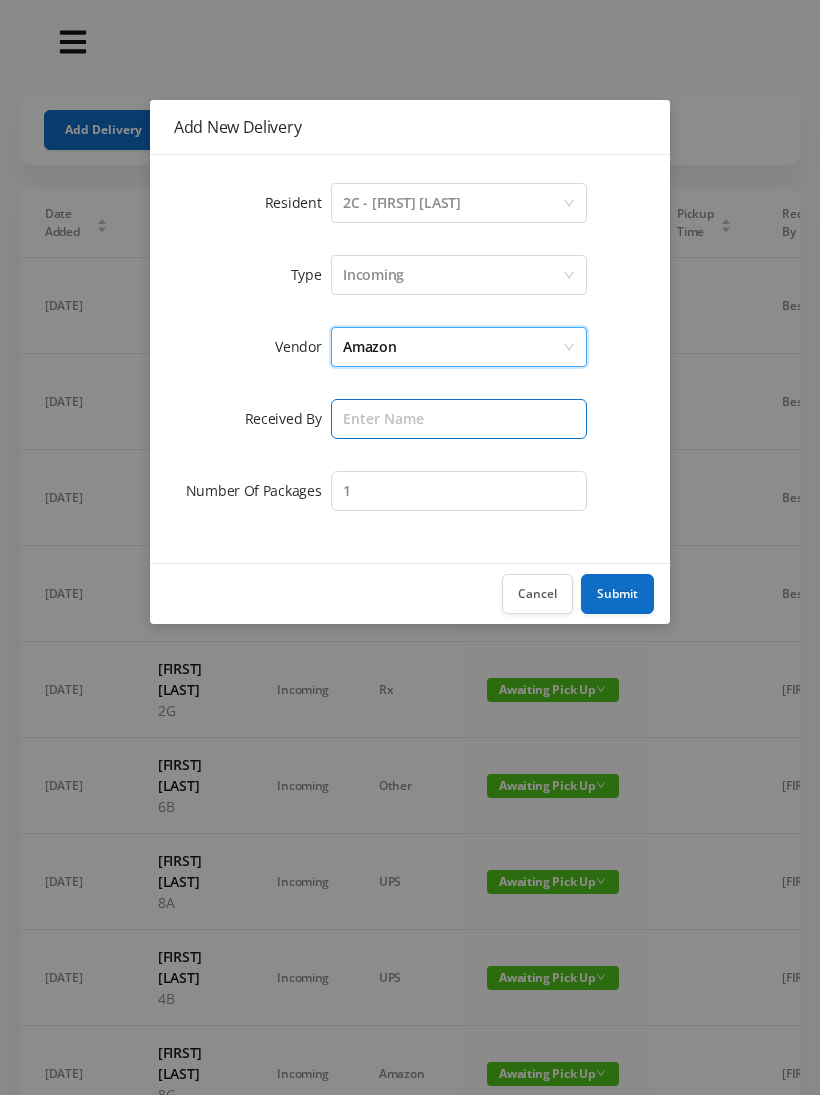 click at bounding box center (459, 419) 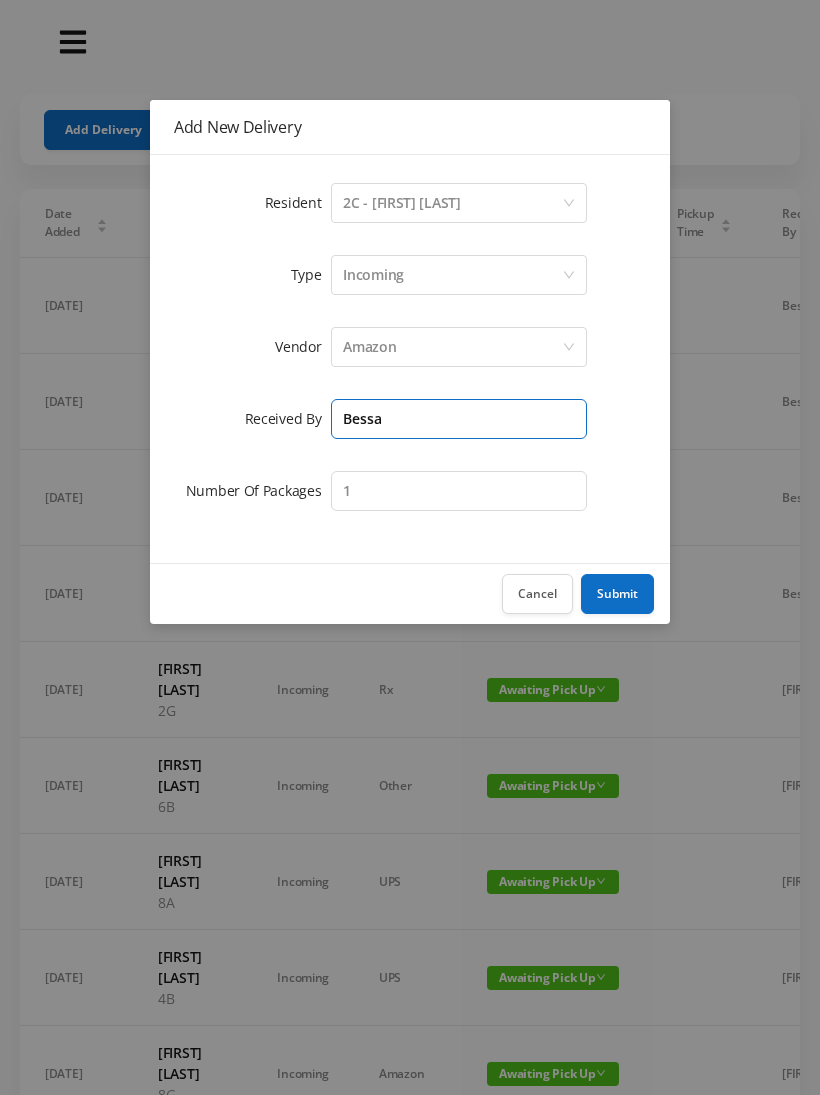 type on "Bessa" 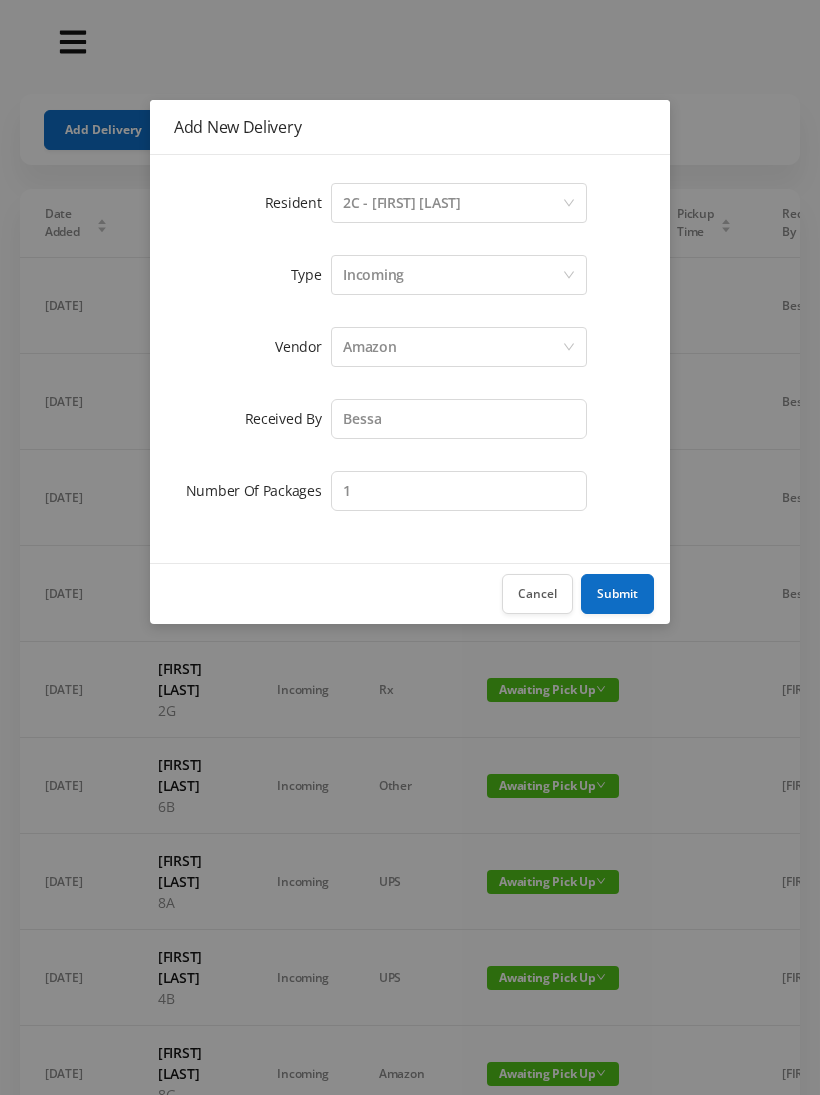 click on "Submit" at bounding box center (617, 594) 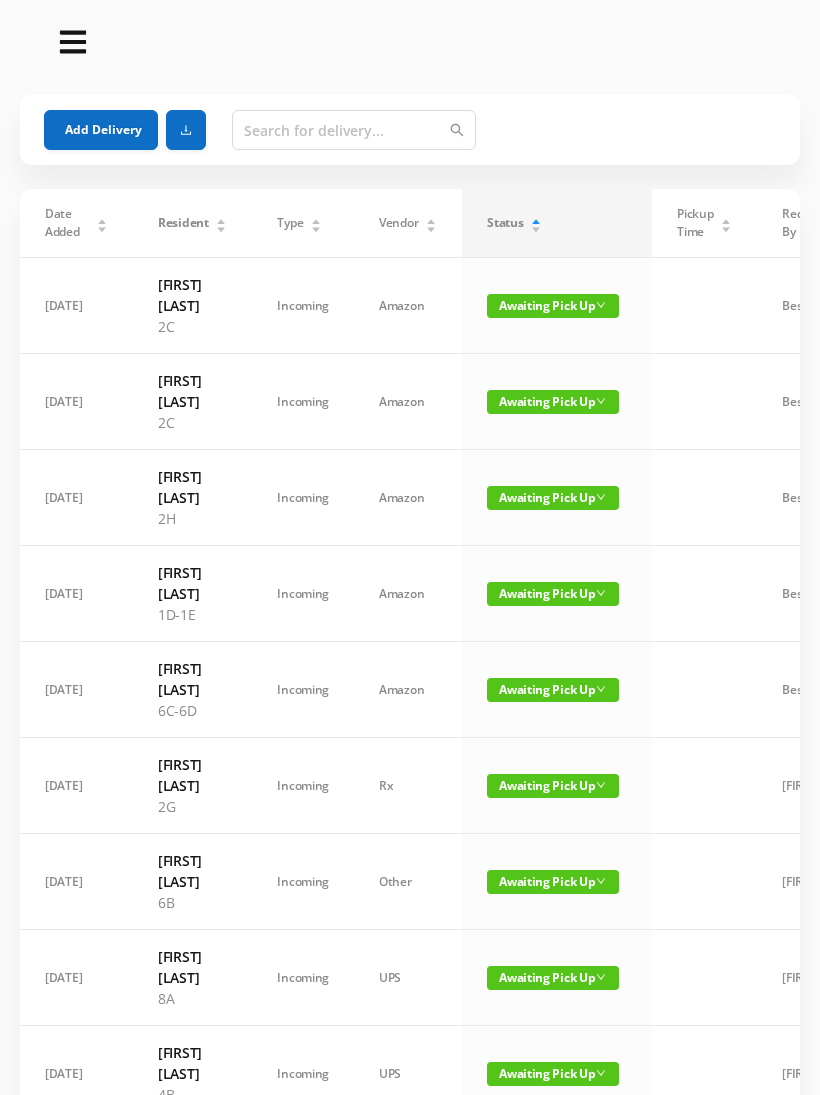 click on "Add Delivery" at bounding box center (101, 130) 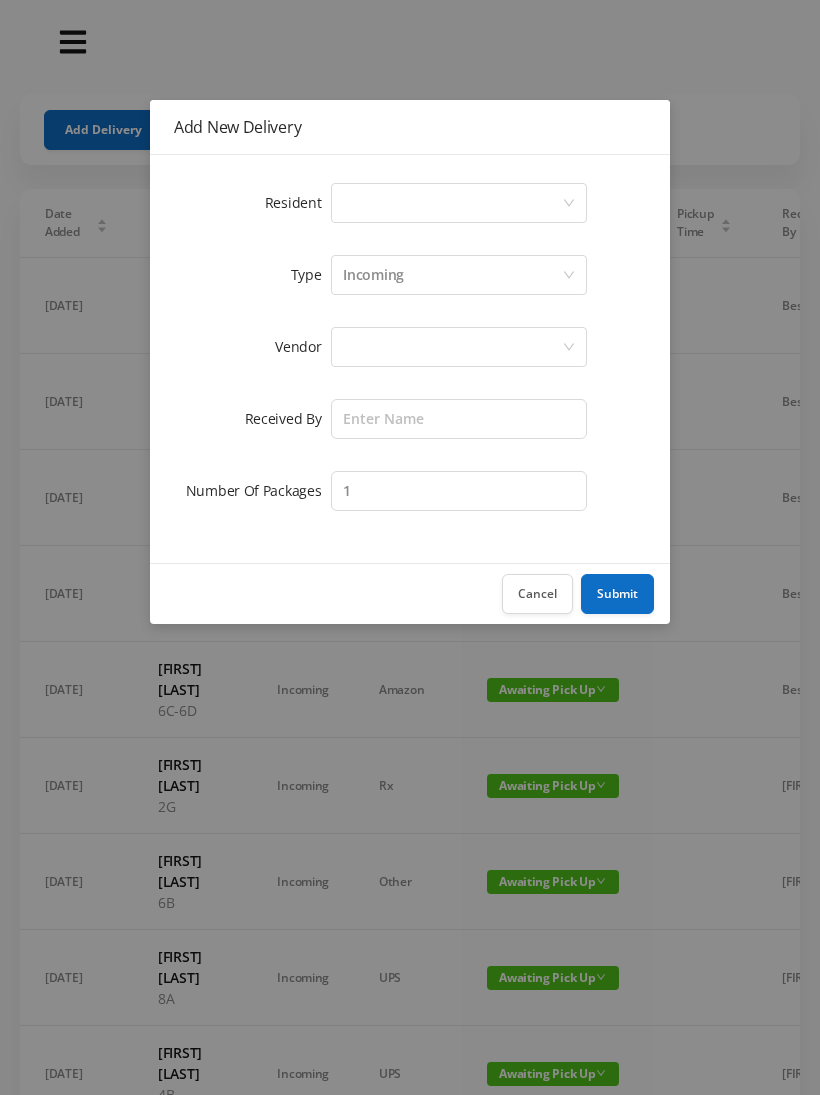 click on "Select a person" at bounding box center (452, 203) 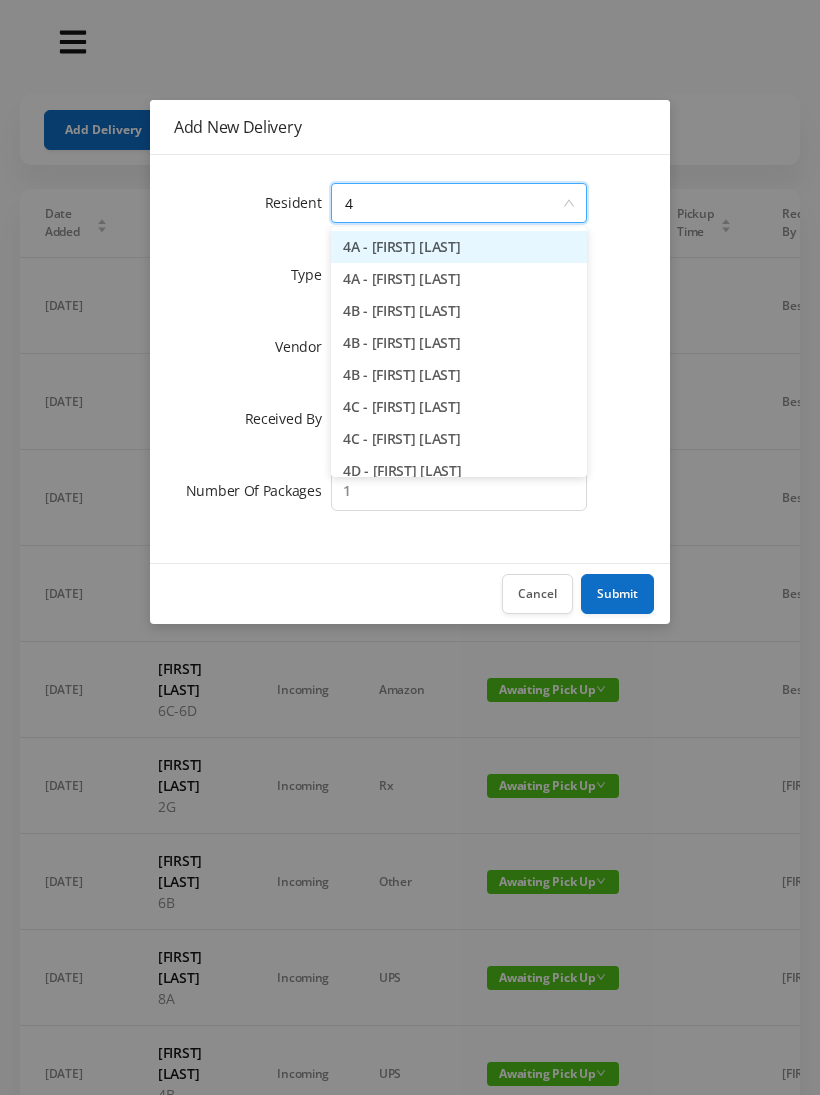 type on "[APT_NUMBER]" 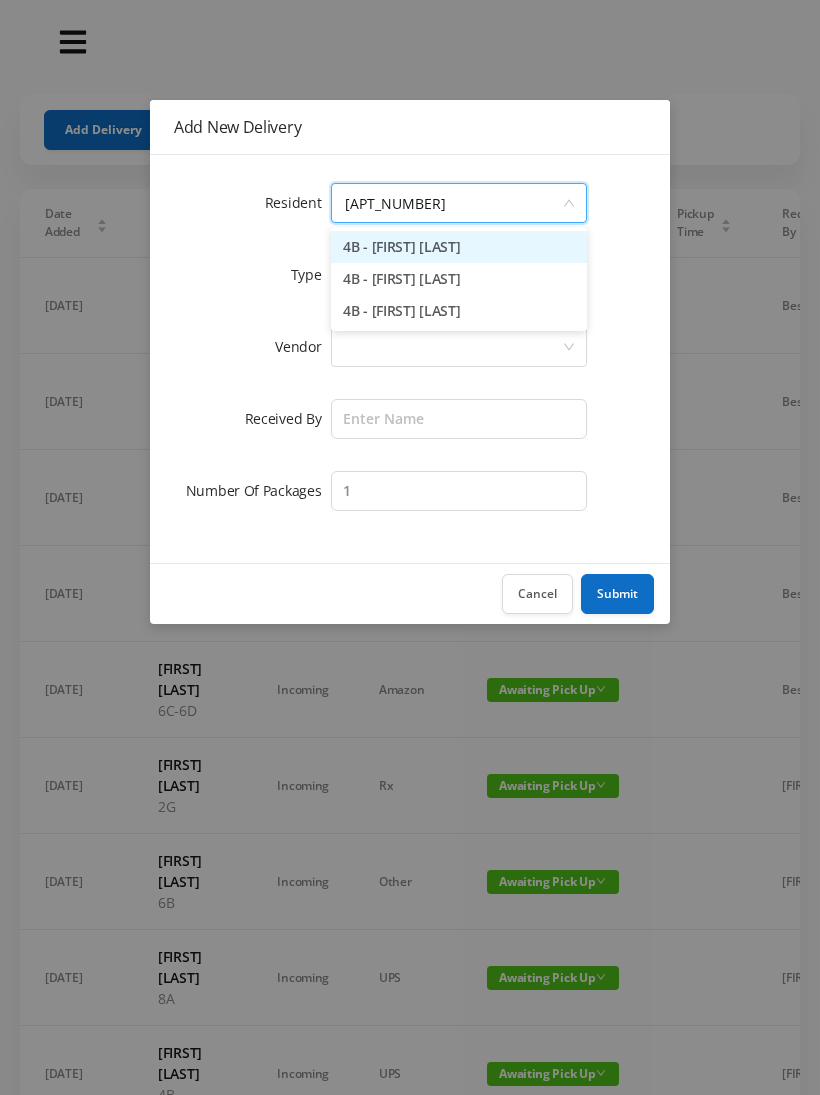 click on "4B - [FIRST] [LAST]" at bounding box center (459, 279) 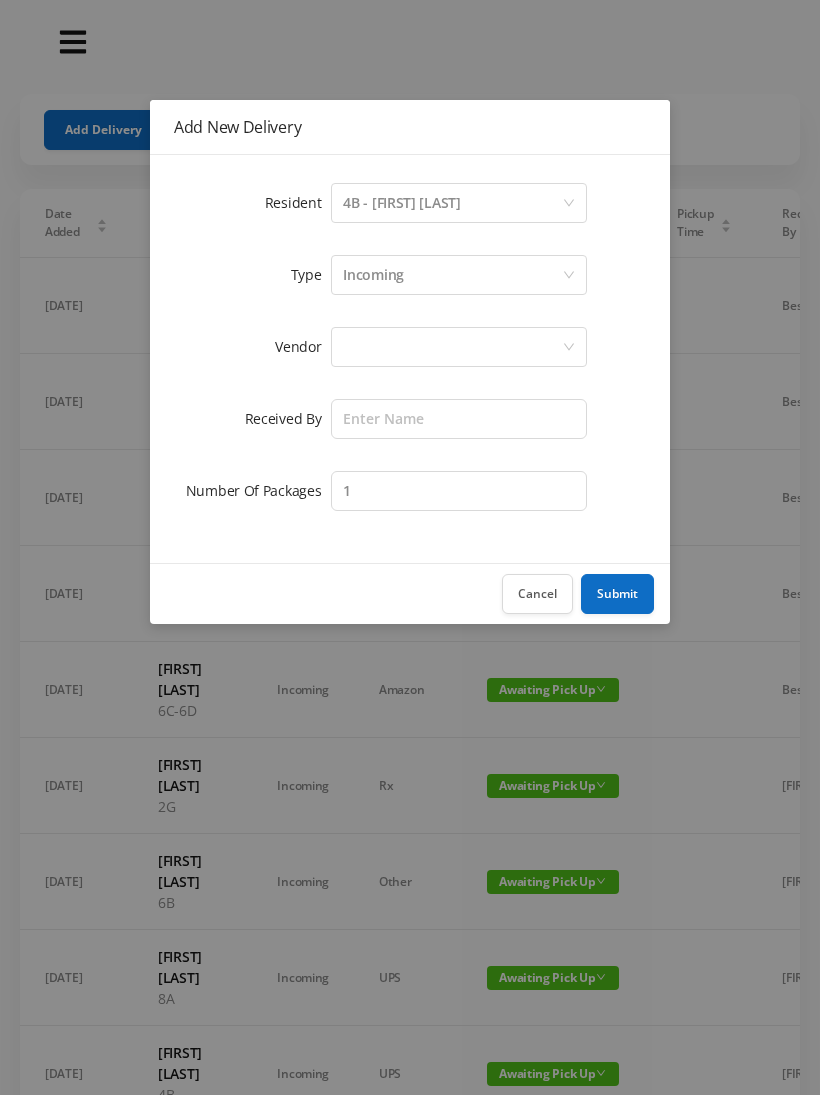 click at bounding box center [452, 347] 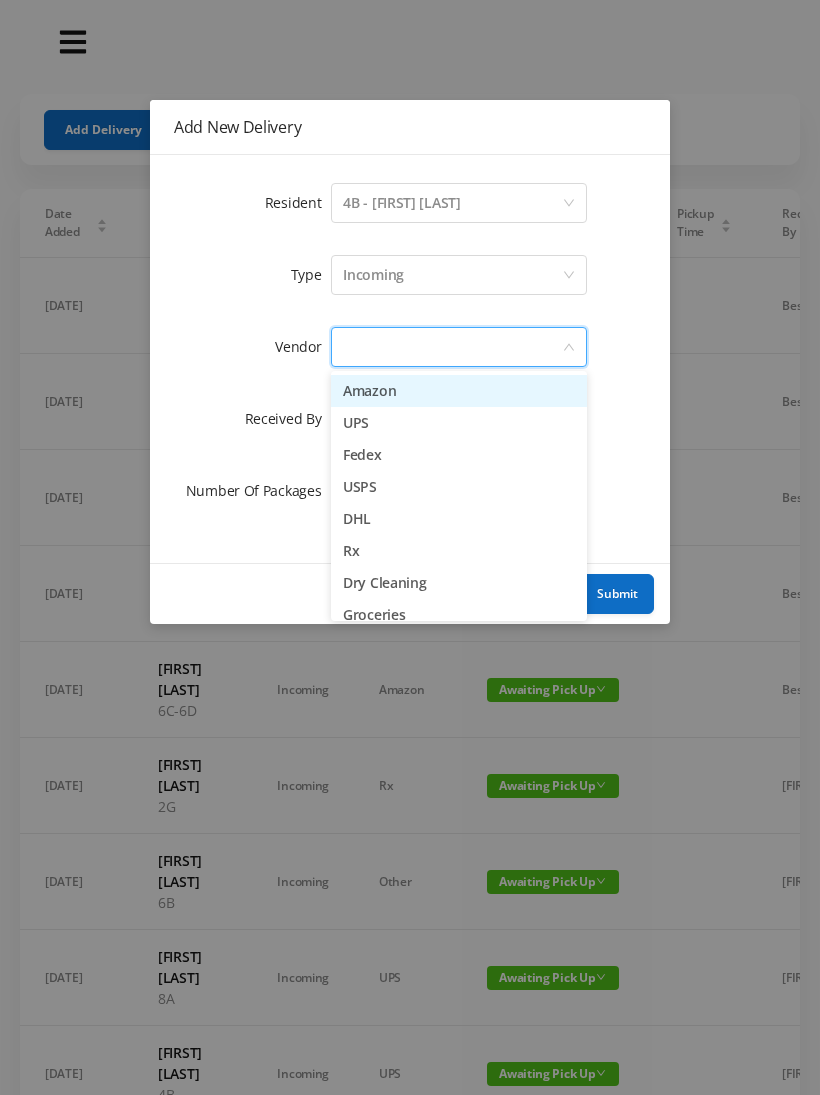 click on "Amazon" at bounding box center (459, 391) 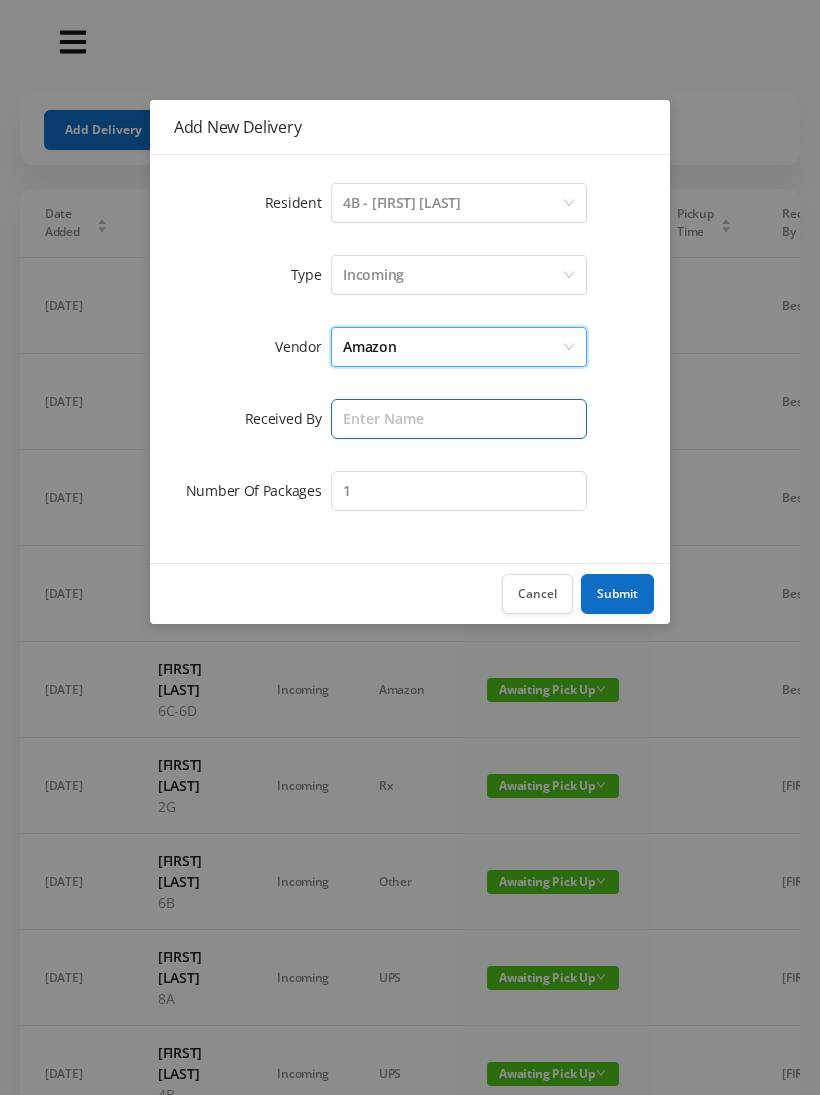 click at bounding box center [459, 419] 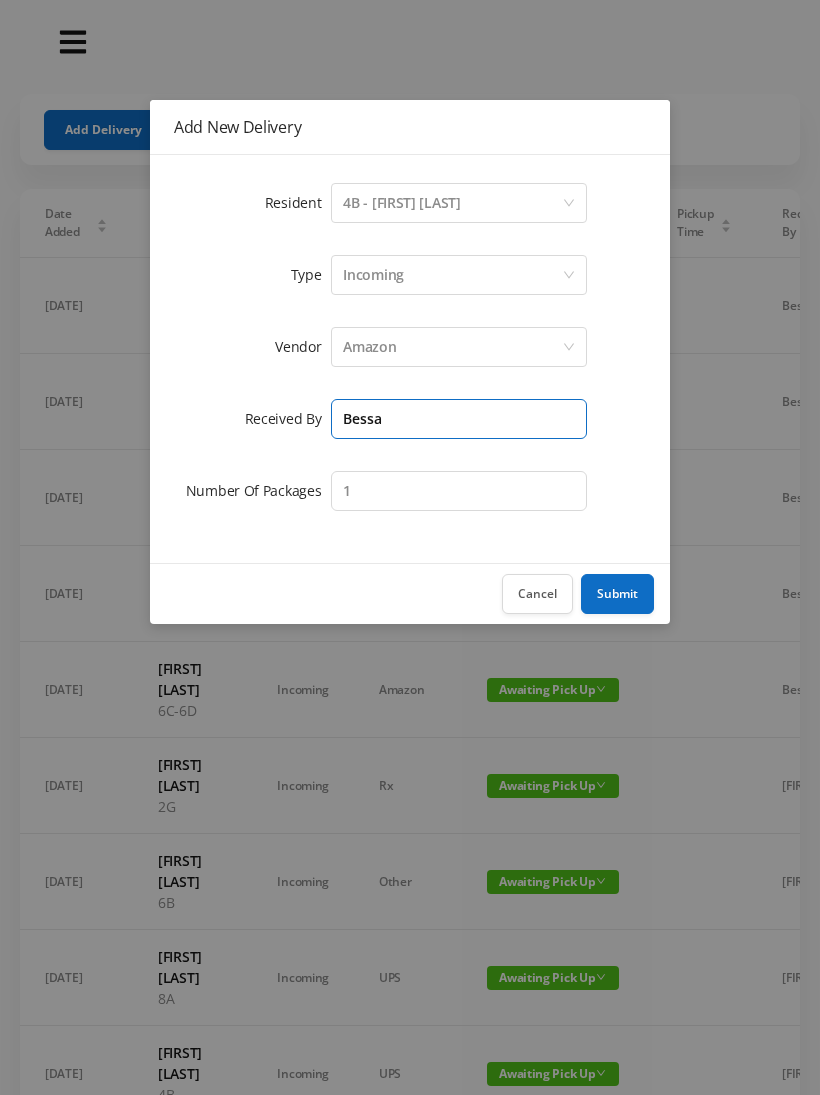 type on "Bessa" 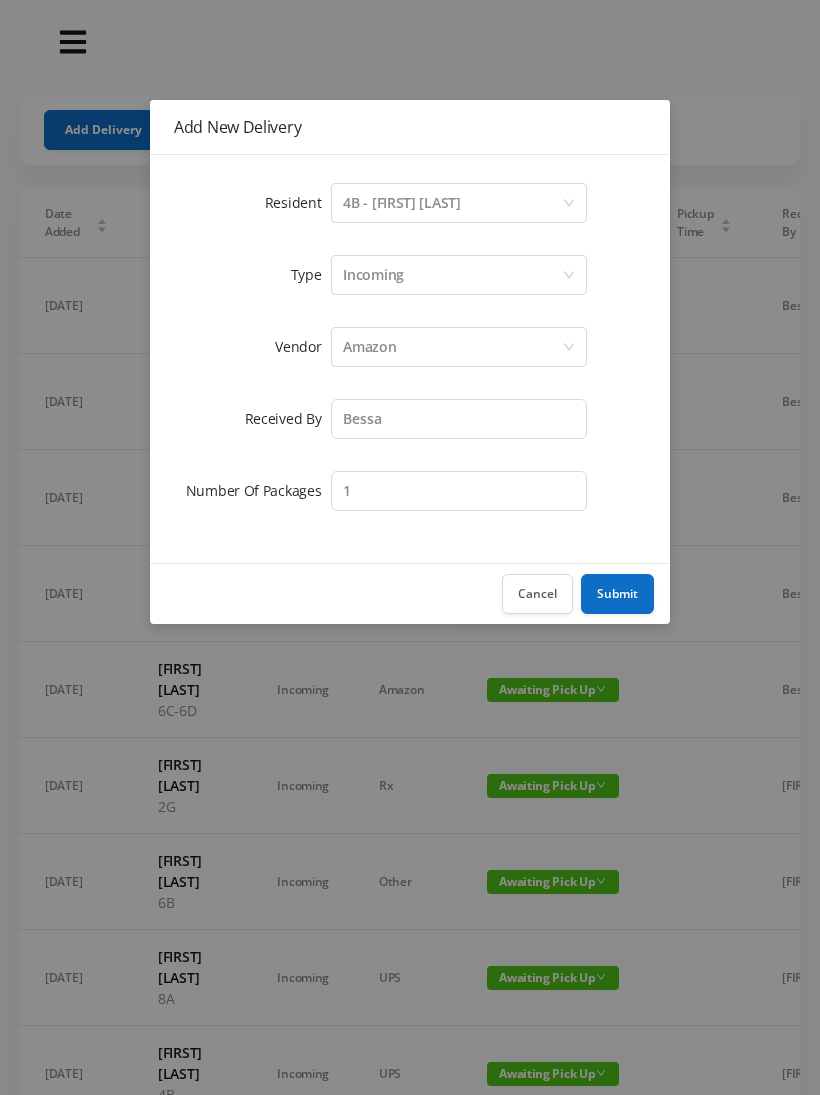 click on "Submit" at bounding box center [617, 594] 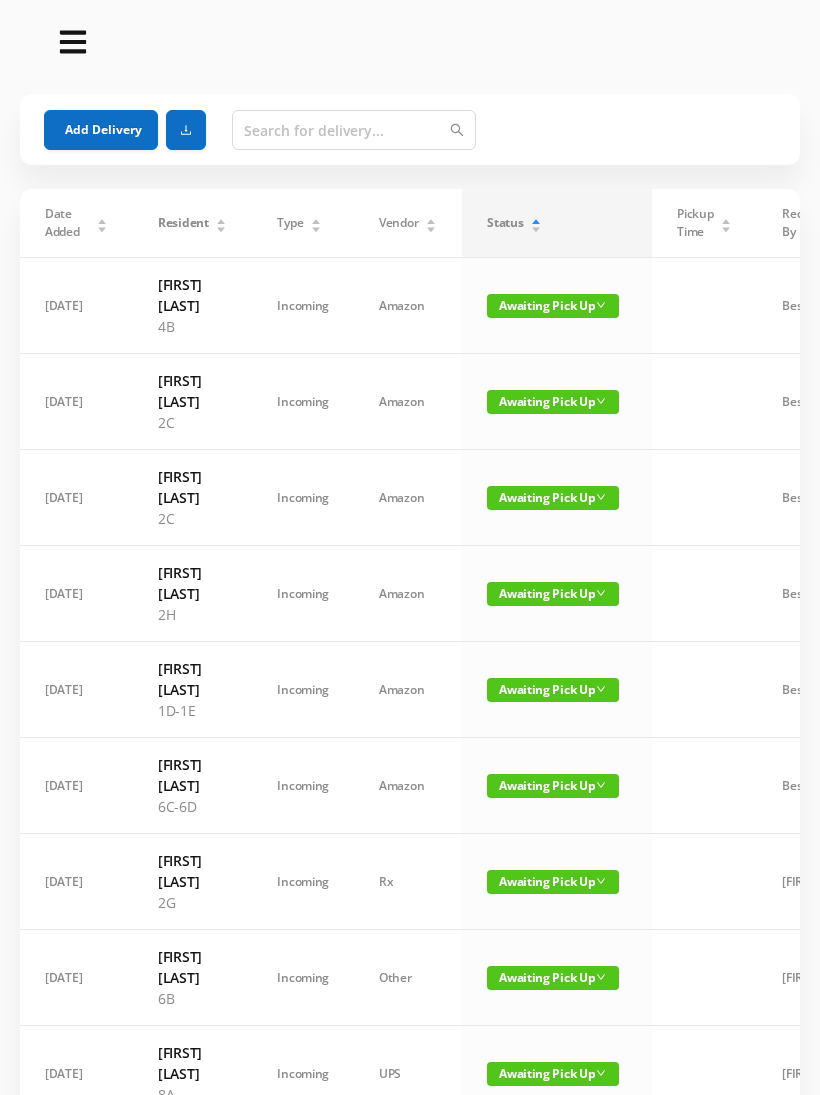 click on "Add Delivery" at bounding box center (101, 130) 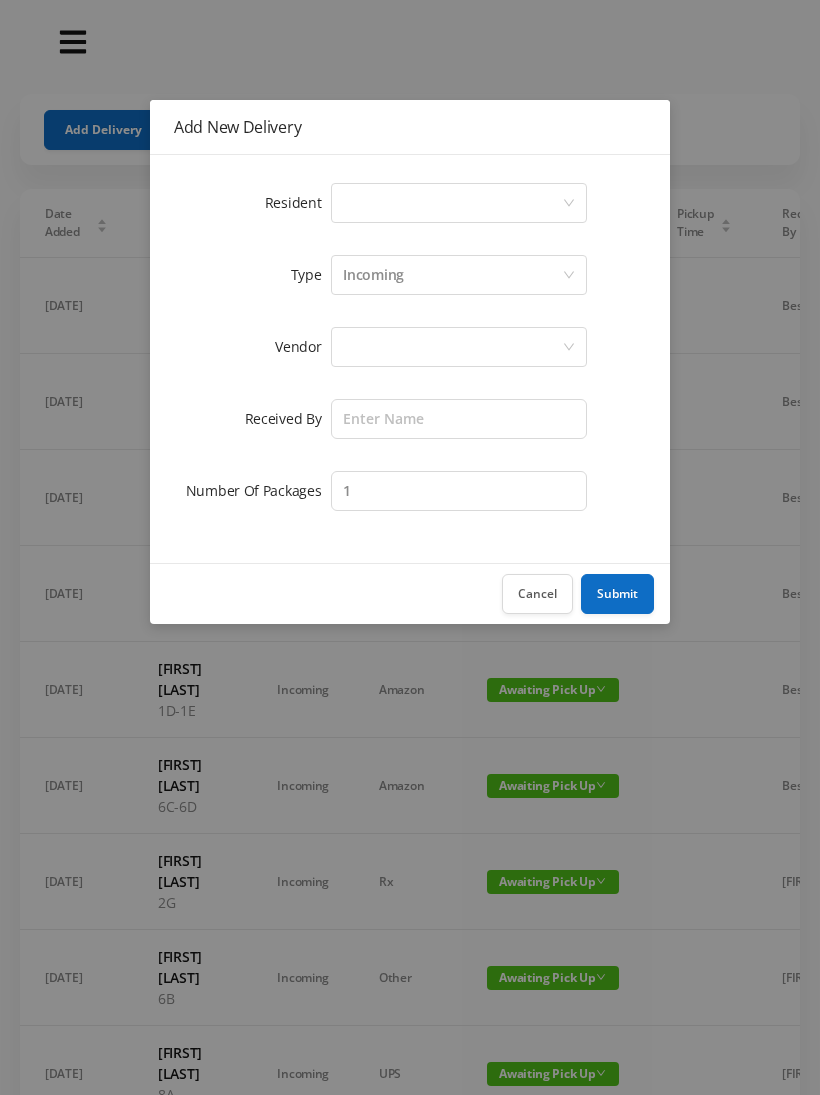 click on "Select a person" at bounding box center [452, 203] 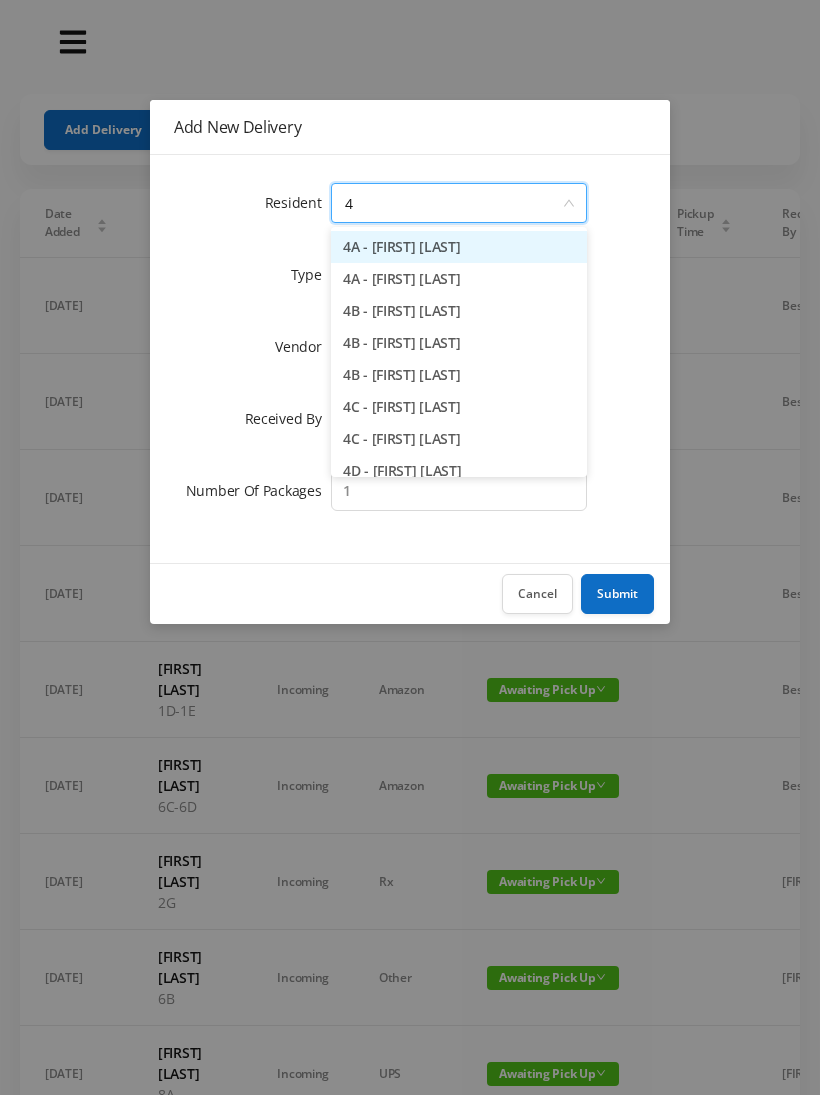 type on "[APT_NUMBER]" 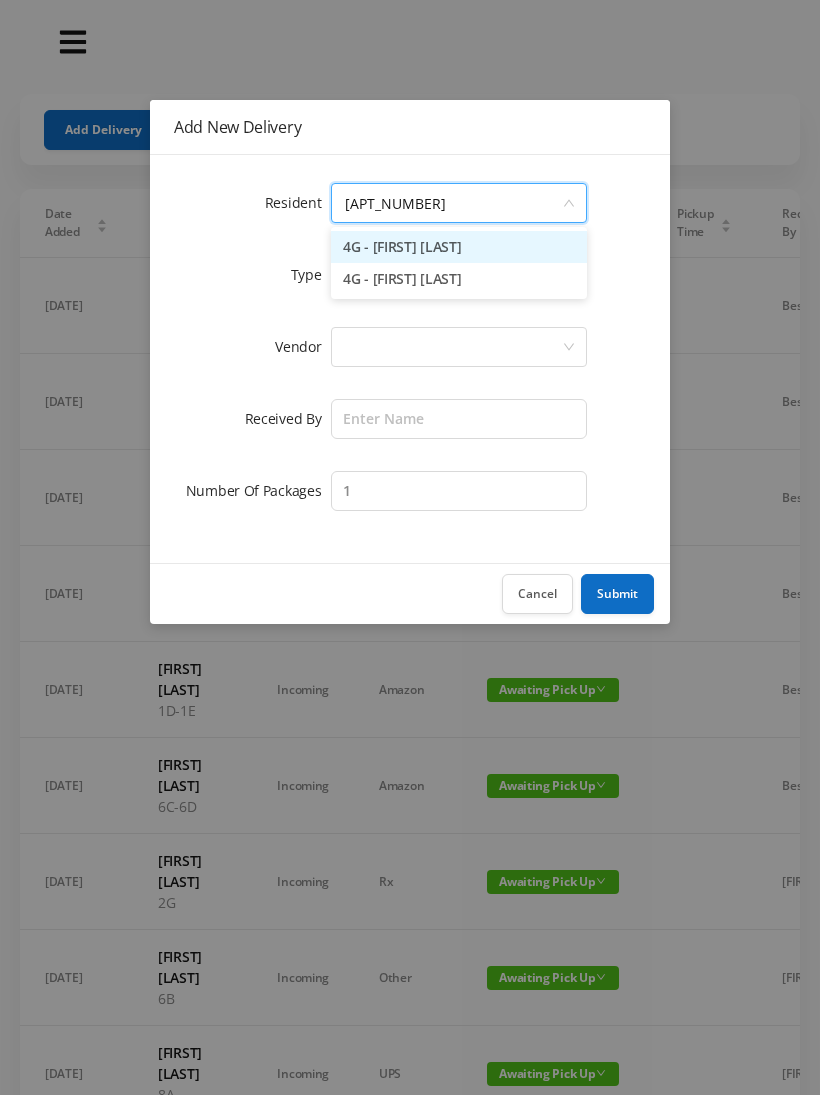 click on "4G - [FIRST] [LAST]" at bounding box center [459, 247] 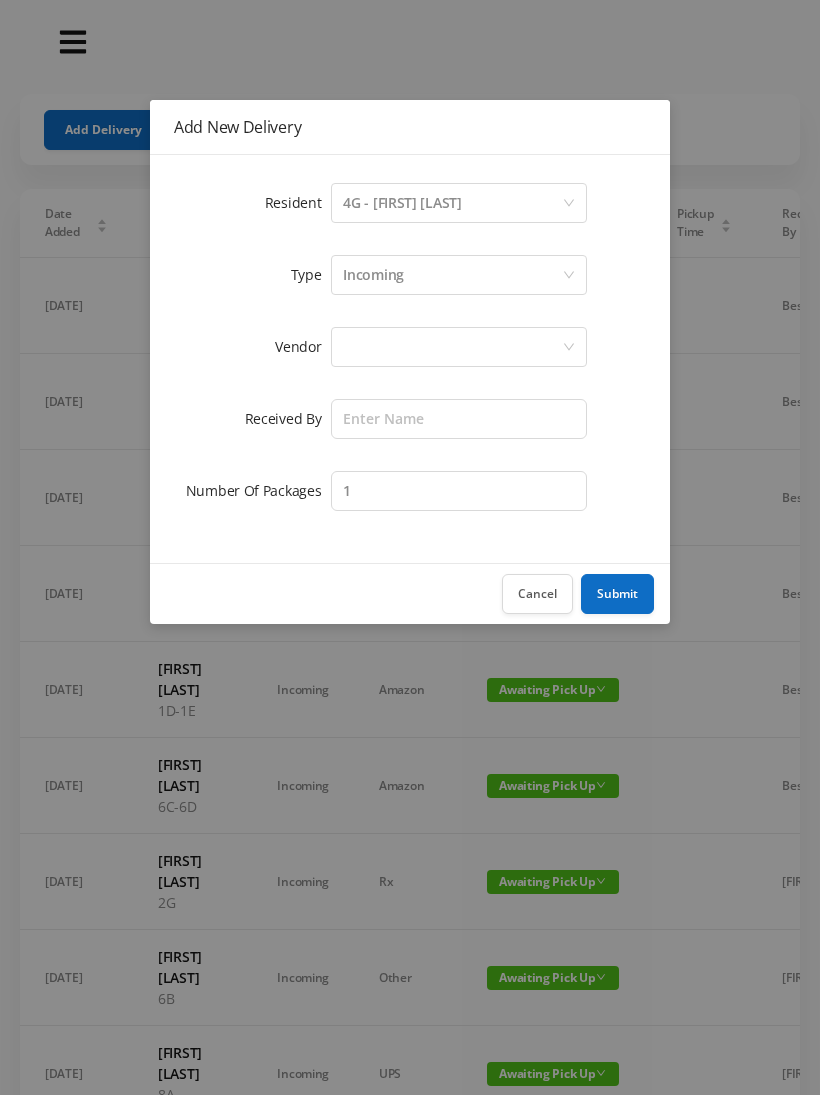 click at bounding box center [452, 347] 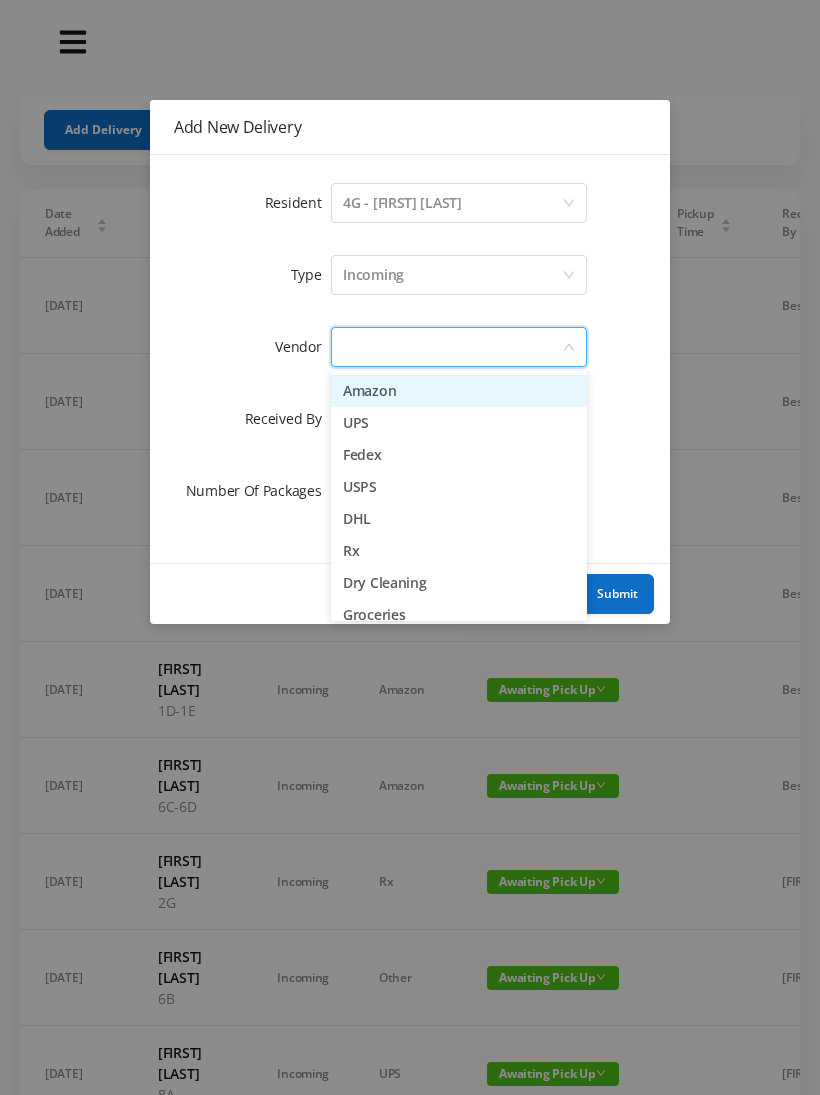 click on "Amazon" at bounding box center (459, 391) 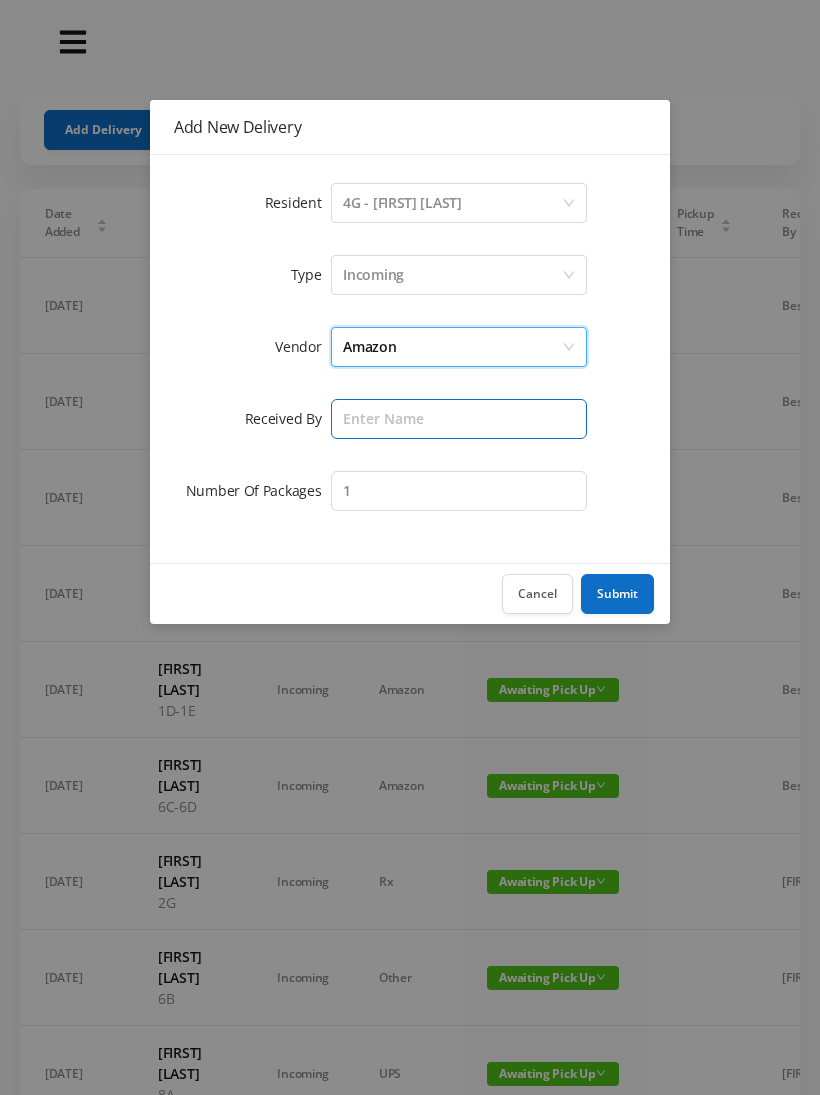 click at bounding box center (459, 419) 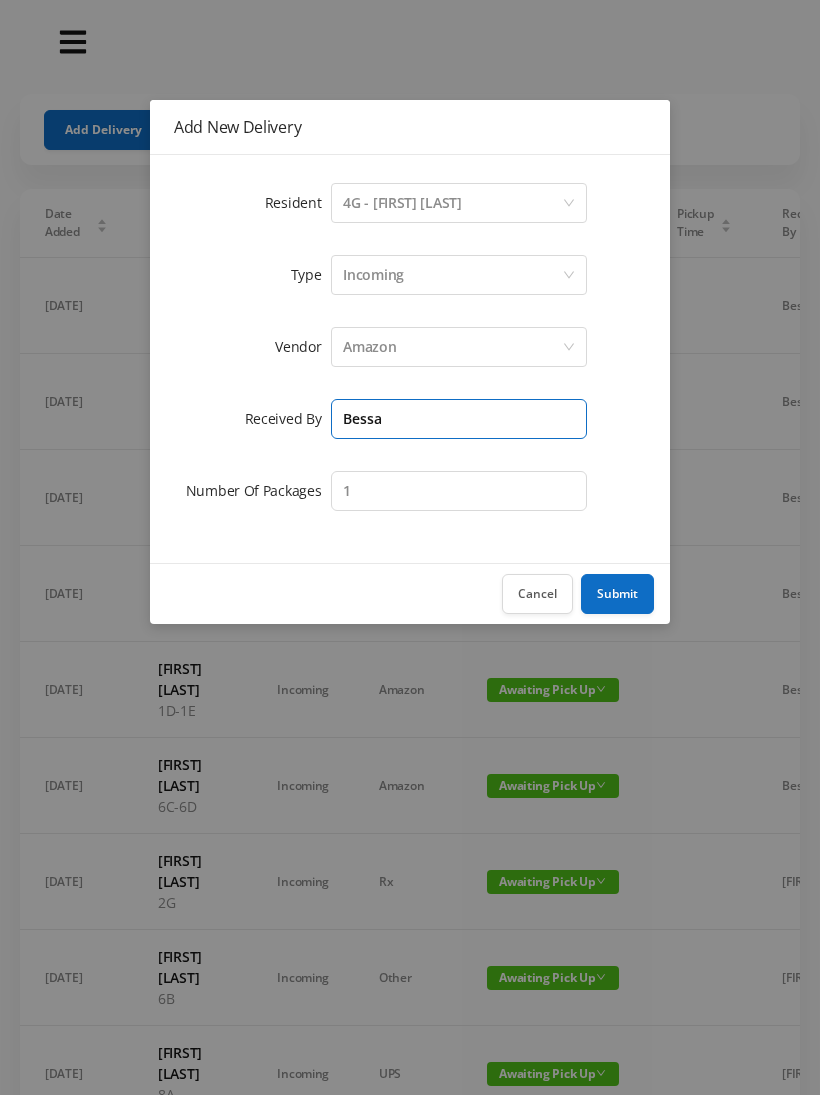 type on "Bessa" 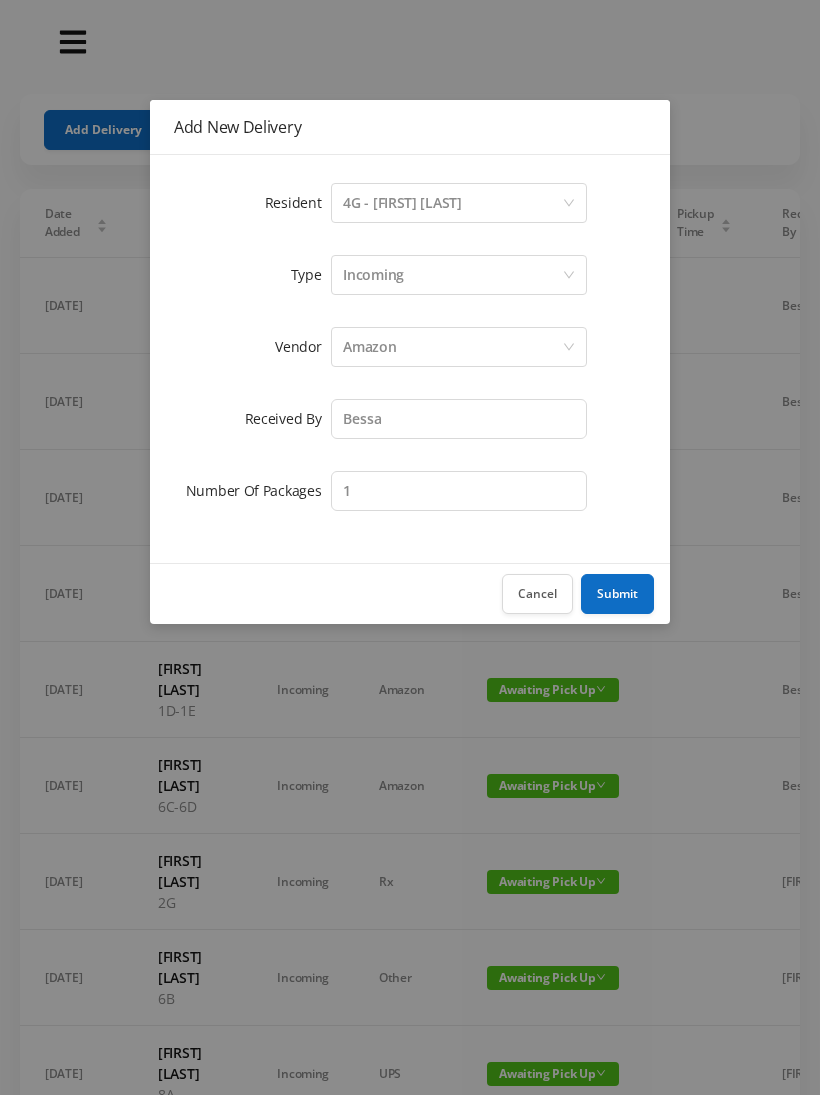 click on "Submit" at bounding box center (617, 594) 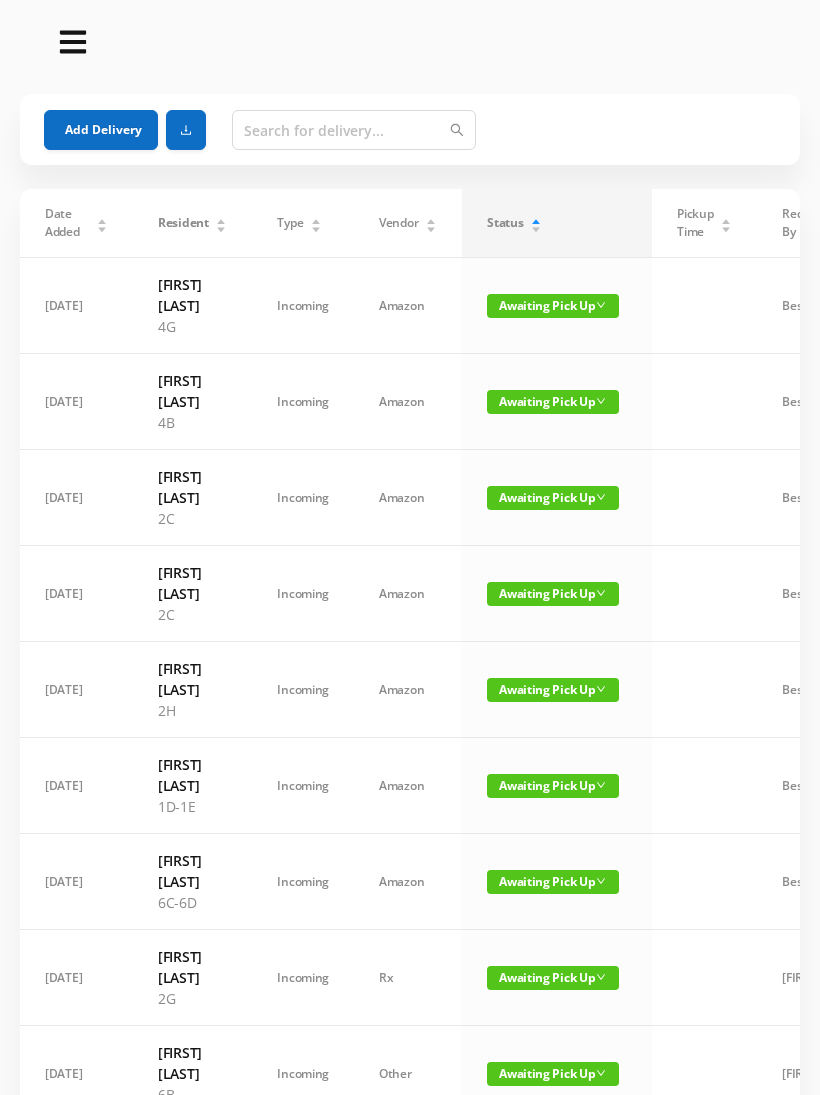 click on "Add Delivery" at bounding box center [101, 130] 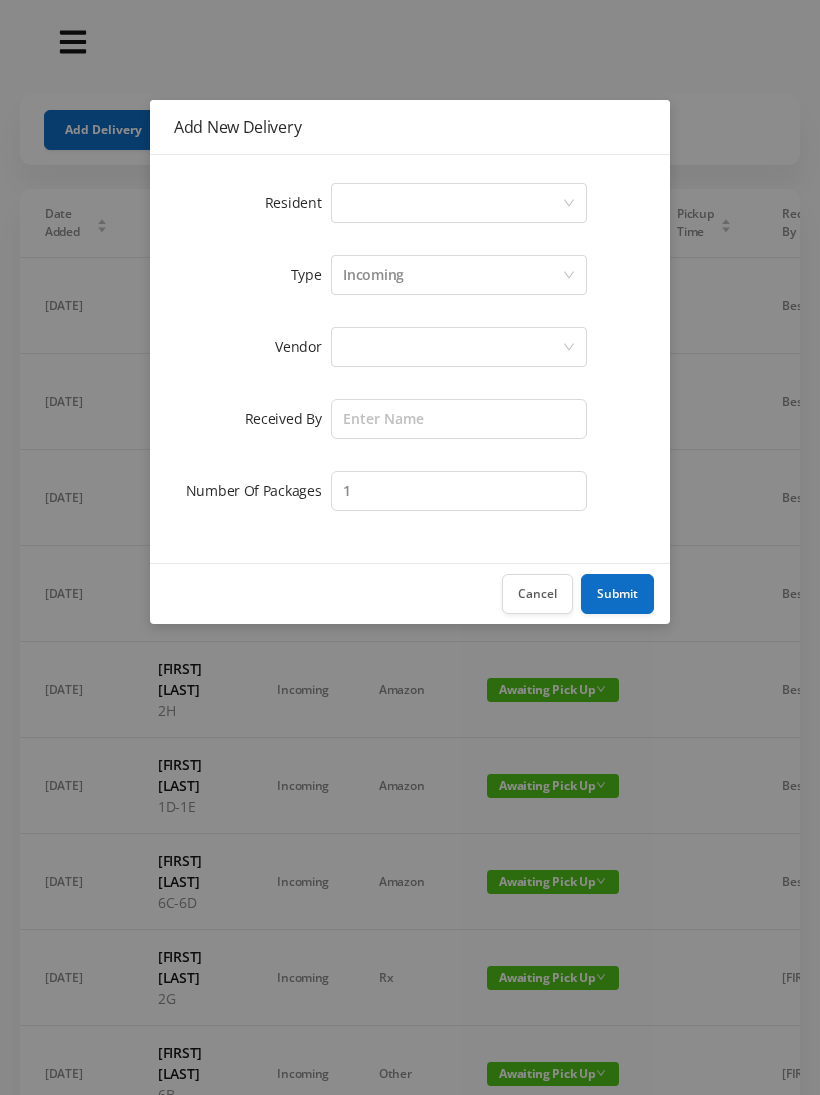click on "Select a person" at bounding box center [452, 203] 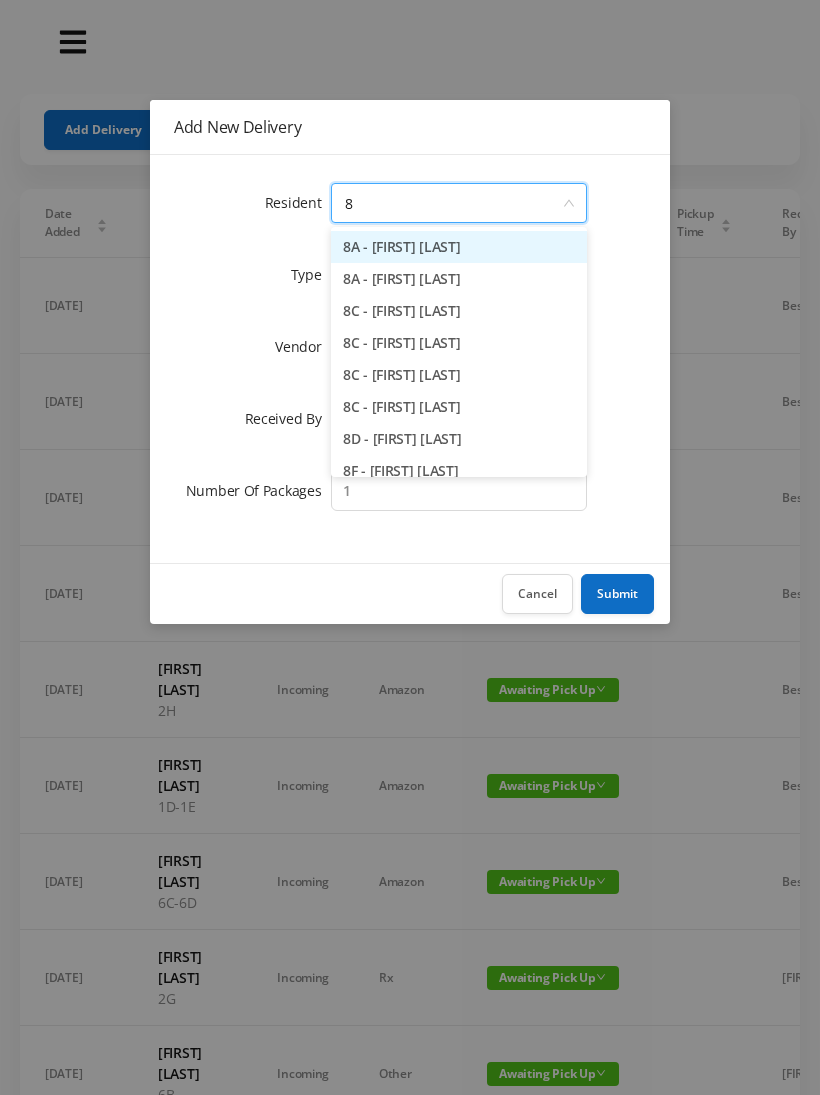 type on "8h" 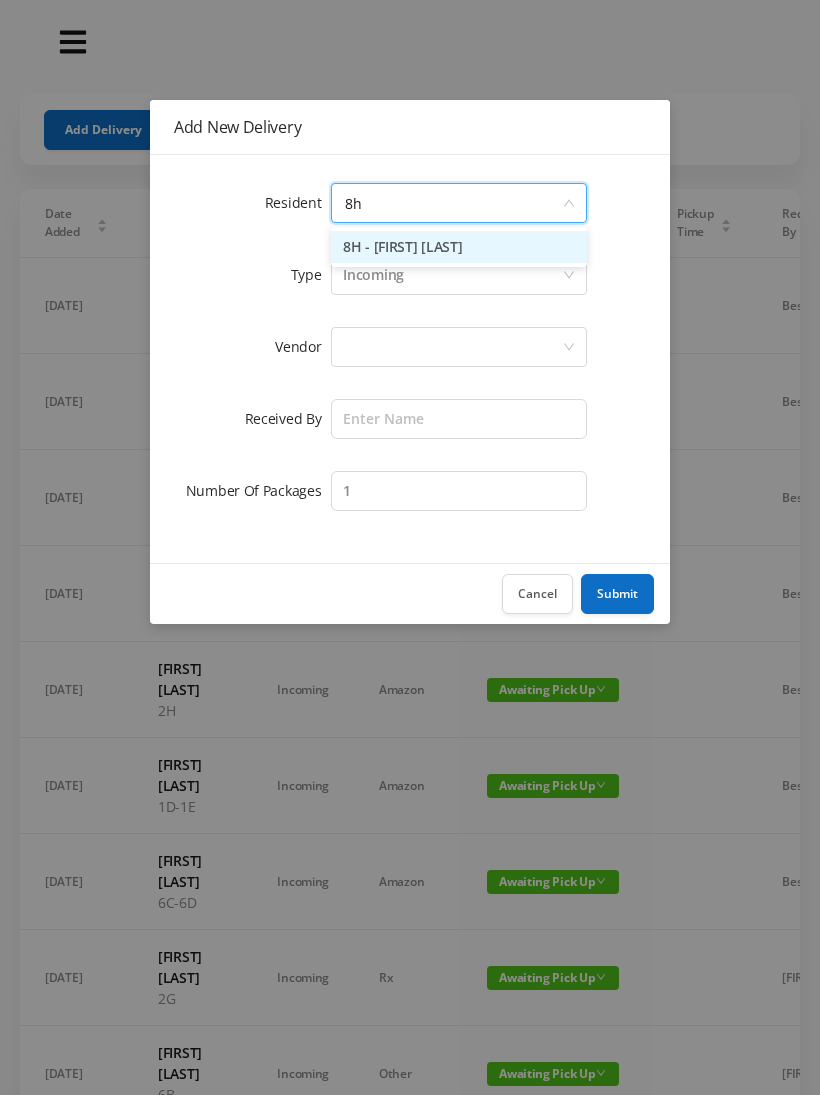 click on "8H - [FIRST] [LAST]" at bounding box center (459, 247) 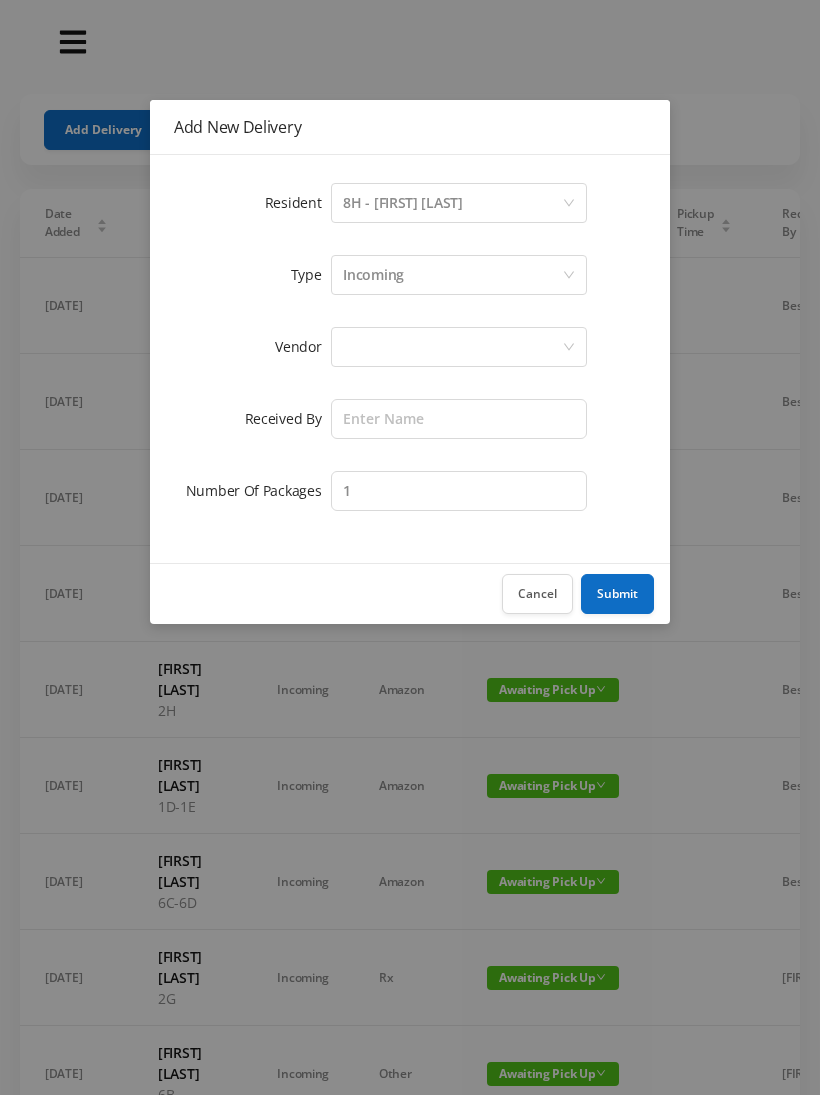 click at bounding box center (452, 347) 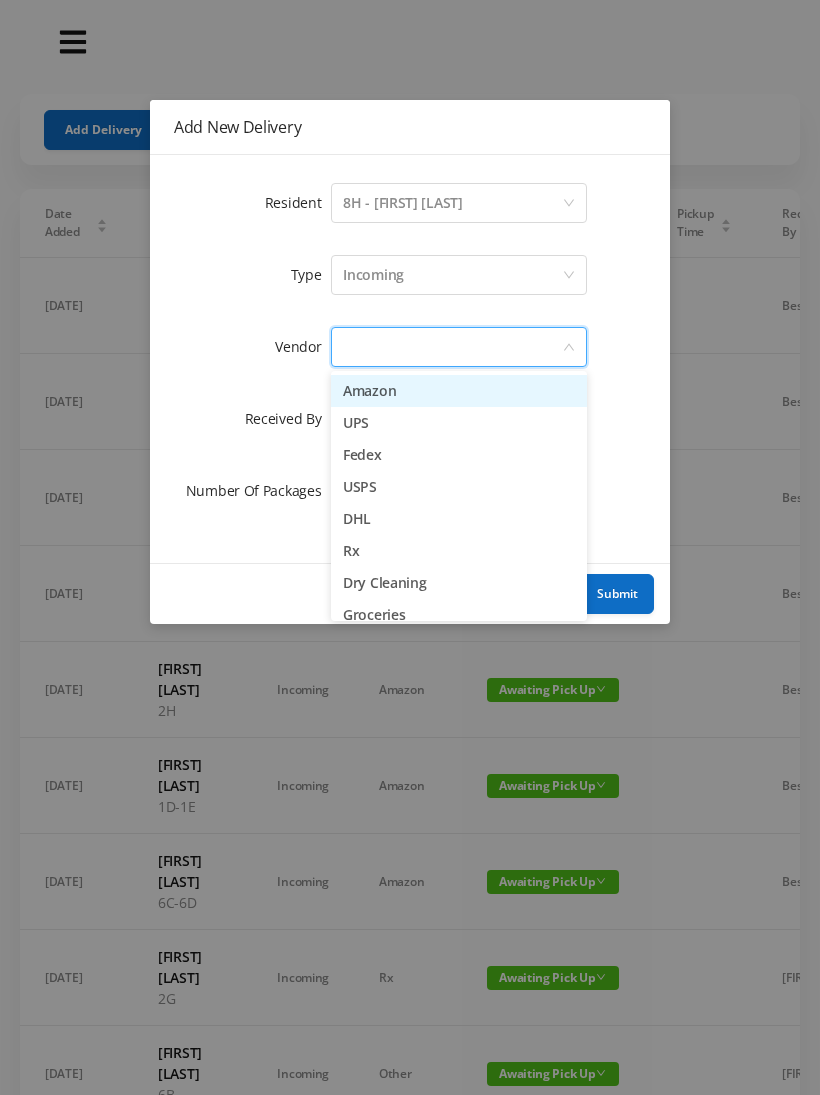 click on "Amazon" at bounding box center (459, 391) 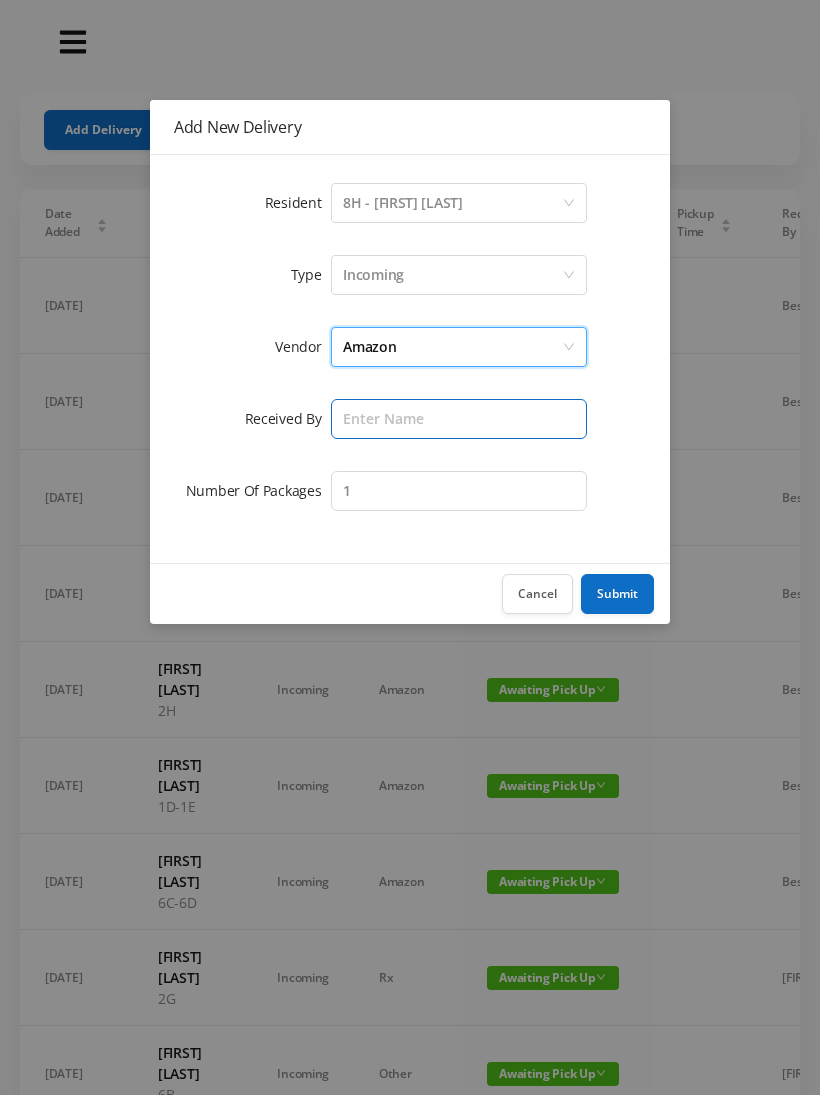 click at bounding box center [459, 419] 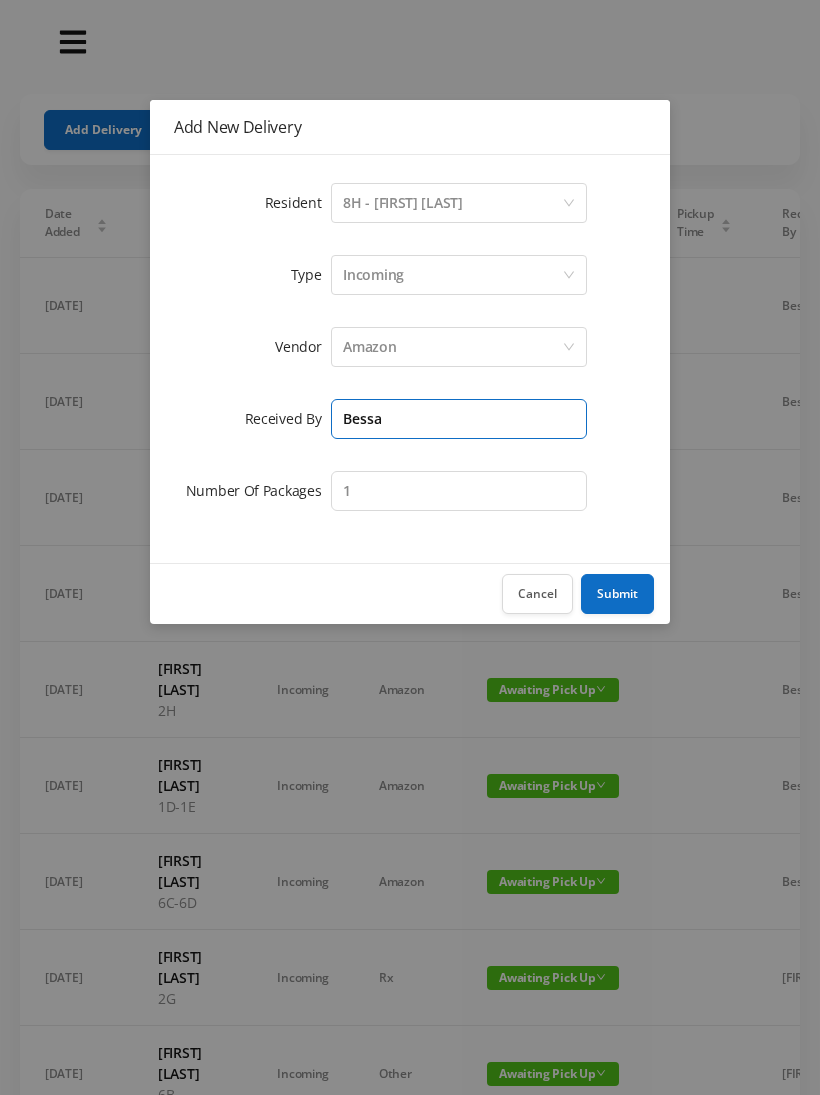 type on "Bessa" 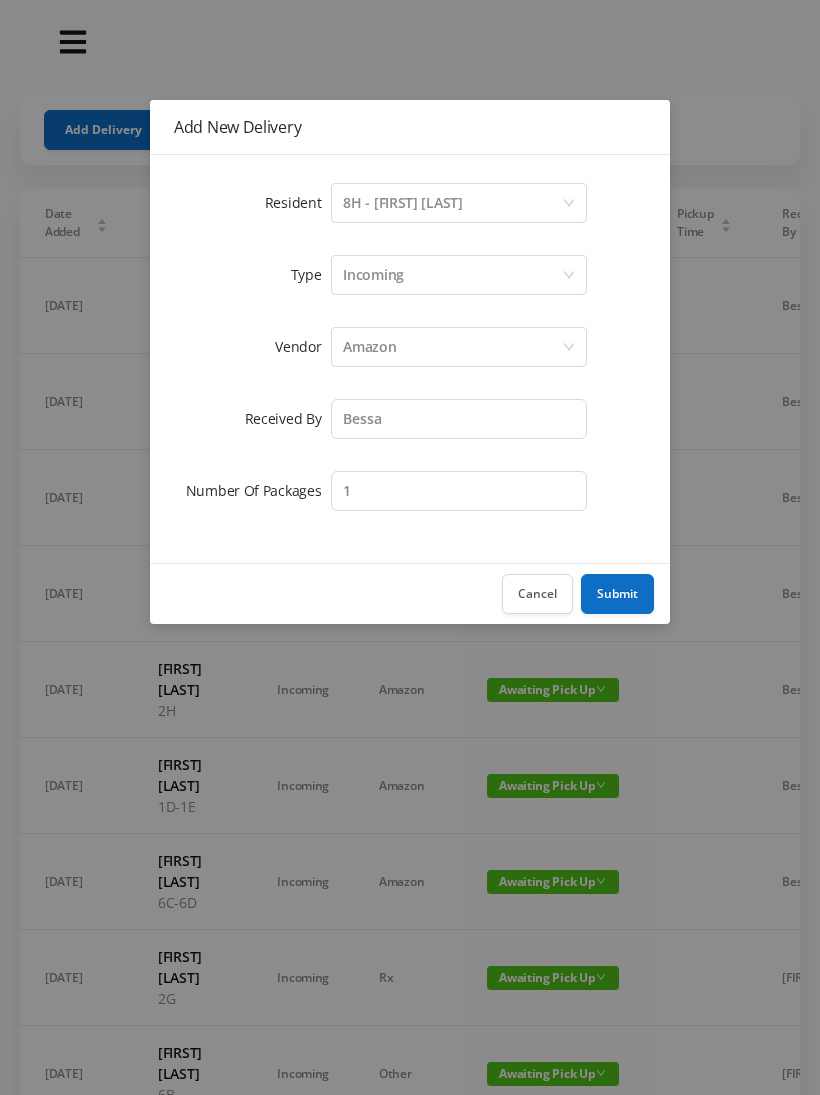 click on "Submit" at bounding box center (617, 594) 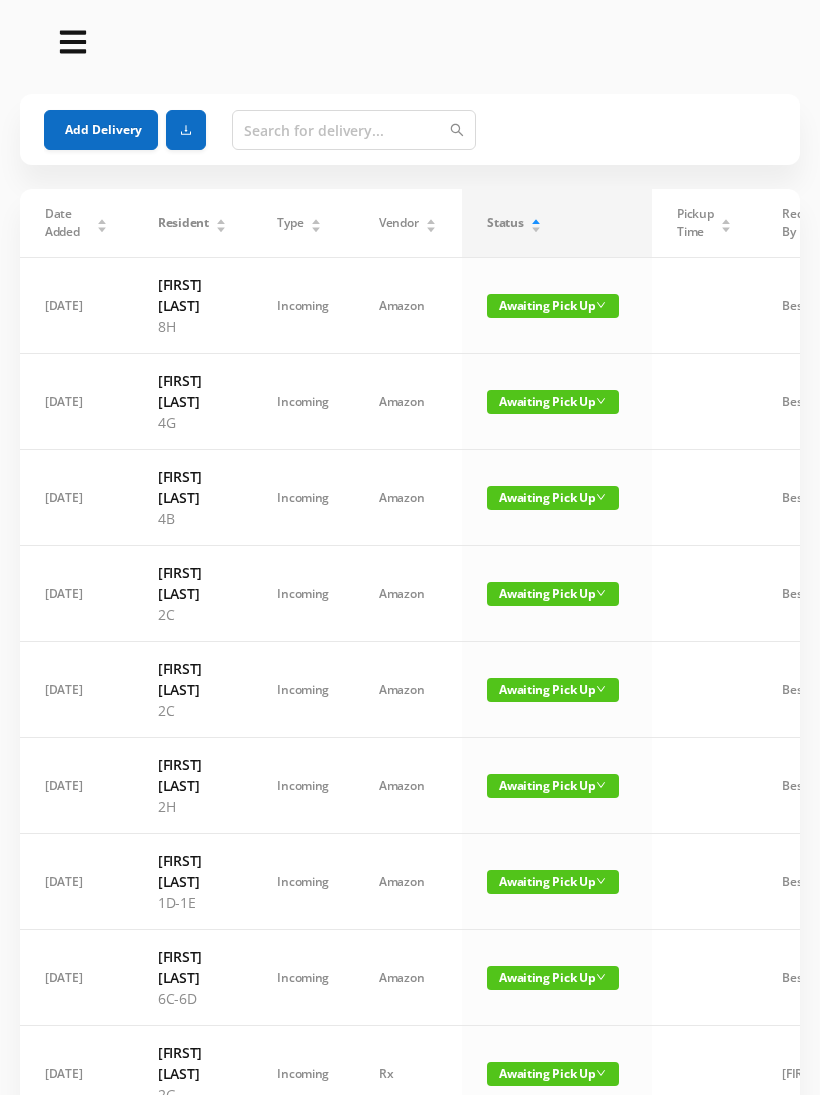 click on "Add Delivery" at bounding box center (101, 130) 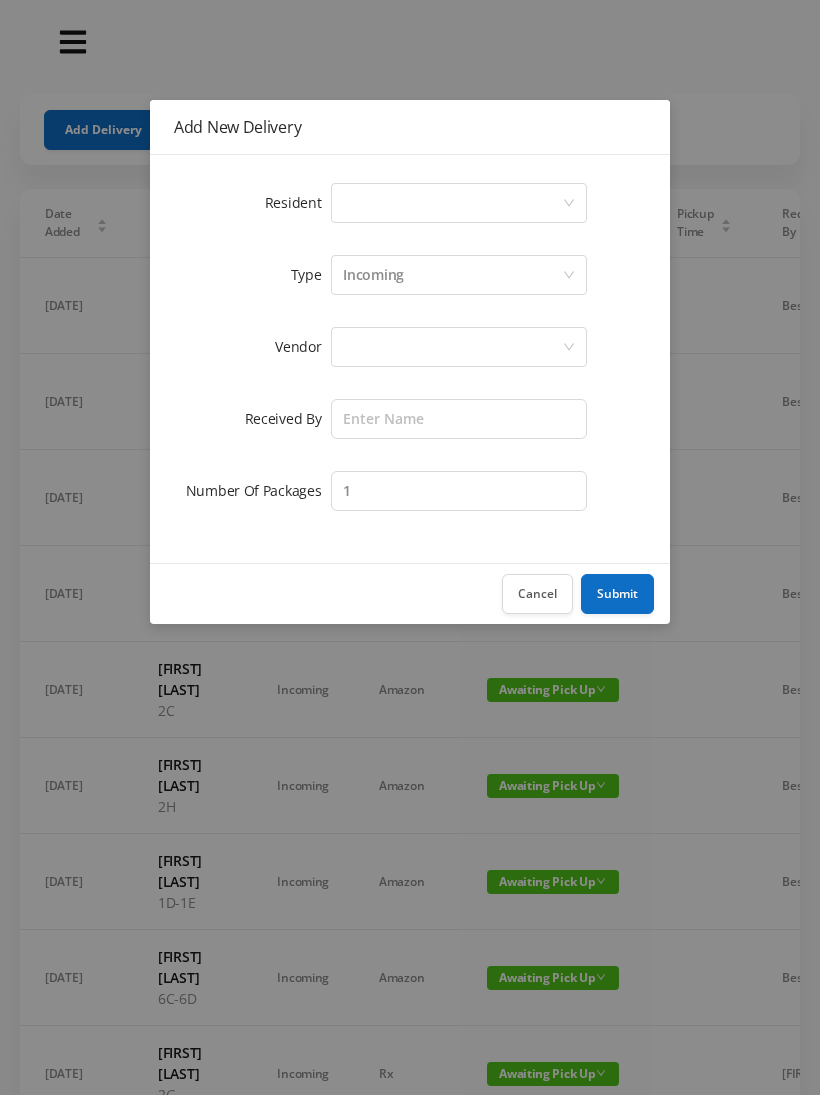 click on "Select a person" at bounding box center (452, 203) 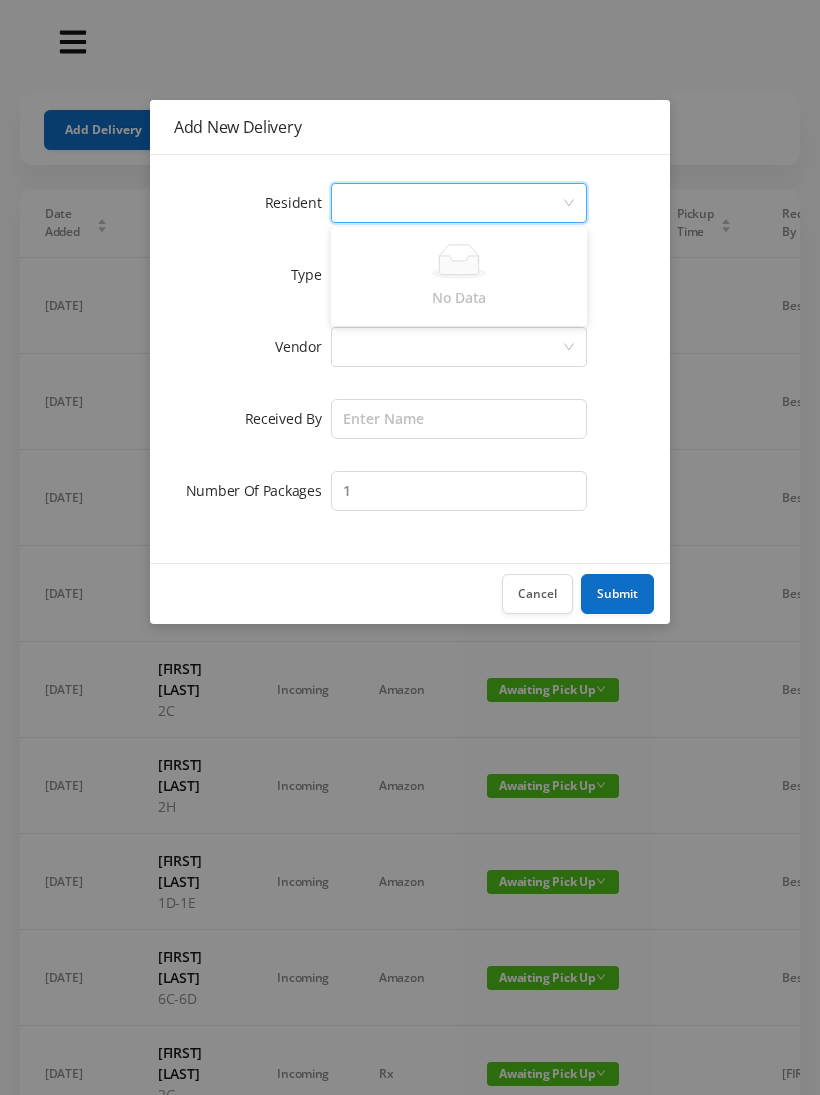 click on "Resident Select a person   Type Incoming Vendor Received By Number Of Packages 1" at bounding box center [410, 359] 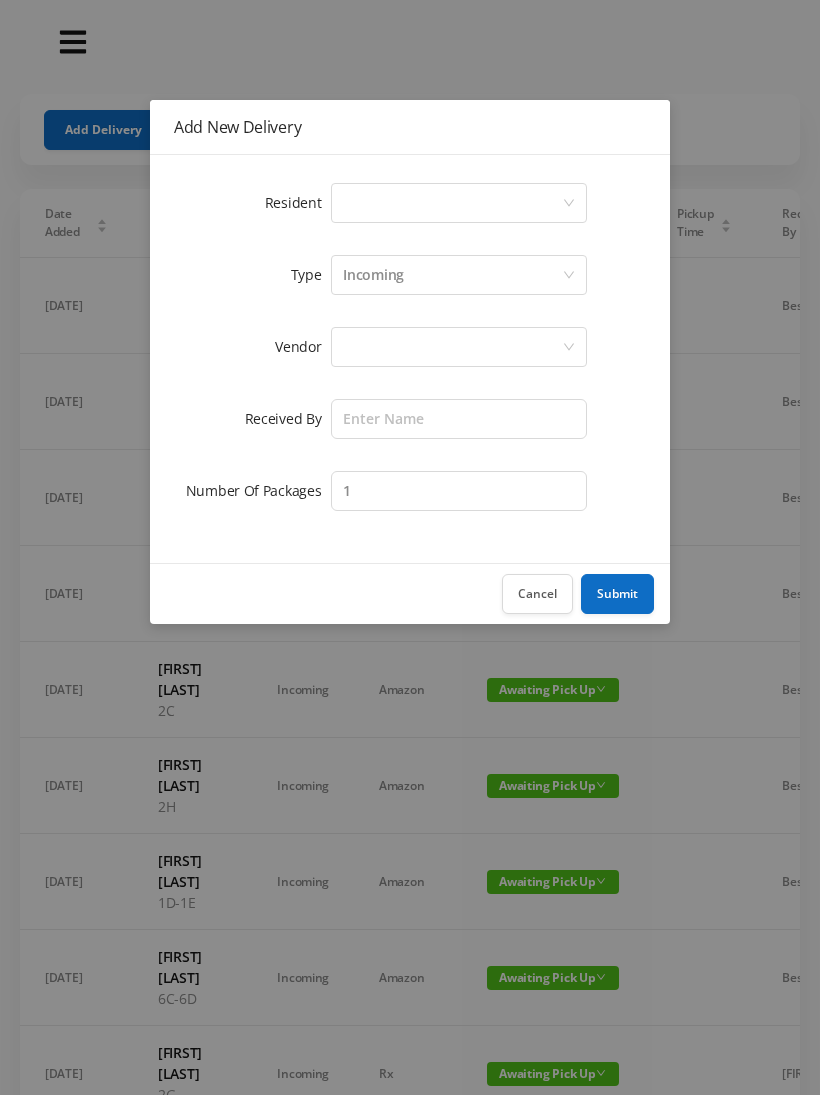 click on "Select a person" at bounding box center [452, 203] 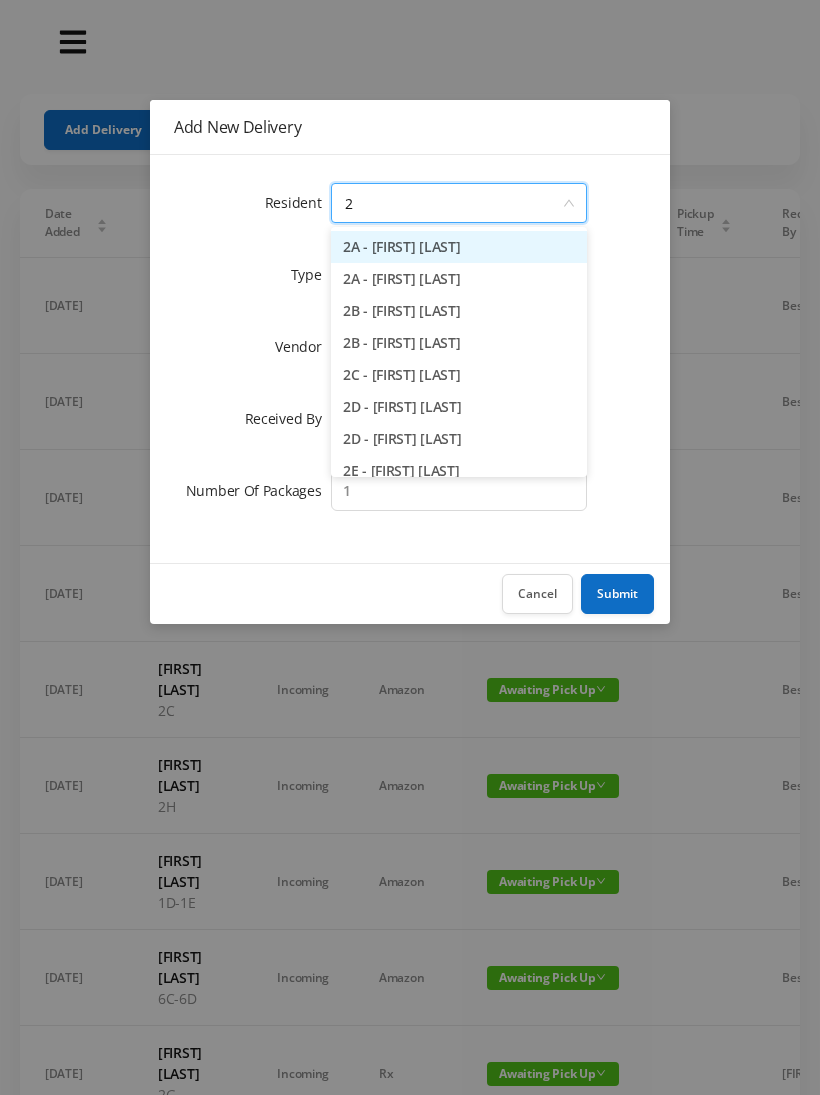 type on "2g" 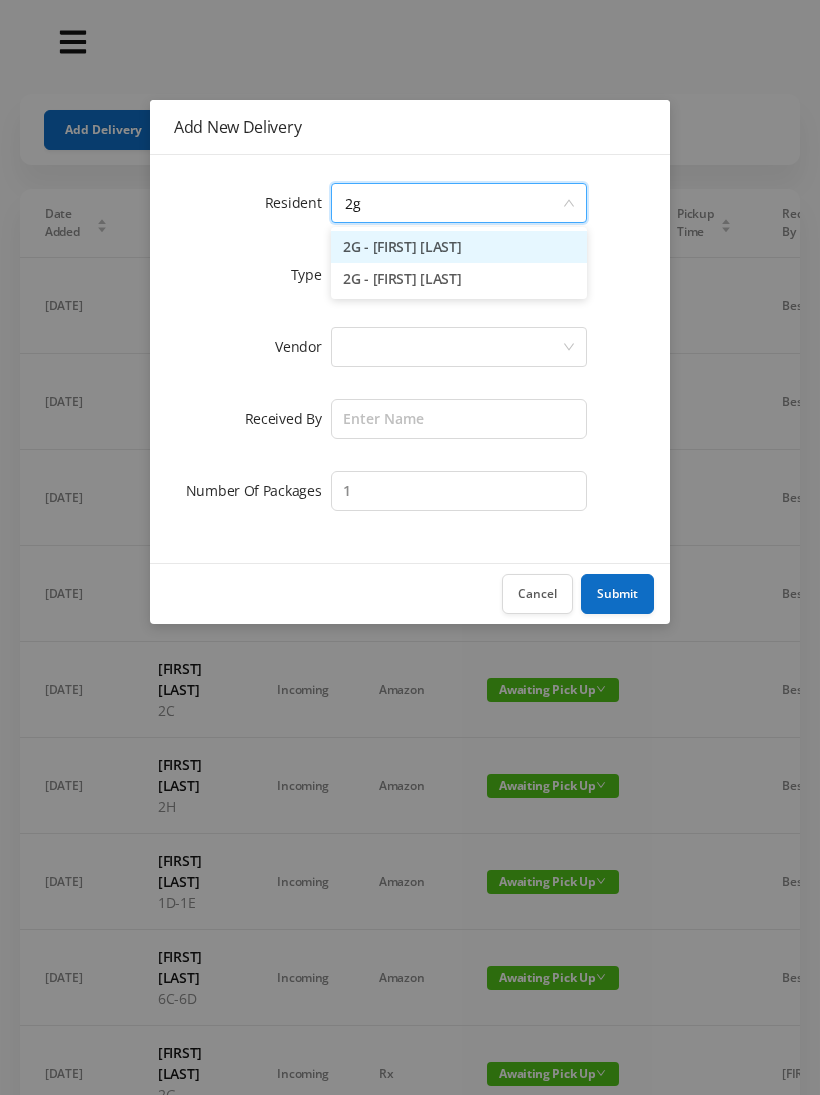 click on "2G - [FIRST] [LAST]" at bounding box center (459, 247) 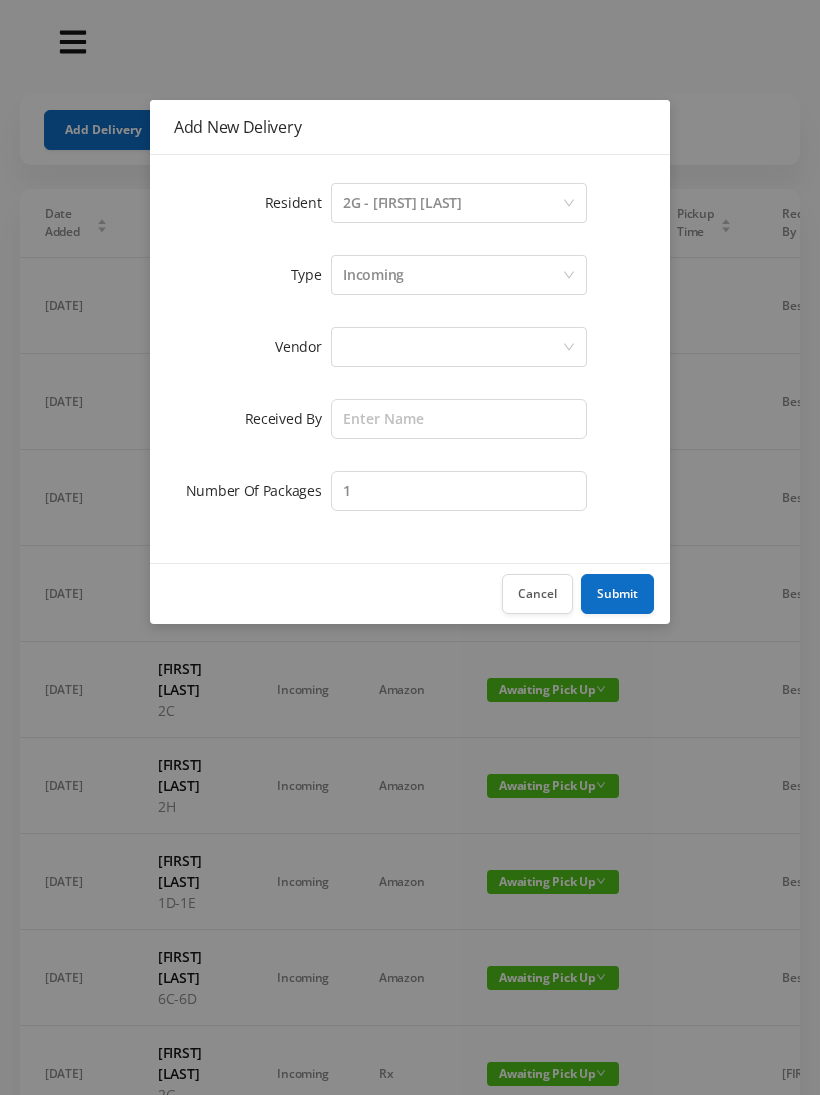 click at bounding box center (452, 347) 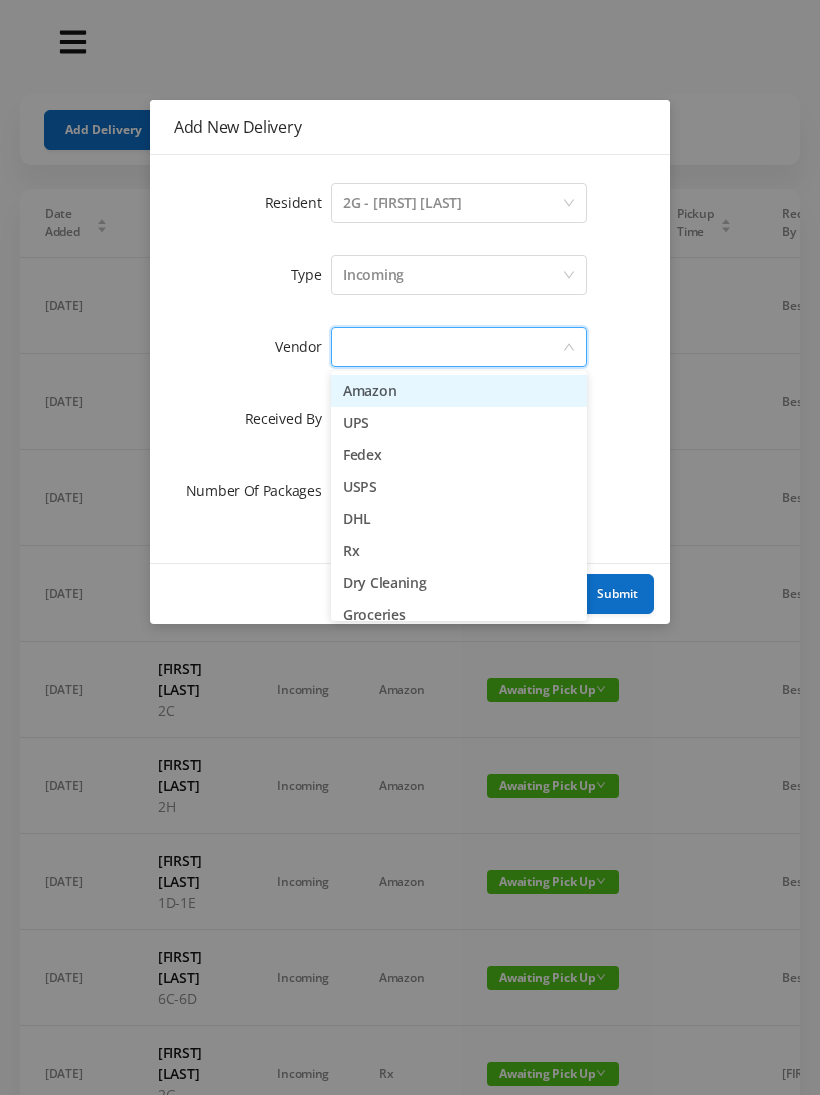 click on "Amazon" at bounding box center [459, 391] 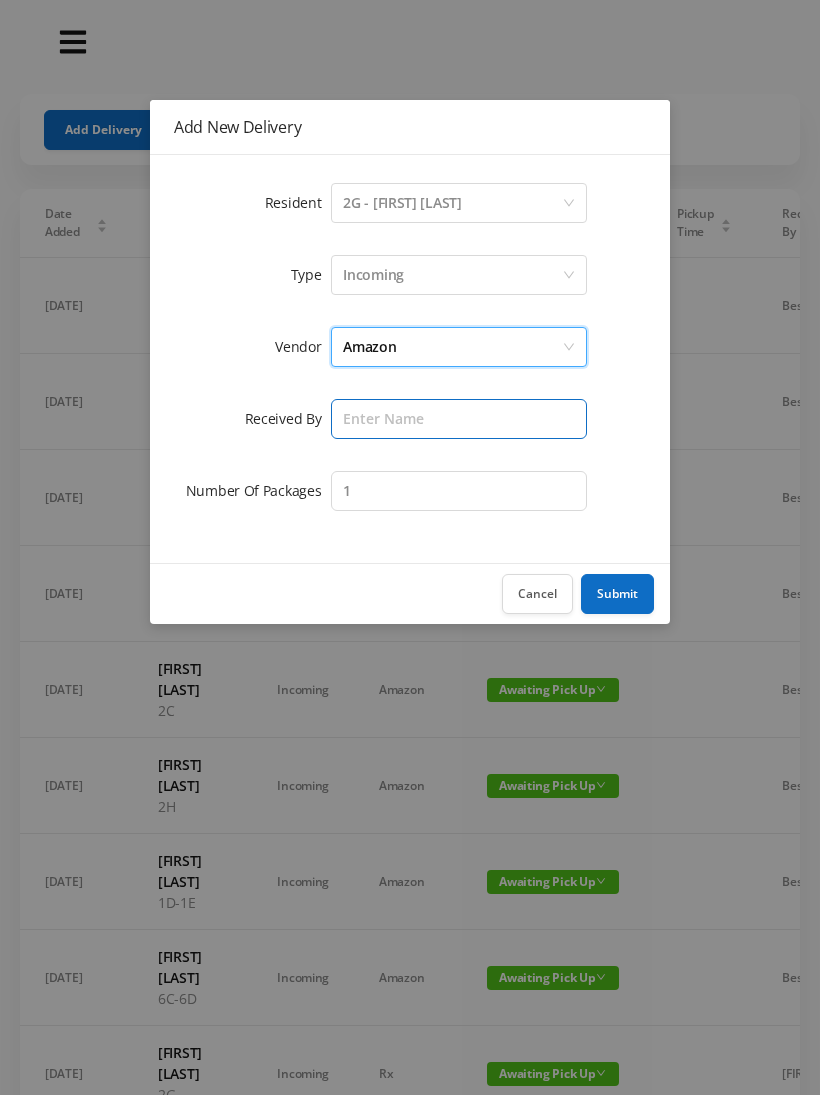 click at bounding box center (459, 419) 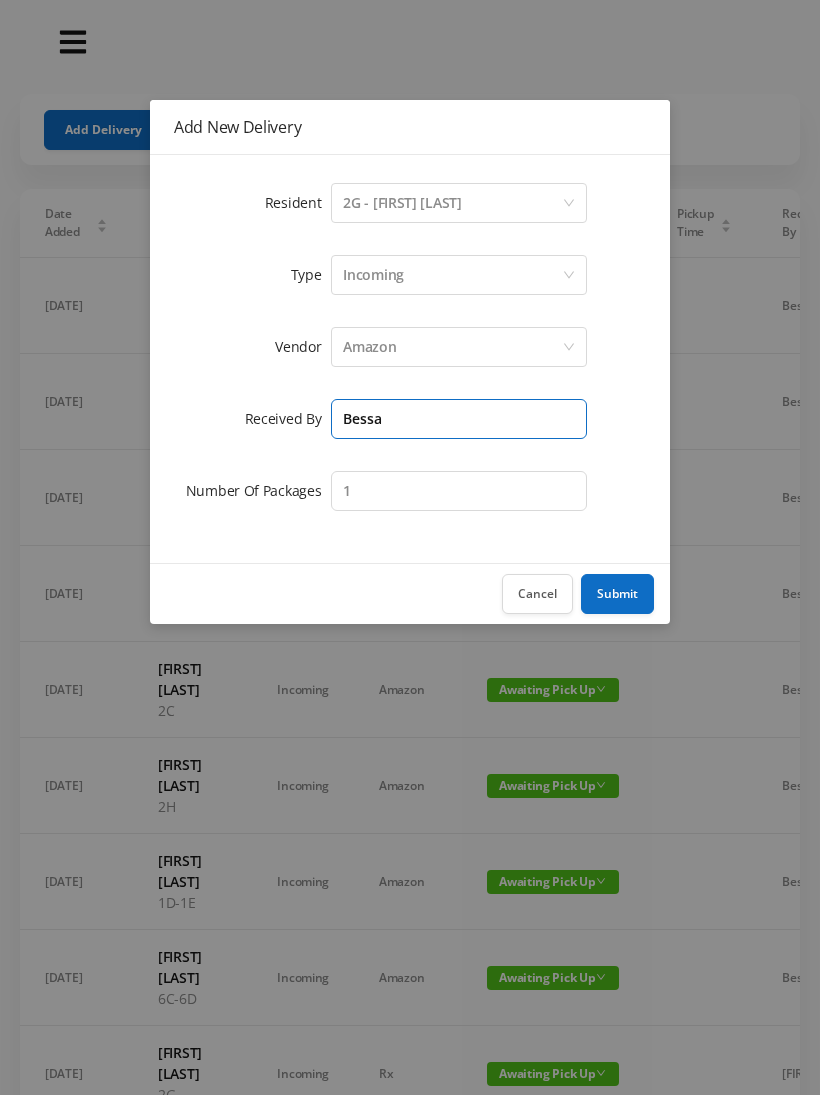 type on "Bessa" 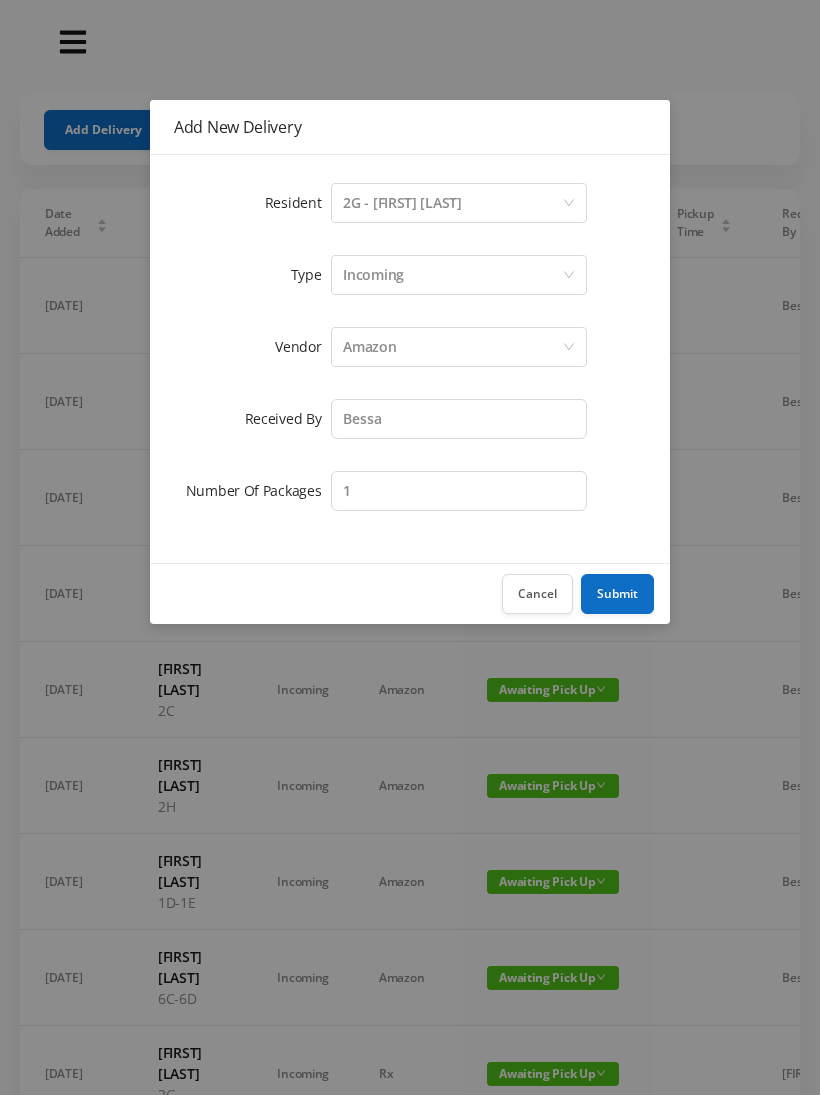 click on "Submit" at bounding box center [617, 594] 